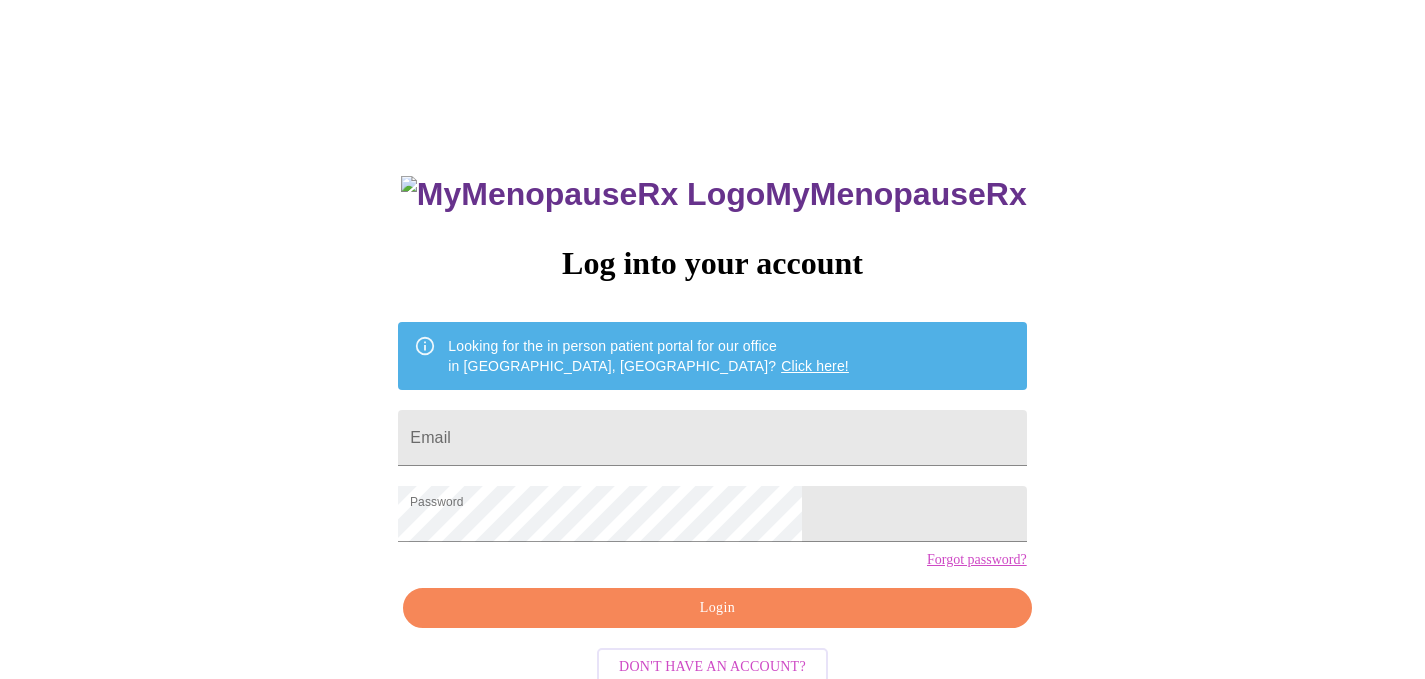scroll, scrollTop: 0, scrollLeft: 0, axis: both 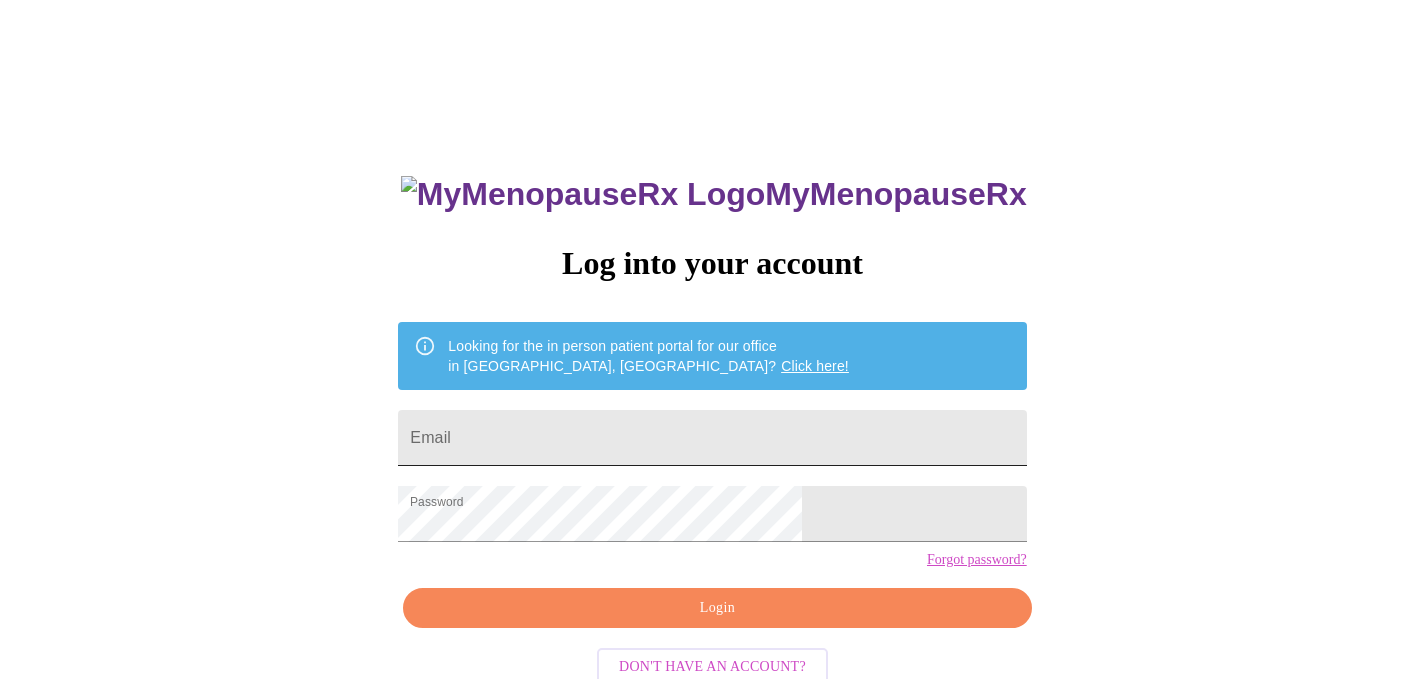 click on "Email" at bounding box center (712, 438) 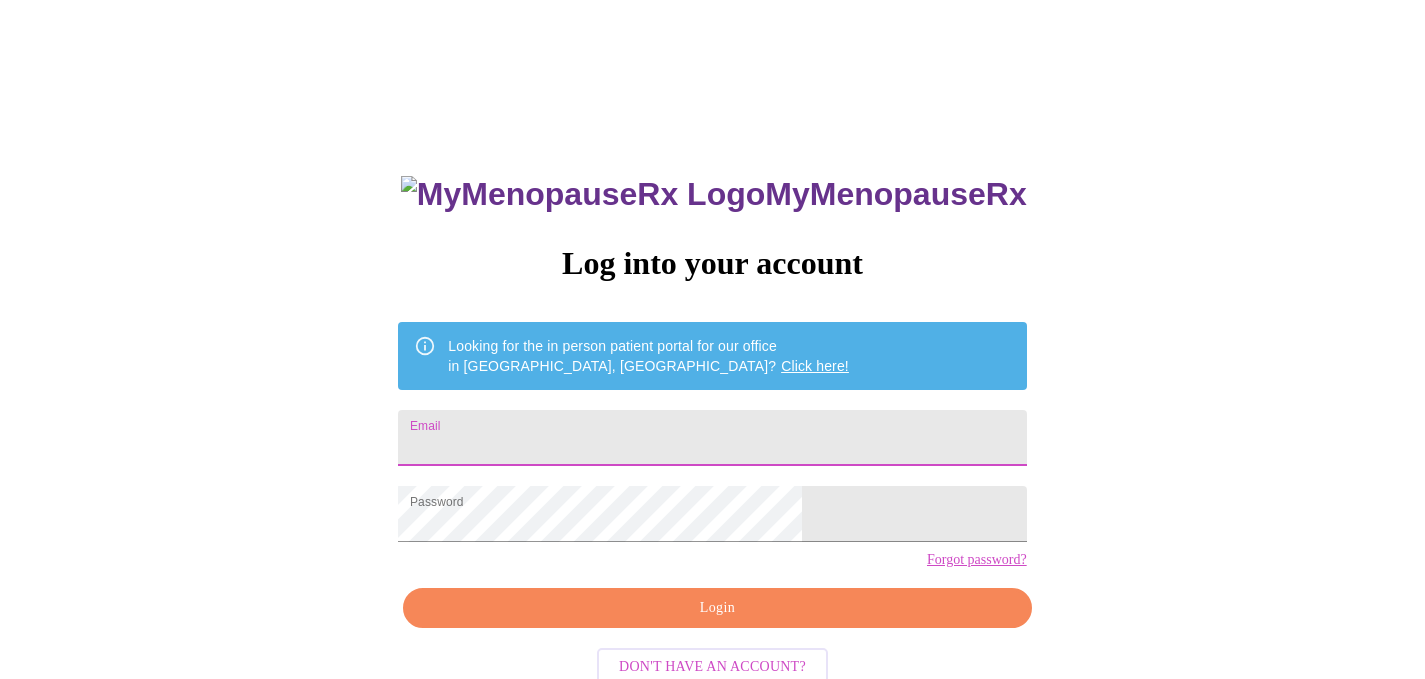 type on "brandyhigginson@gmail.com" 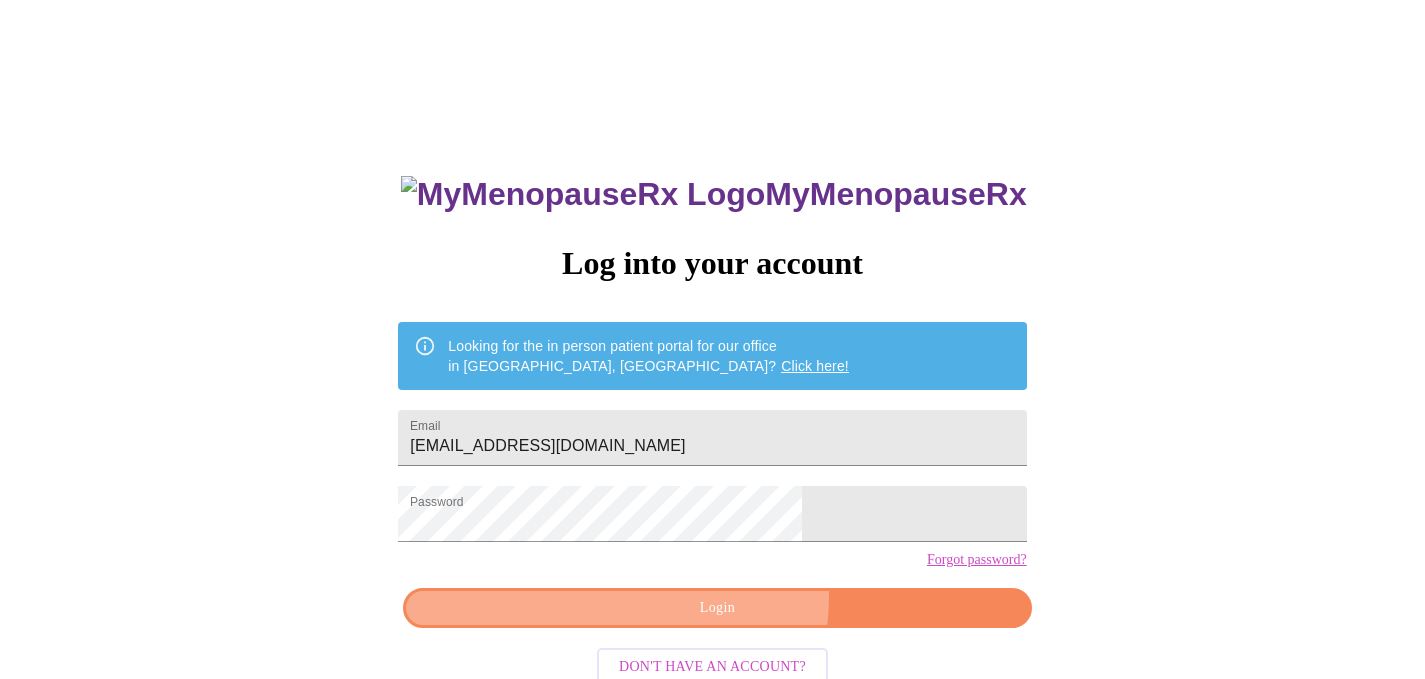click on "Login" at bounding box center [717, 608] 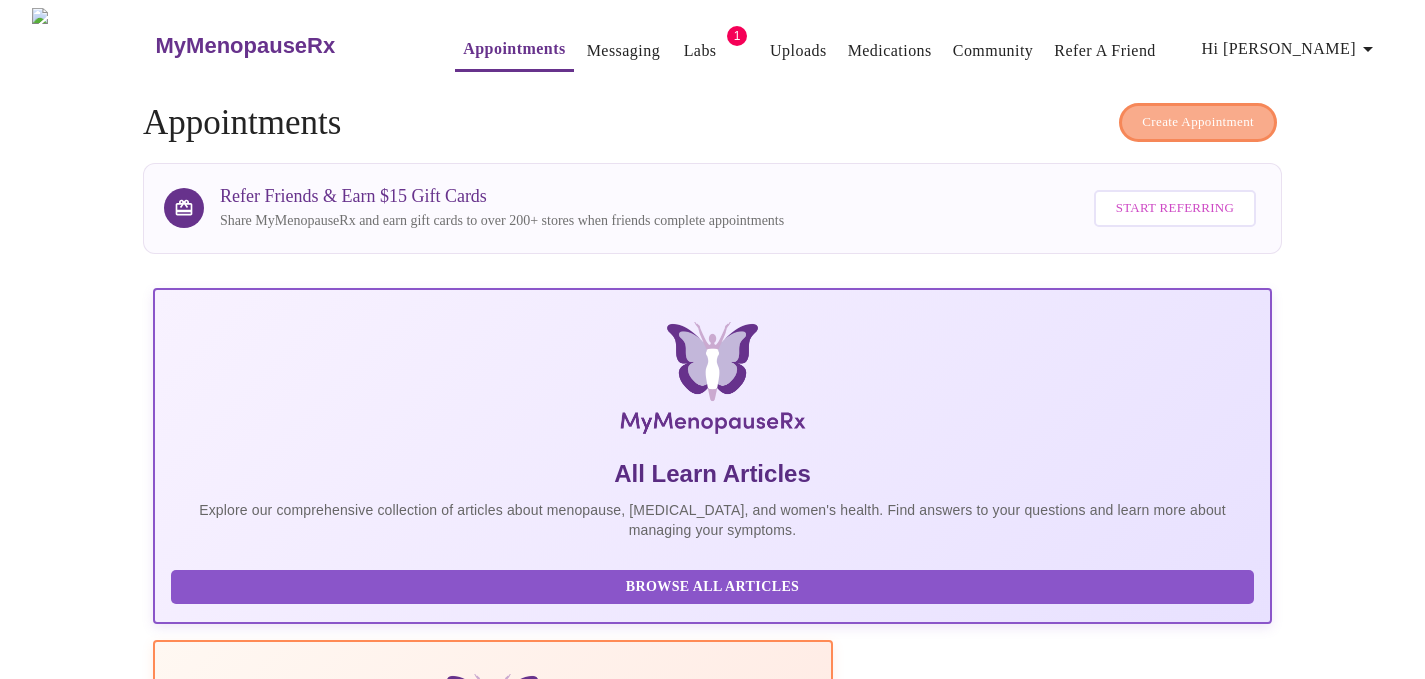 click on "Create Appointment" at bounding box center (1198, 122) 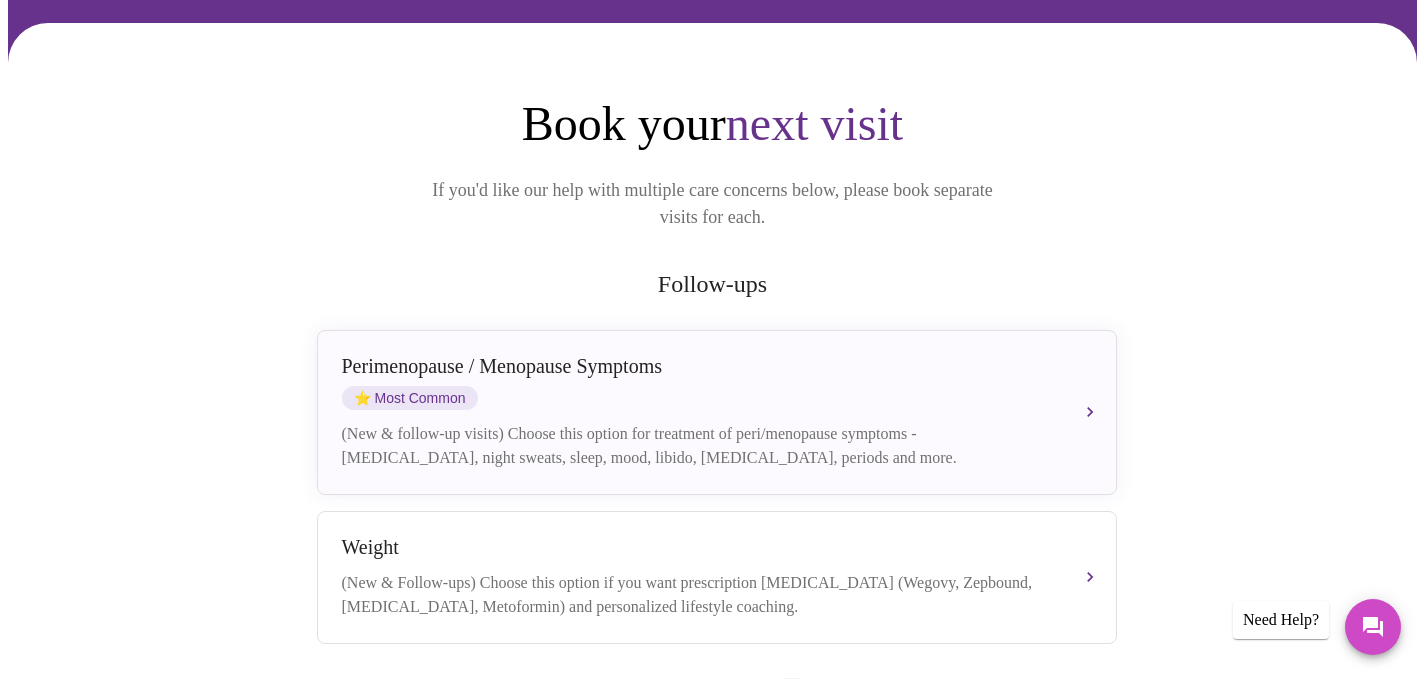 scroll, scrollTop: 154, scrollLeft: 0, axis: vertical 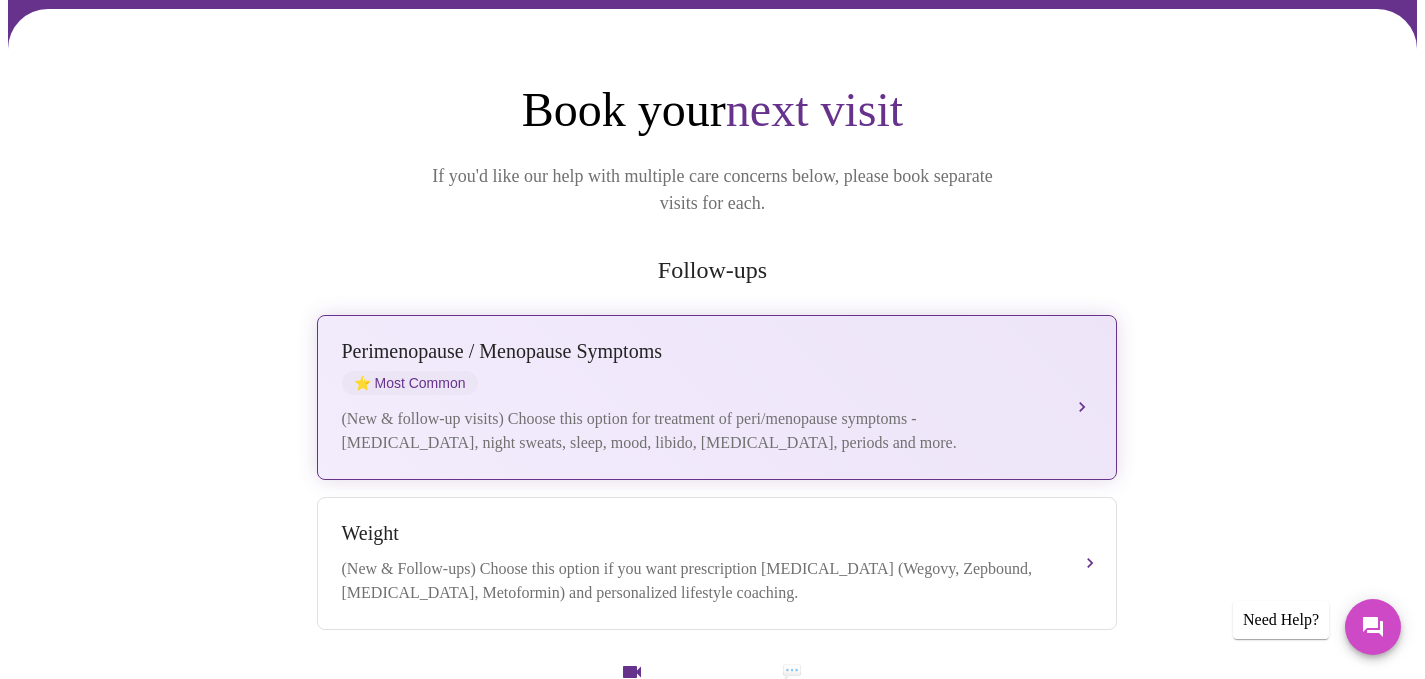 click on "Perimenopause / Menopause Symptoms  ⭐  Most Common" at bounding box center (697, 367) 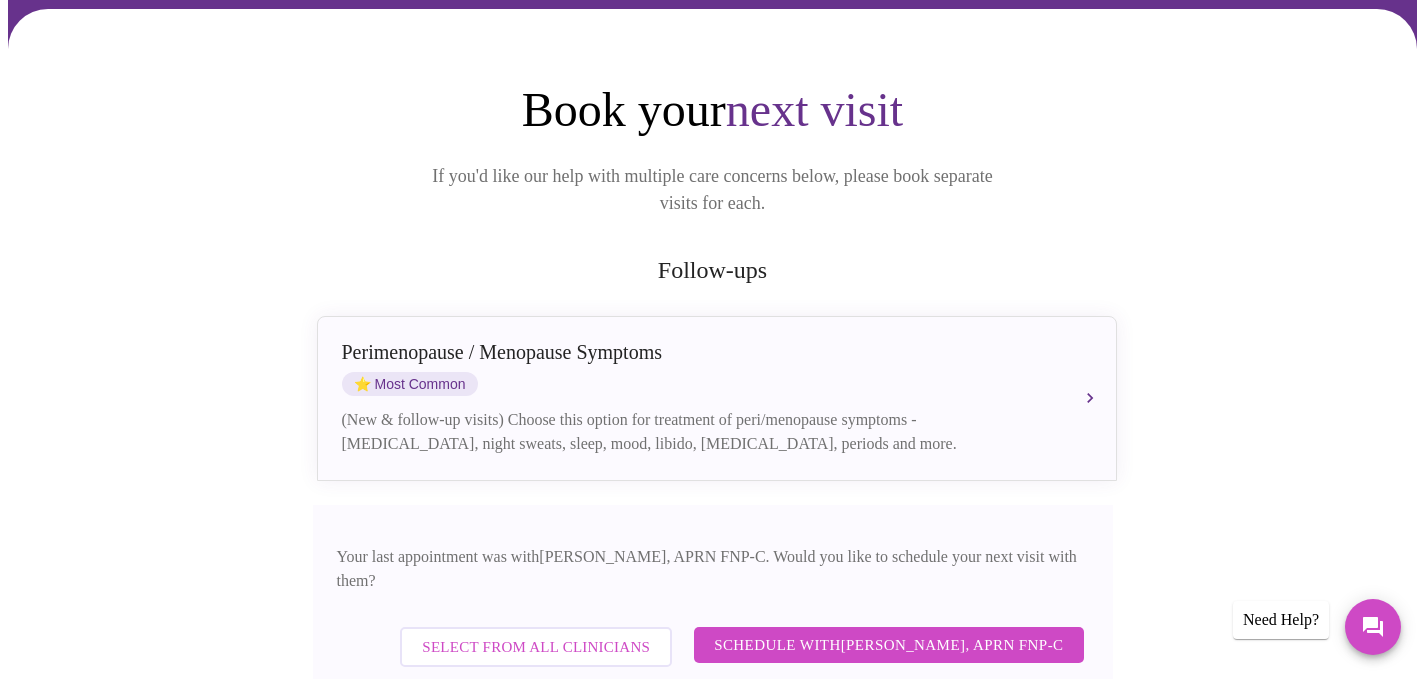 click on "Select from All Clinicians" at bounding box center (536, 647) 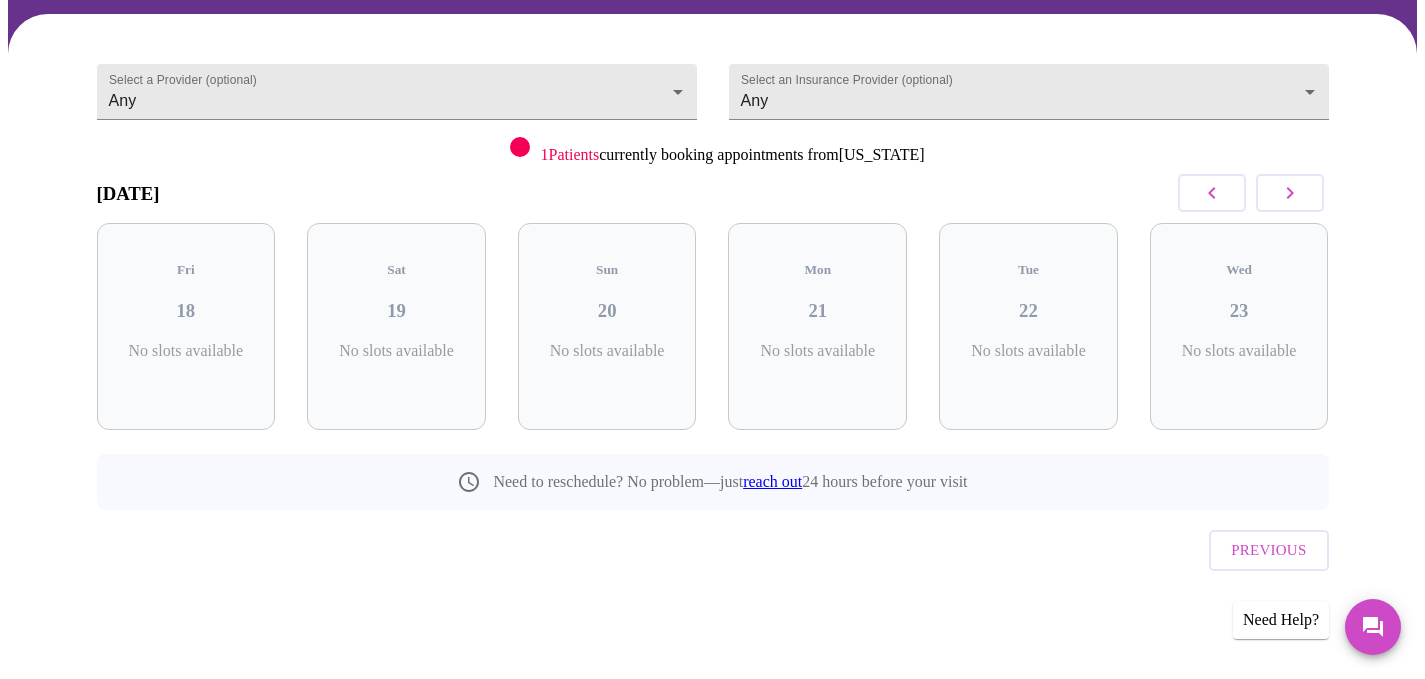 scroll, scrollTop: 107, scrollLeft: 0, axis: vertical 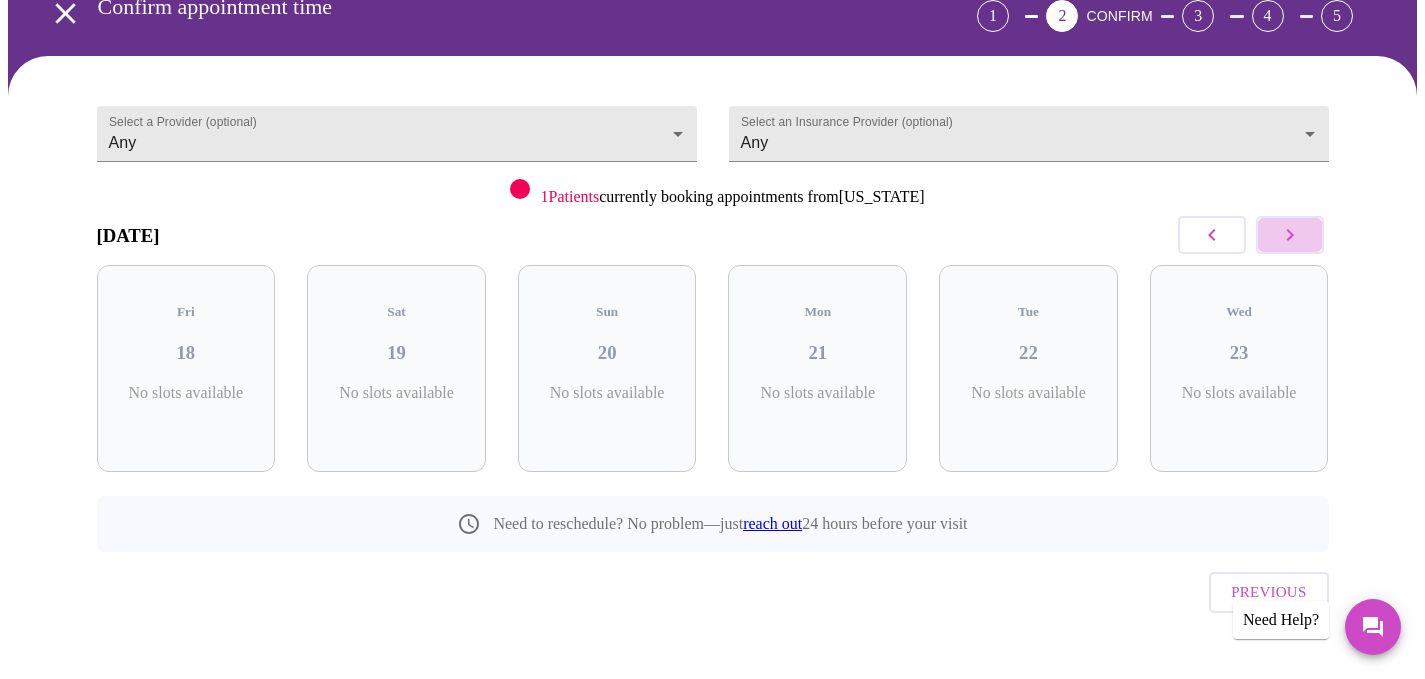 click 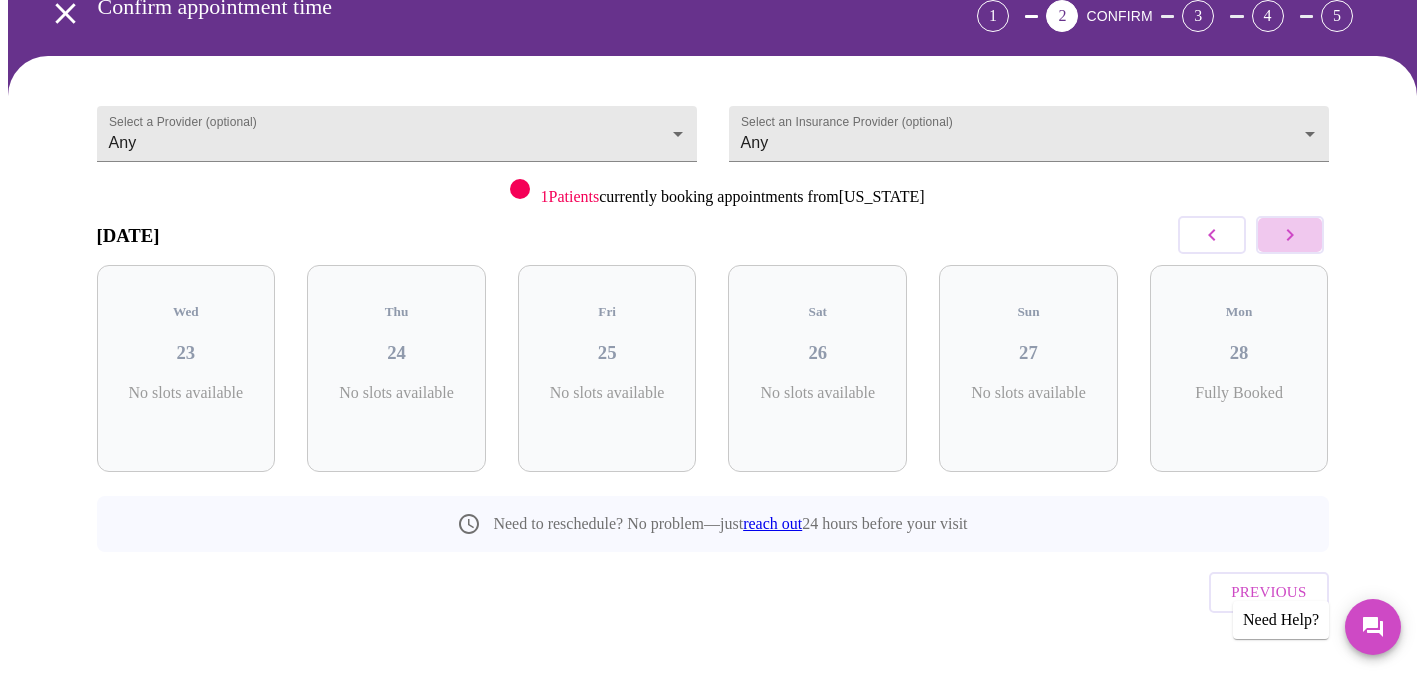 click 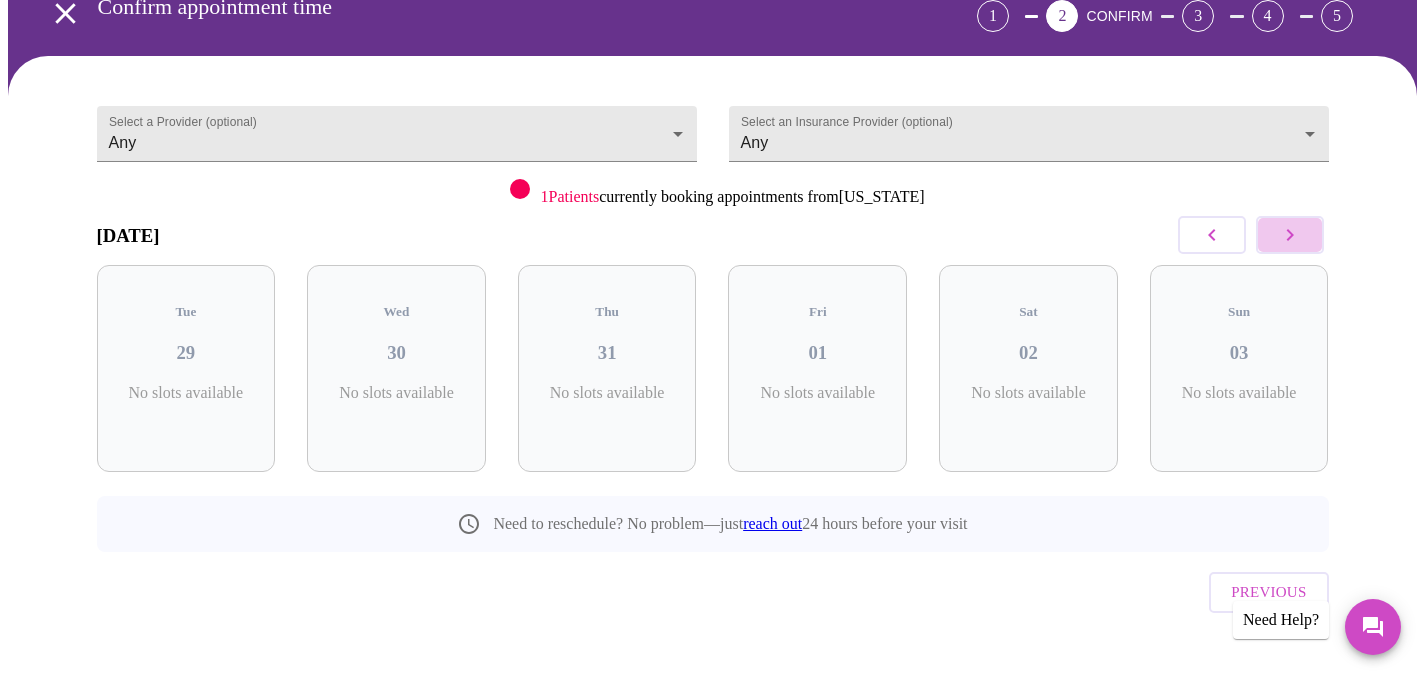click 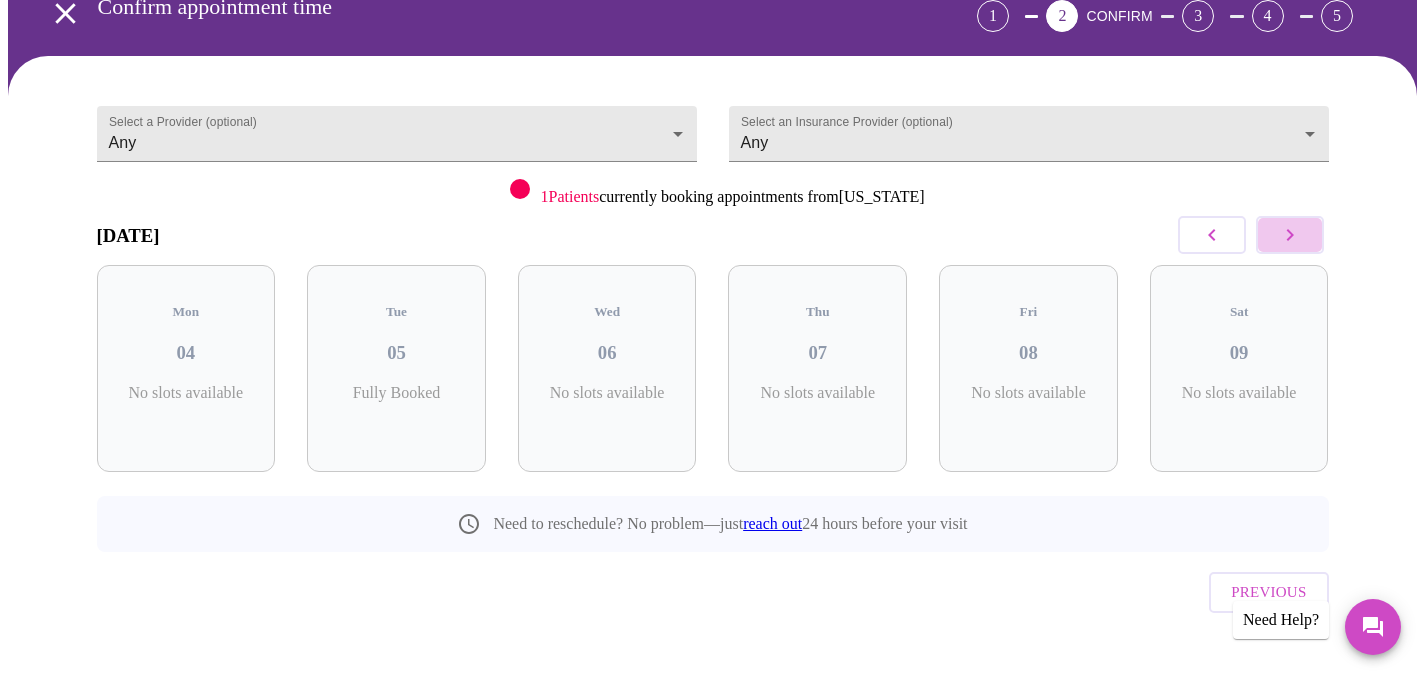 click 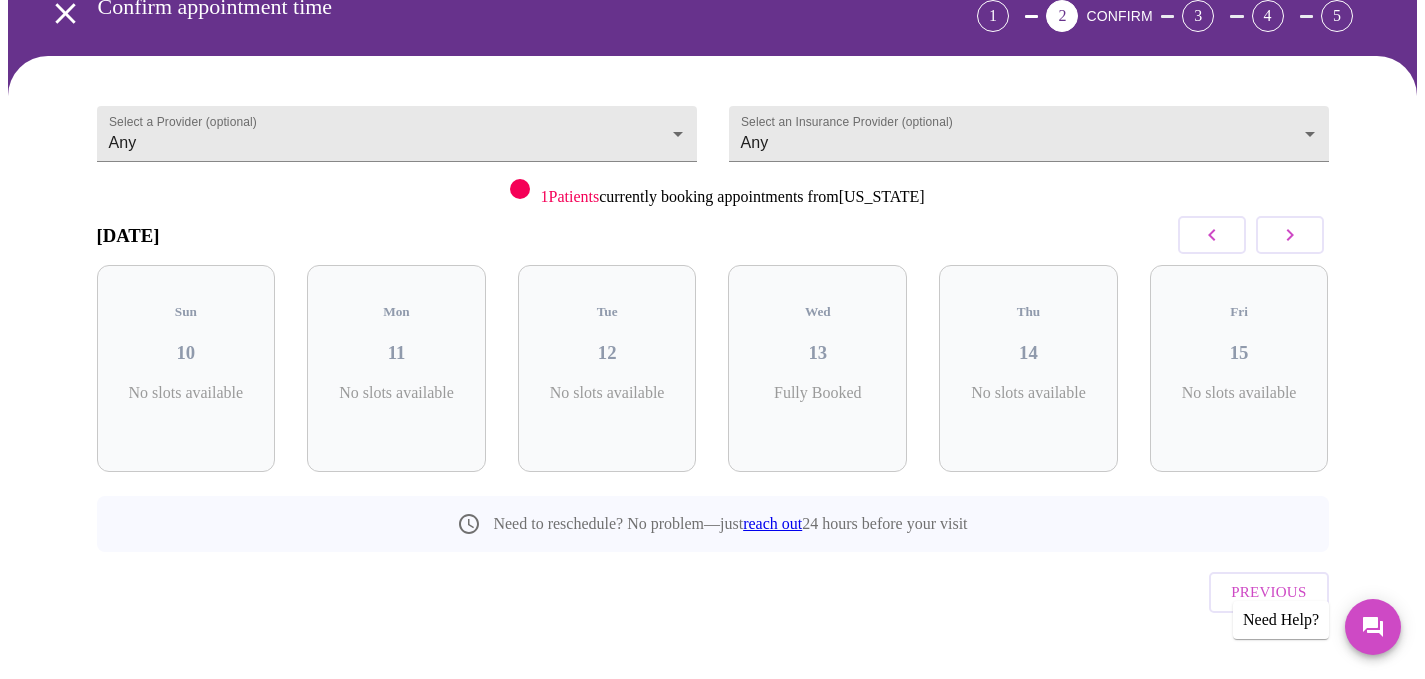 click 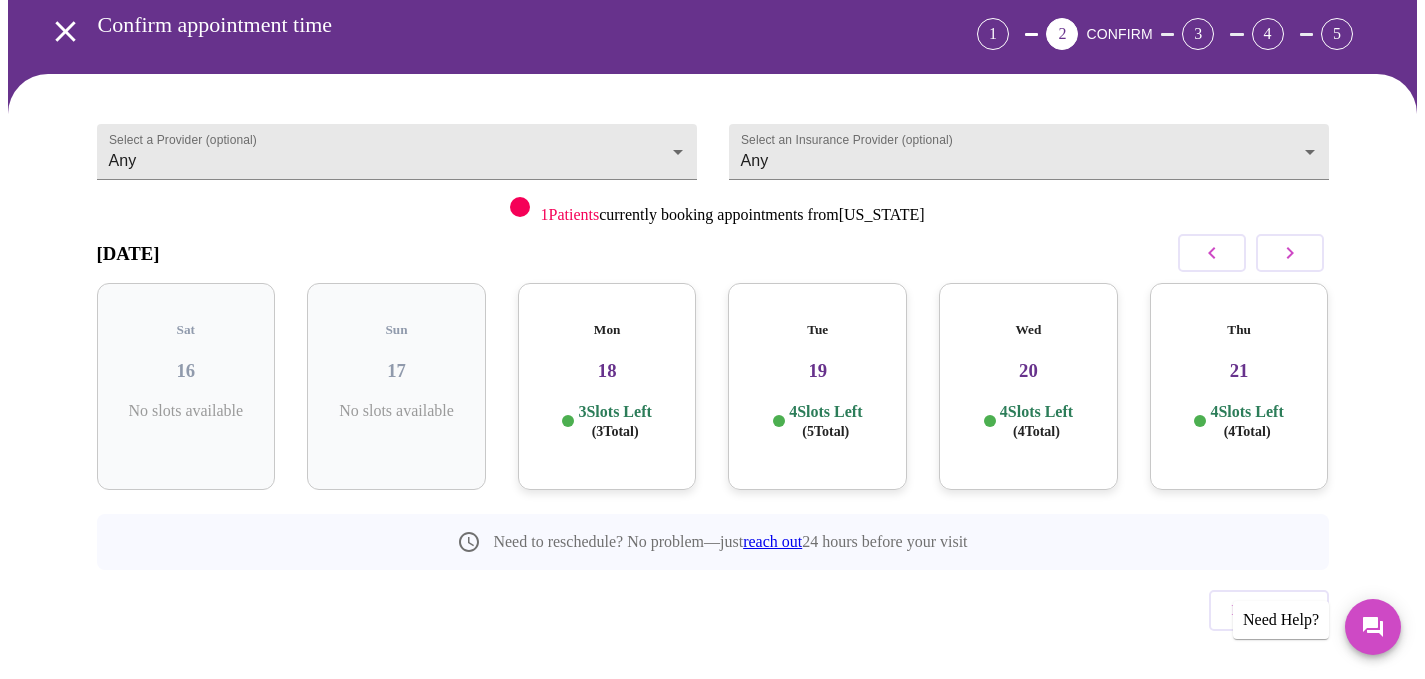 scroll, scrollTop: 0, scrollLeft: 0, axis: both 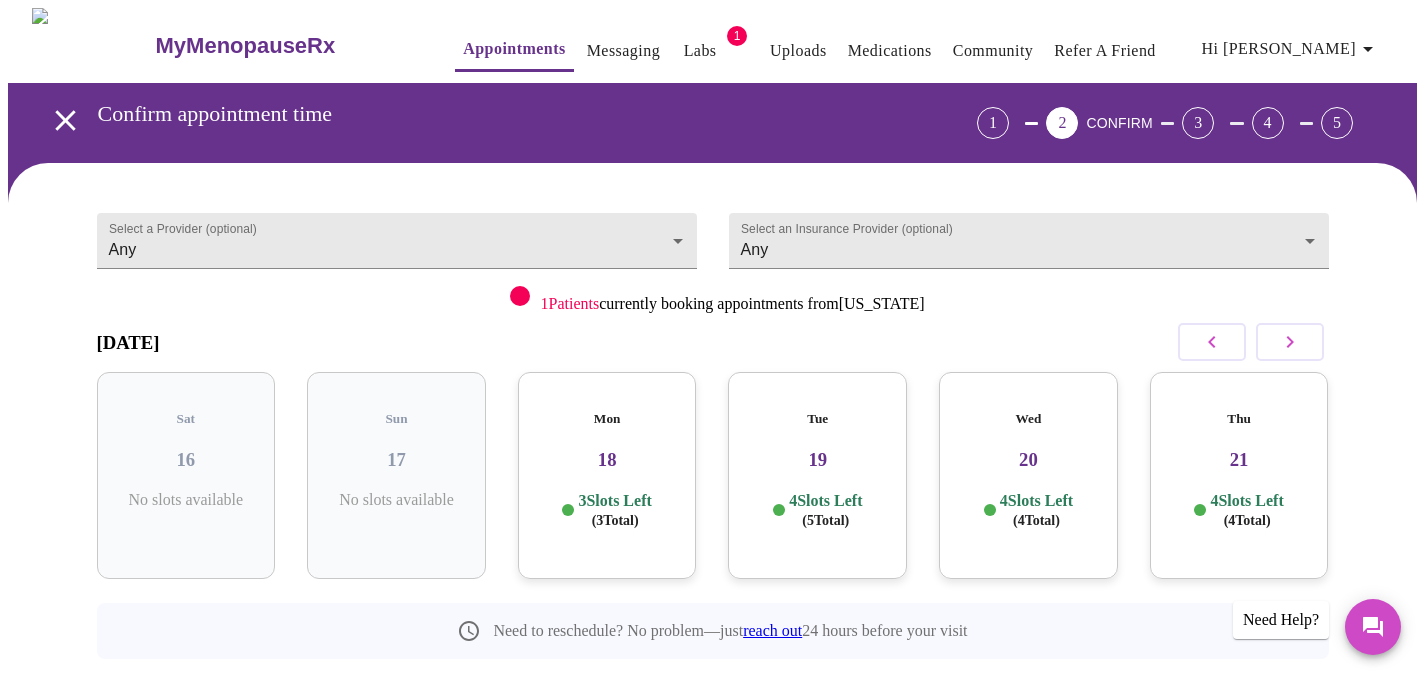 click 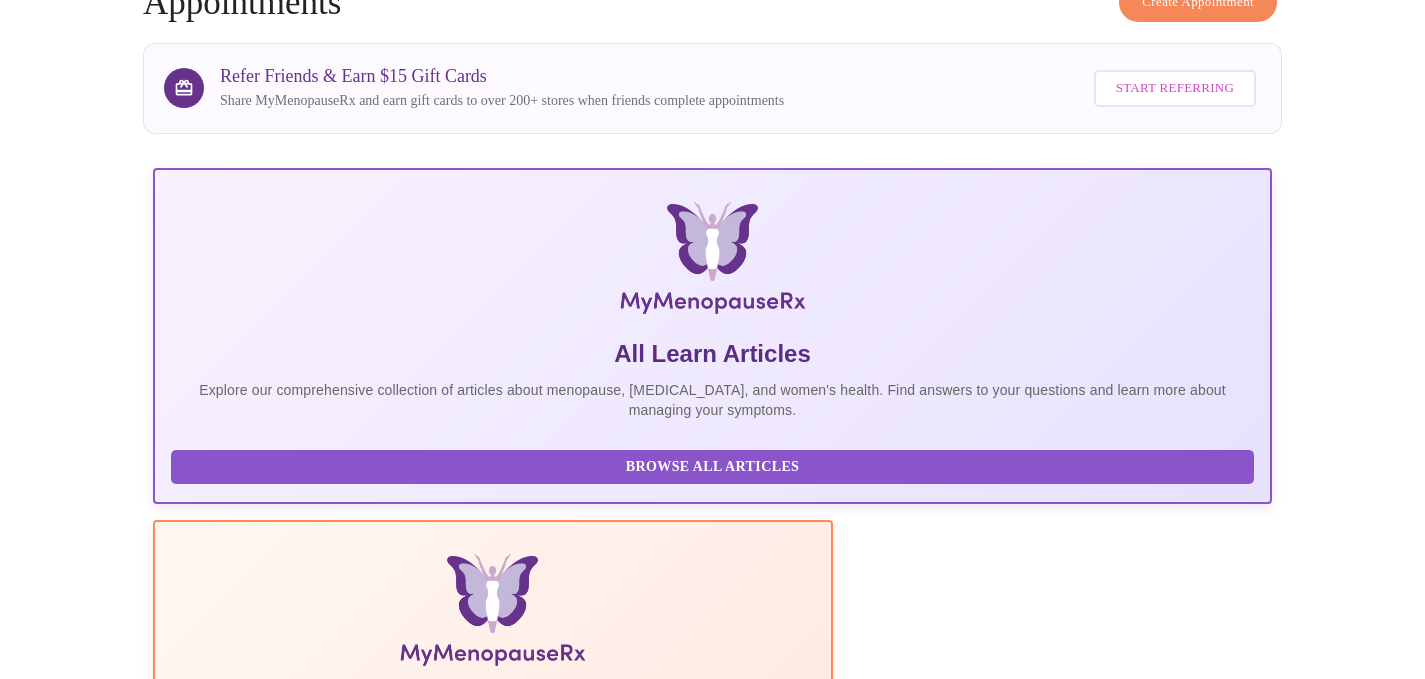 scroll, scrollTop: 0, scrollLeft: 0, axis: both 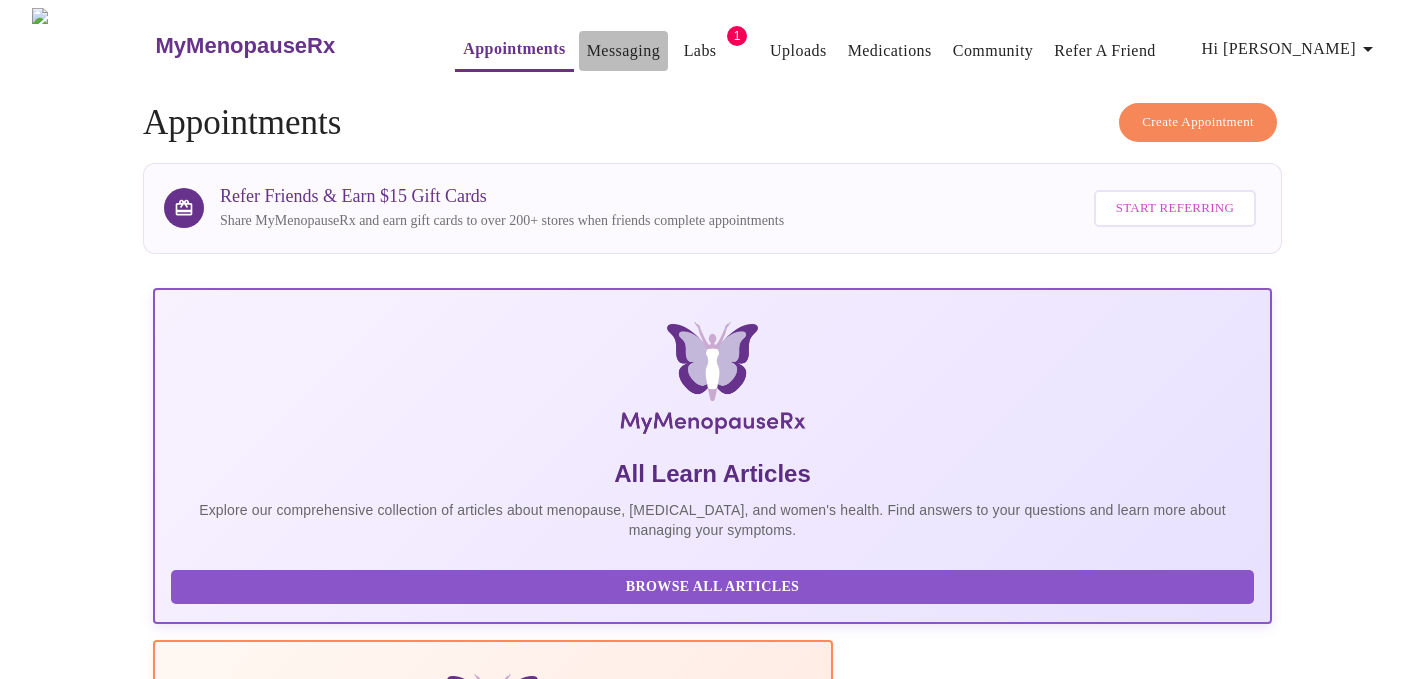 click on "Messaging" at bounding box center (623, 51) 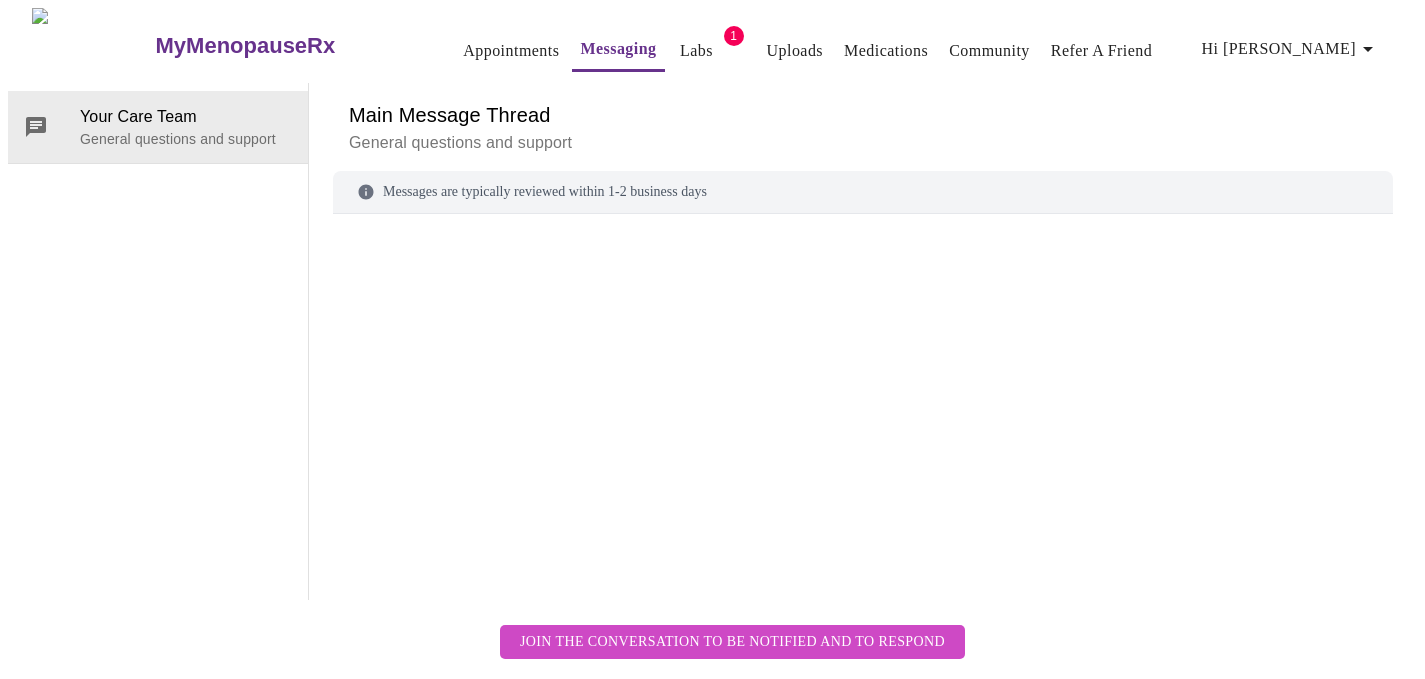 scroll, scrollTop: 75, scrollLeft: 0, axis: vertical 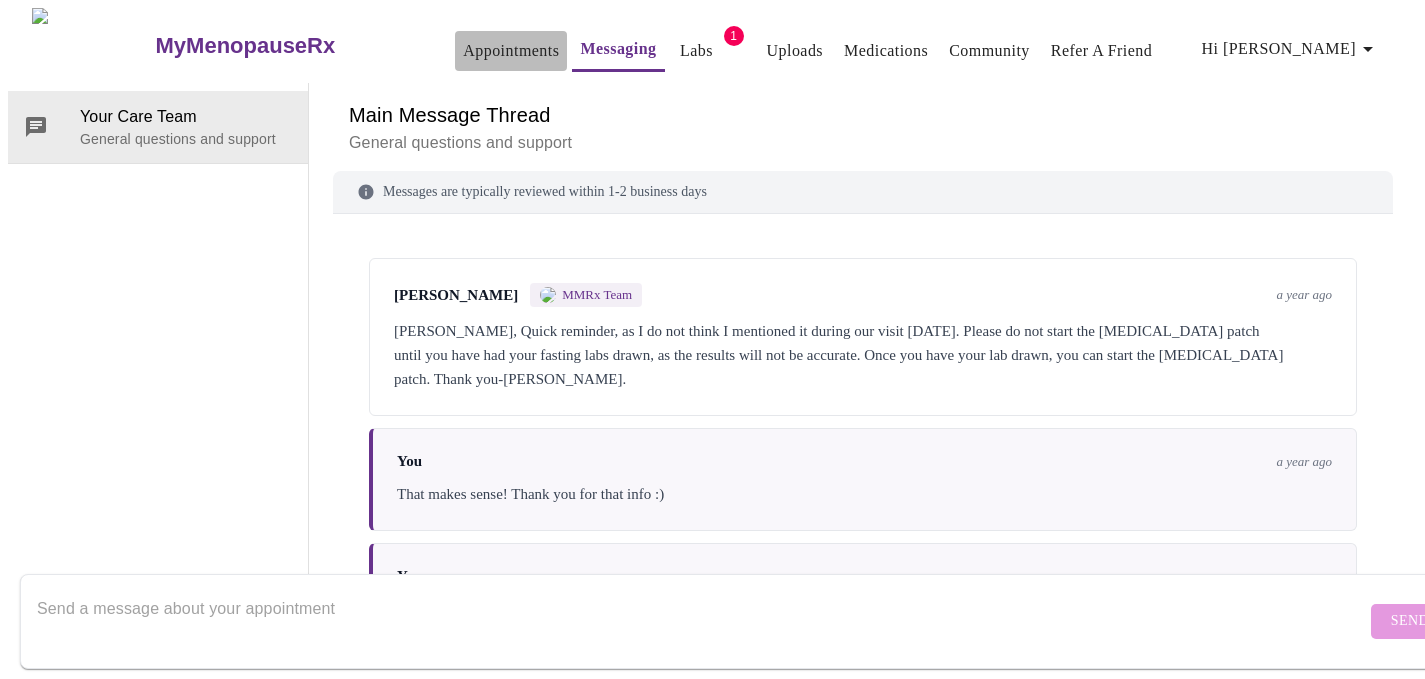 click on "Appointments" at bounding box center (511, 51) 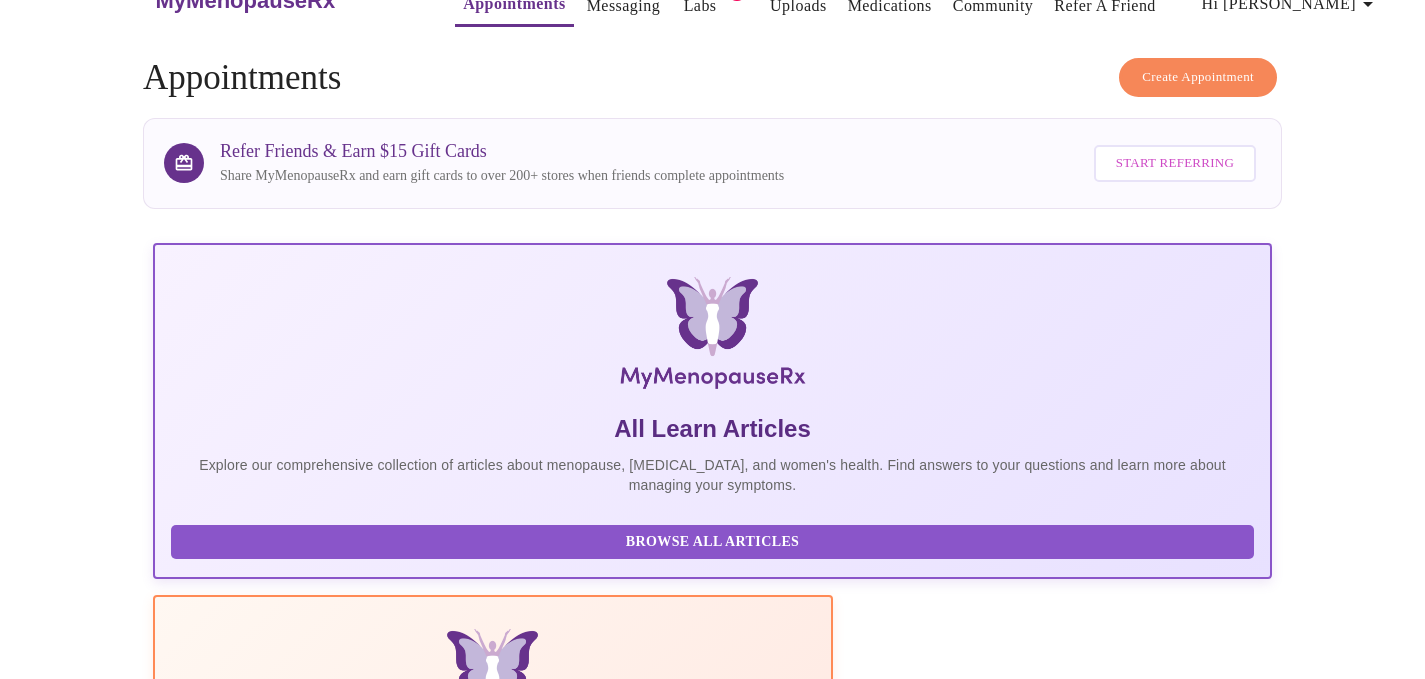 scroll, scrollTop: 0, scrollLeft: 0, axis: both 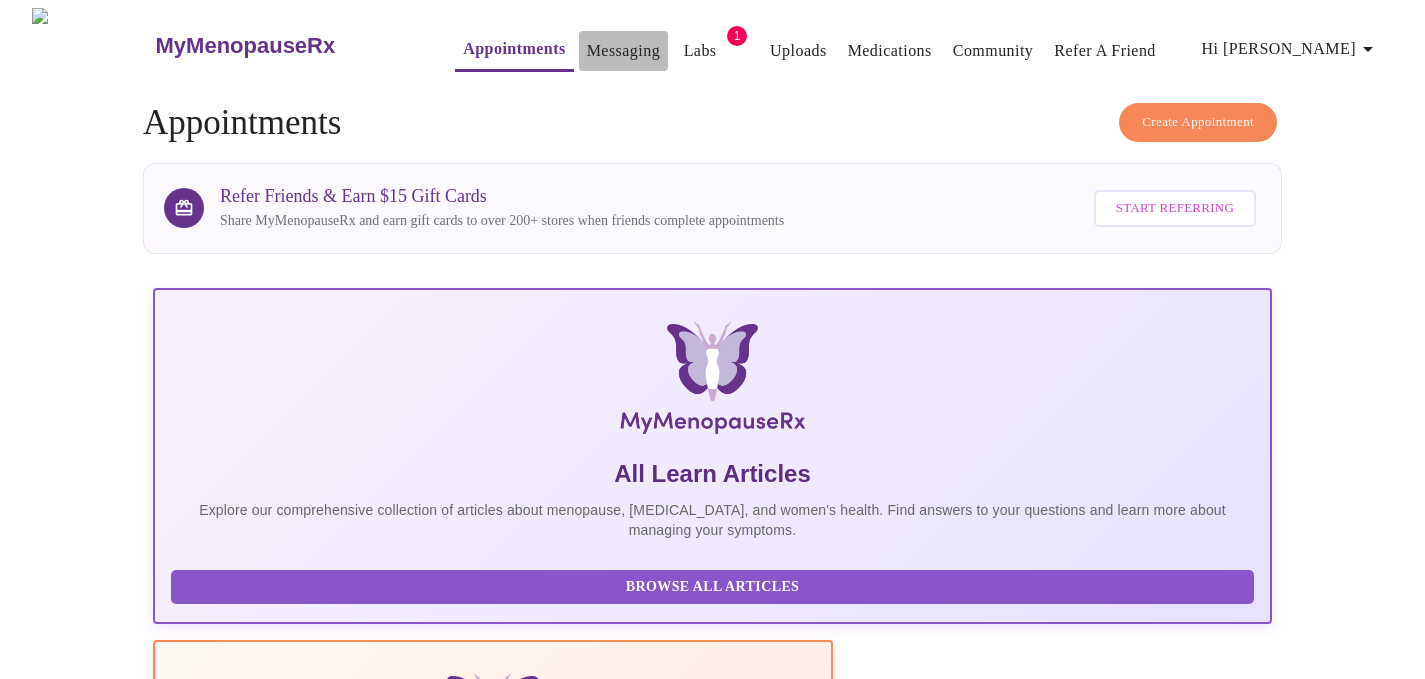 click on "Messaging" at bounding box center [623, 51] 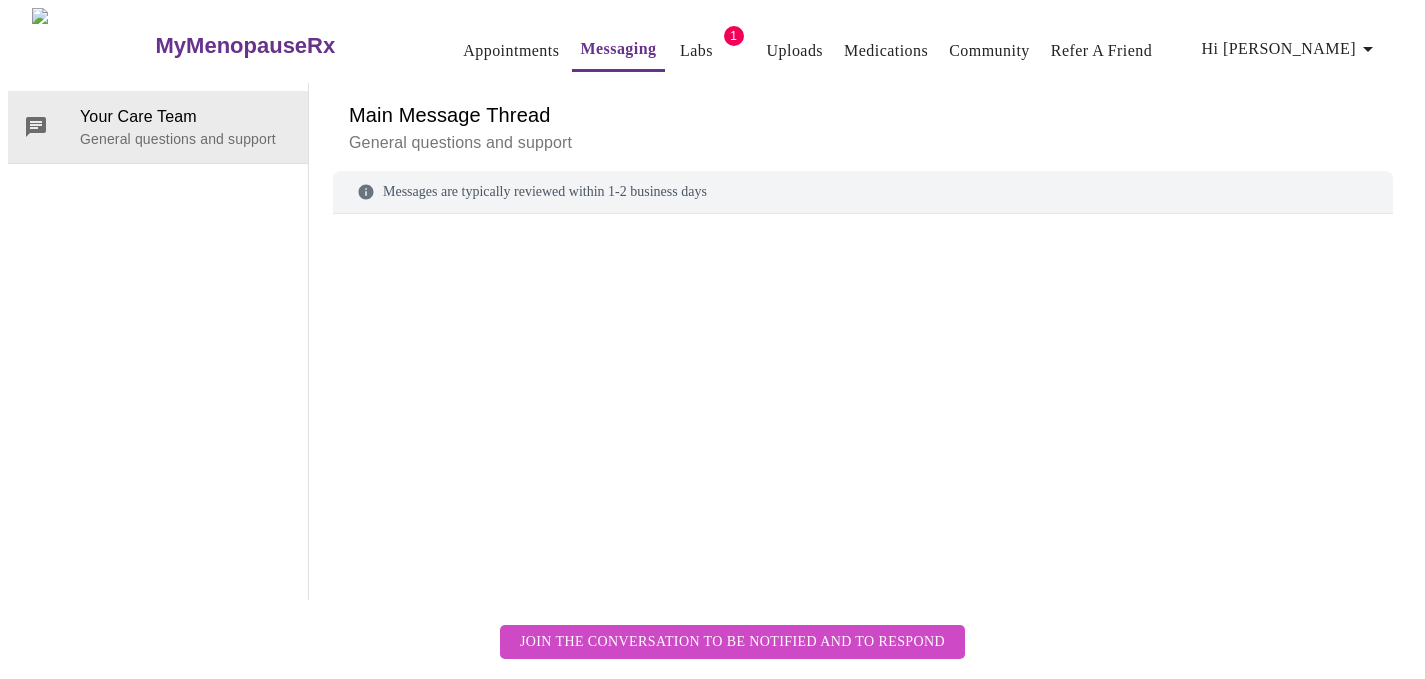 scroll, scrollTop: 75, scrollLeft: 0, axis: vertical 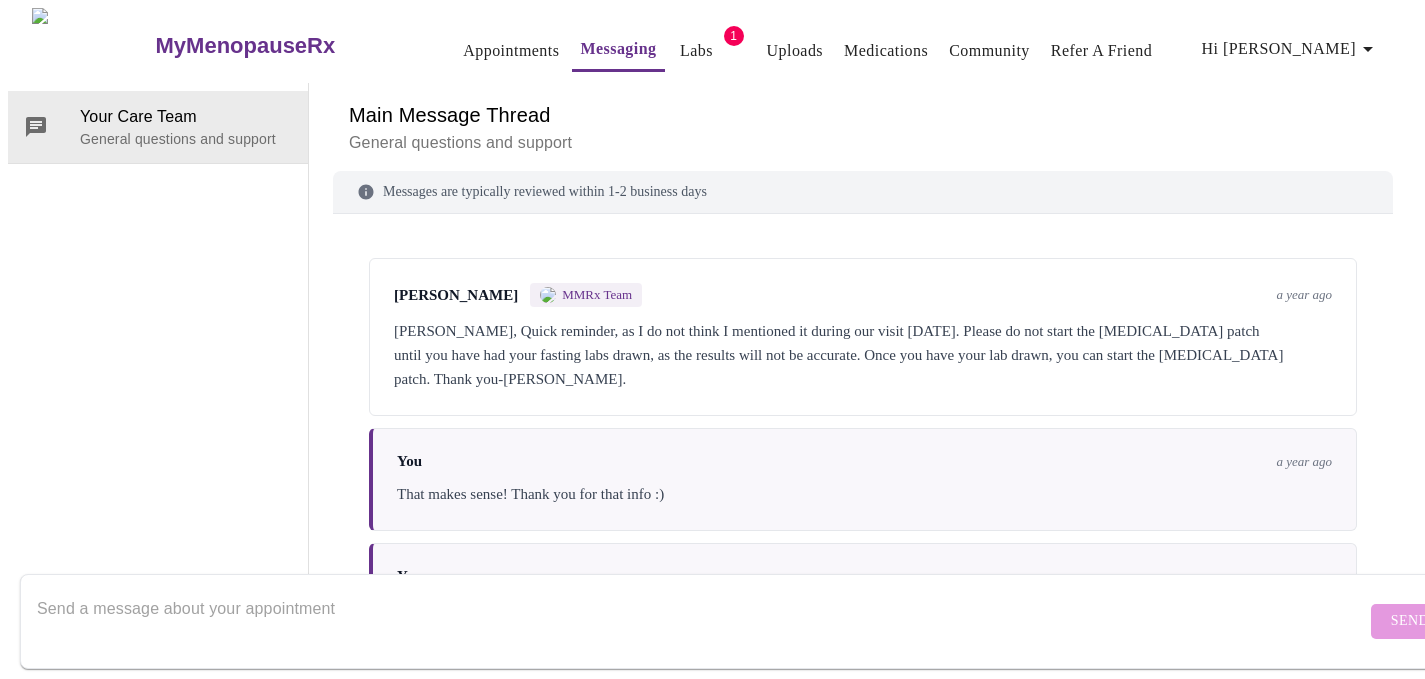 click on "Appointments" at bounding box center [511, 51] 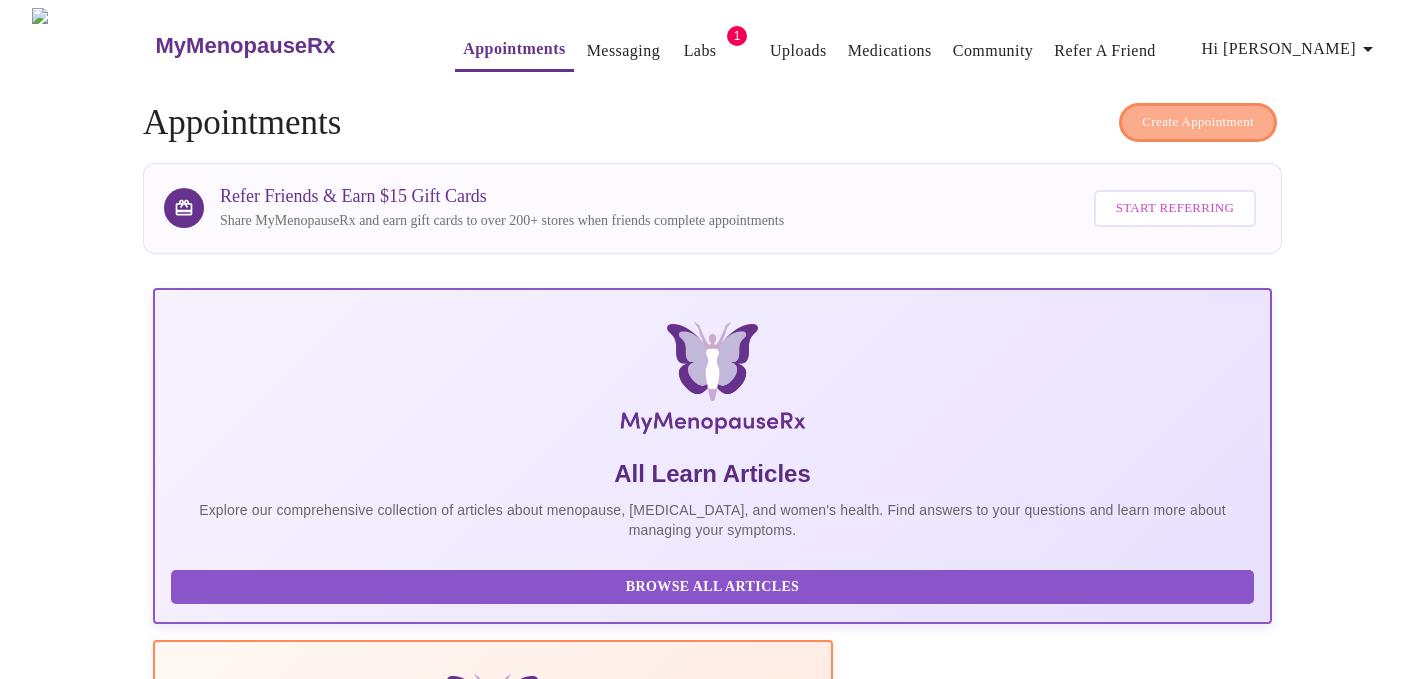 click on "Create Appointment" at bounding box center (1198, 122) 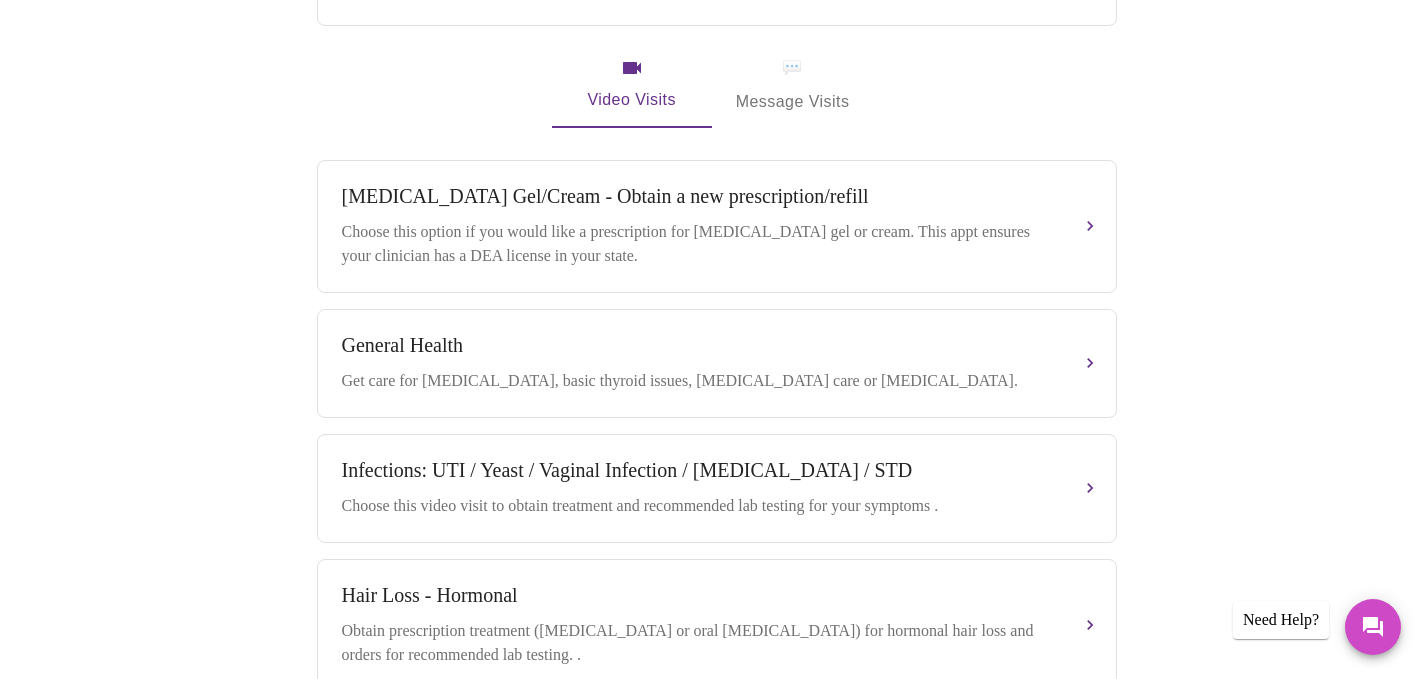 scroll, scrollTop: 779, scrollLeft: 0, axis: vertical 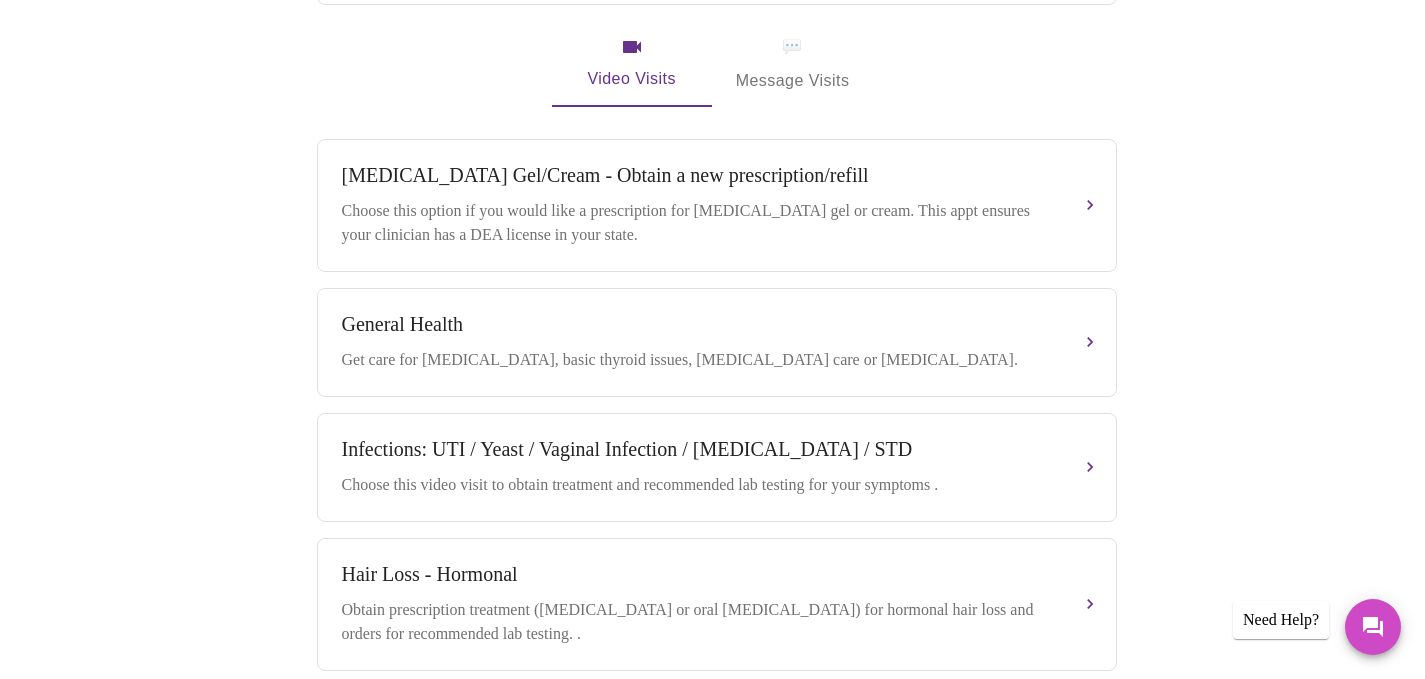 click on "💬 Message Visits" at bounding box center [793, 64] 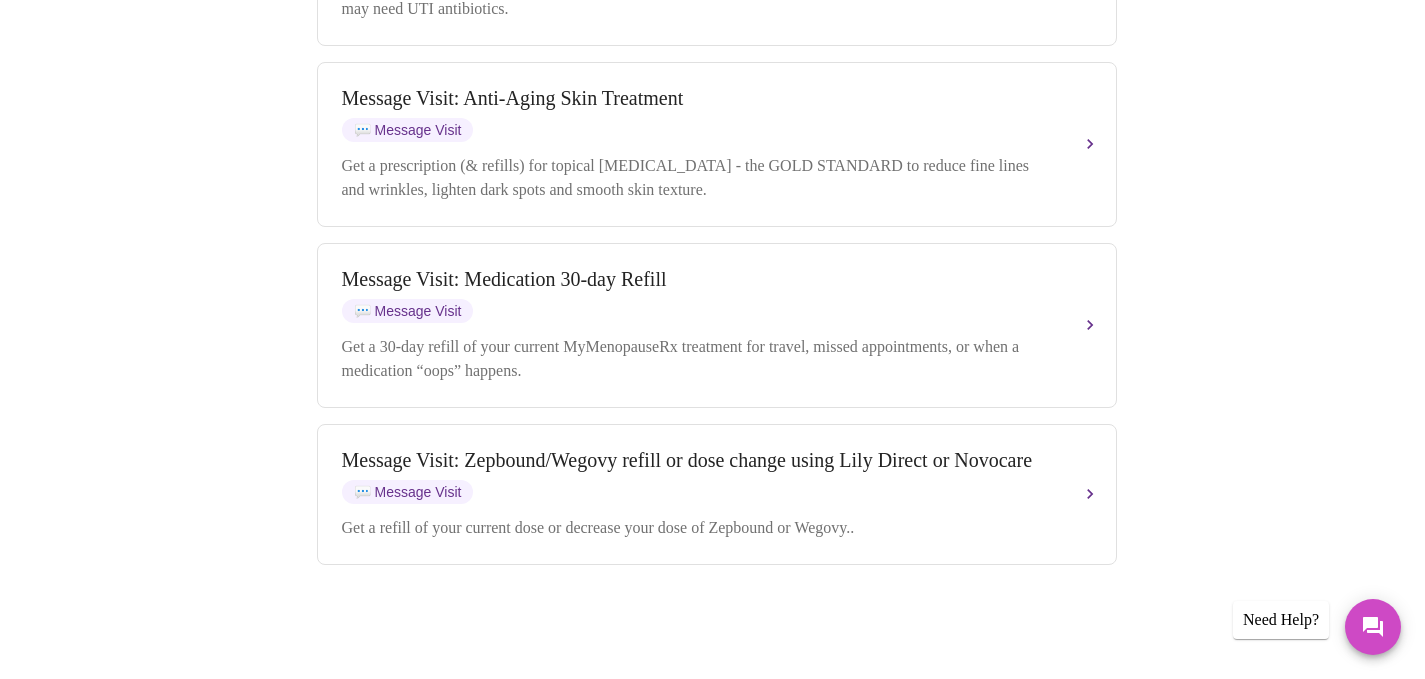 scroll, scrollTop: 2709, scrollLeft: 0, axis: vertical 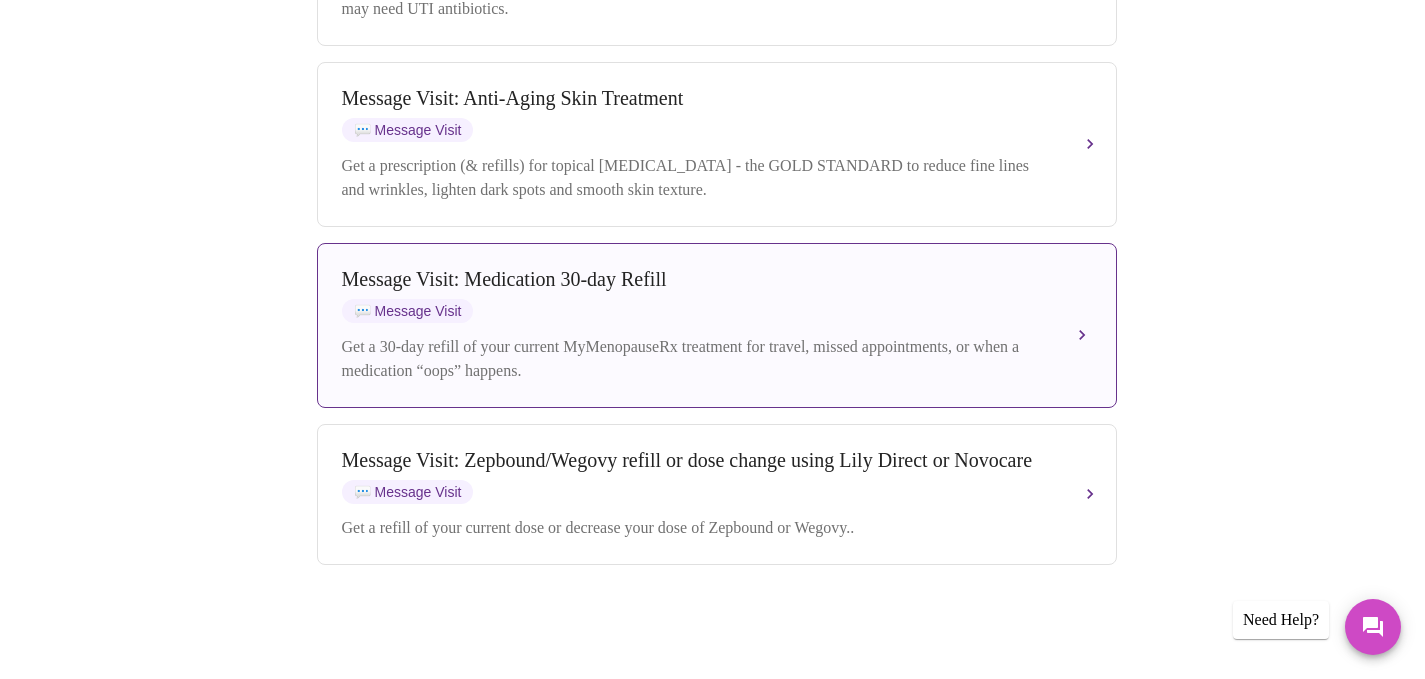 click on "Get a 30-day refill of your current MyMenopauseRx treatment for travel, missed appointments, or when a medication “oops” happens." at bounding box center [697, 359] 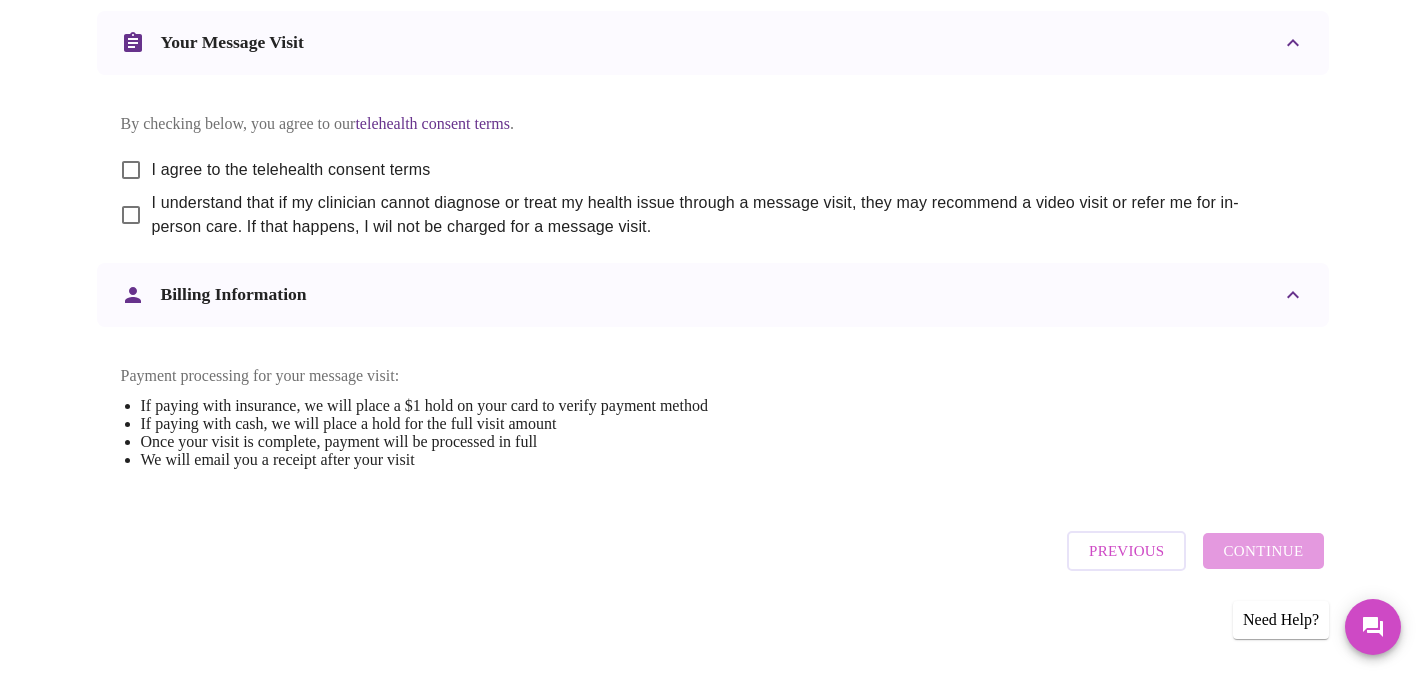click on "I agree to the telehealth consent terms" at bounding box center (131, 170) 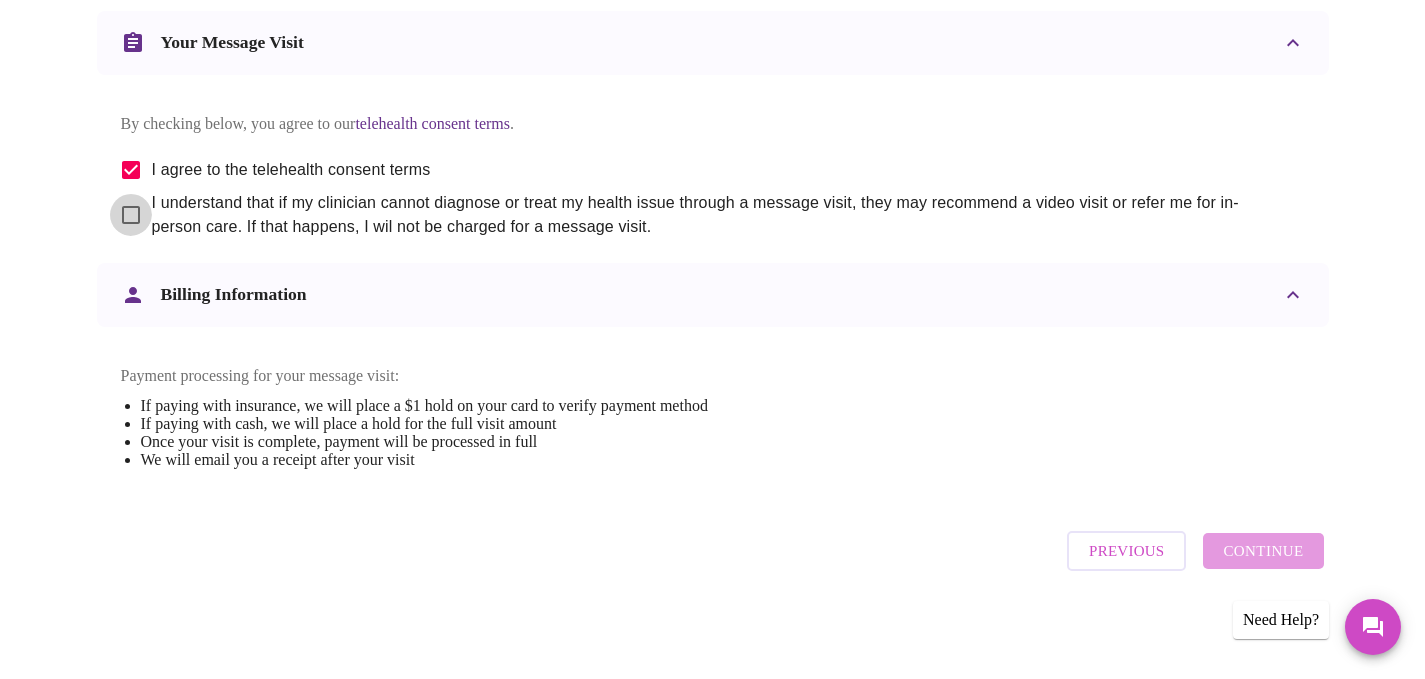 click on "I understand that if my clinician cannot diagnose or treat my health issue through a message visit, they may recommend a video visit or refer me for in-person care. If that happens, I wil not be charged for a message visit." at bounding box center (131, 215) 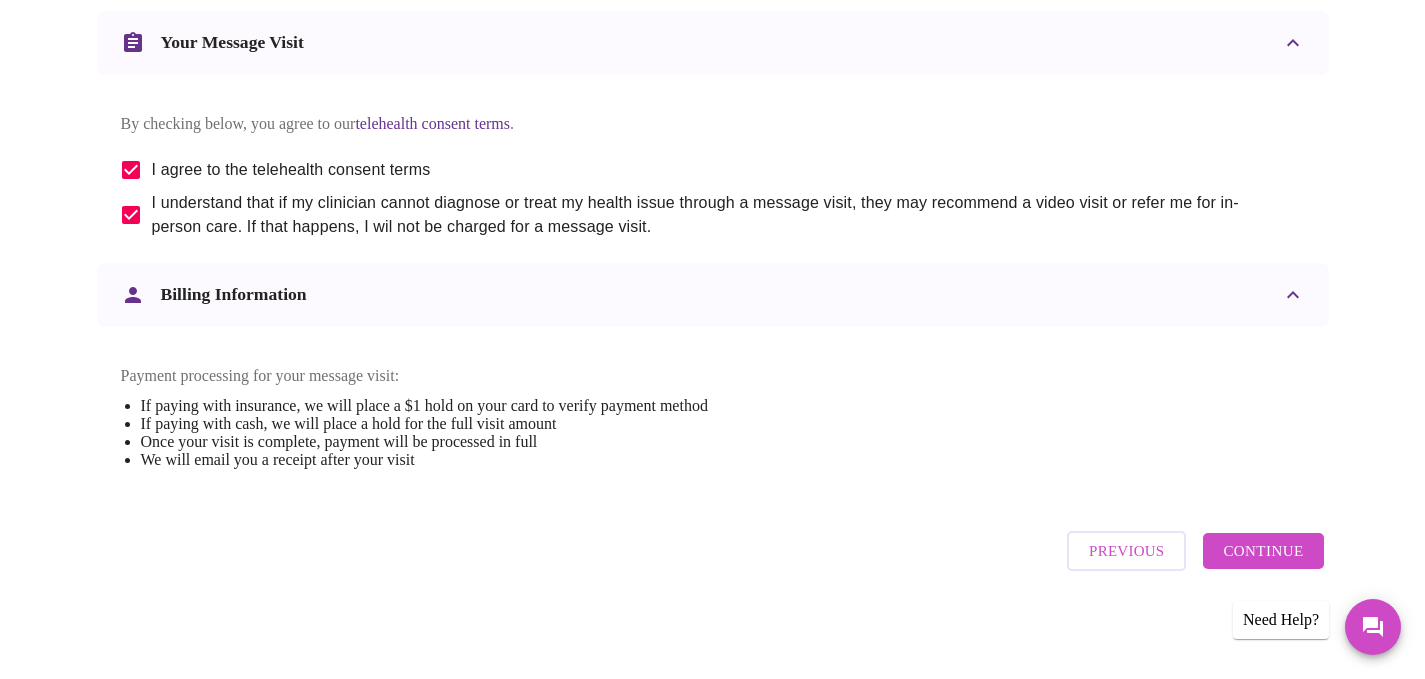click on "Continue" at bounding box center [1263, 551] 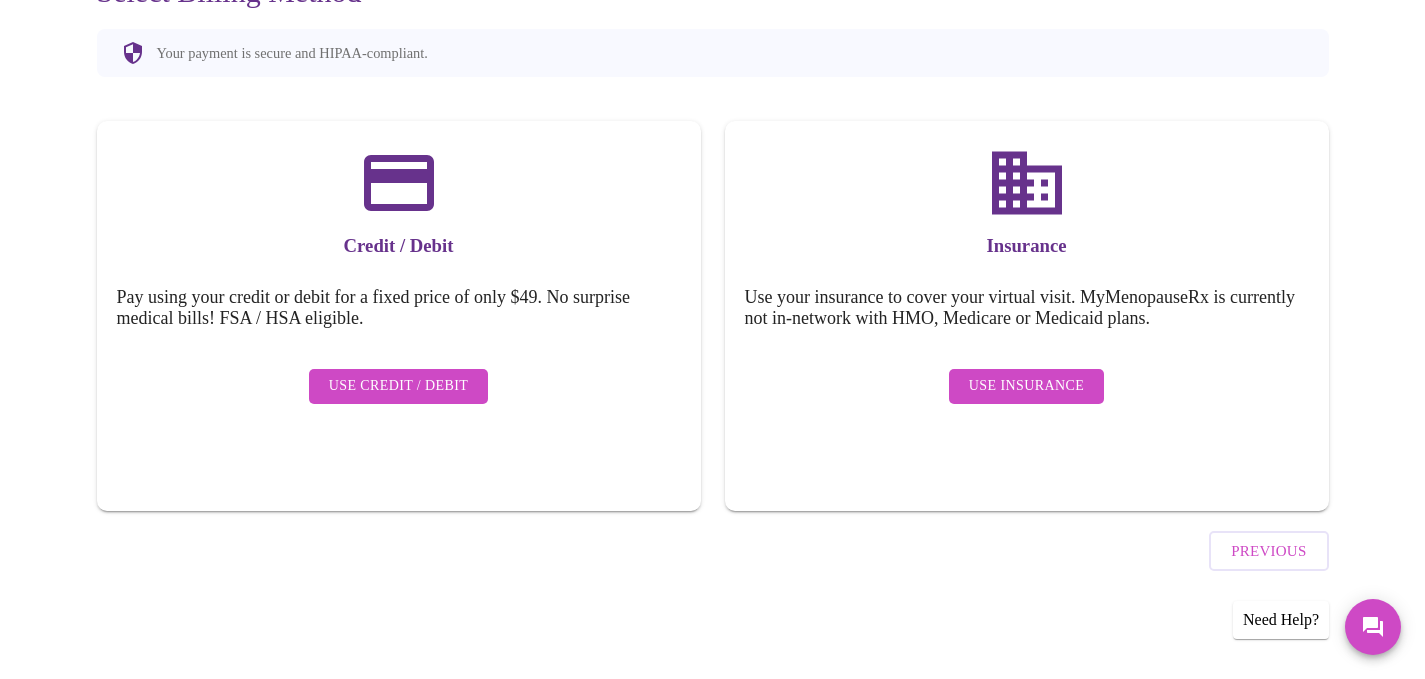scroll, scrollTop: 172, scrollLeft: 0, axis: vertical 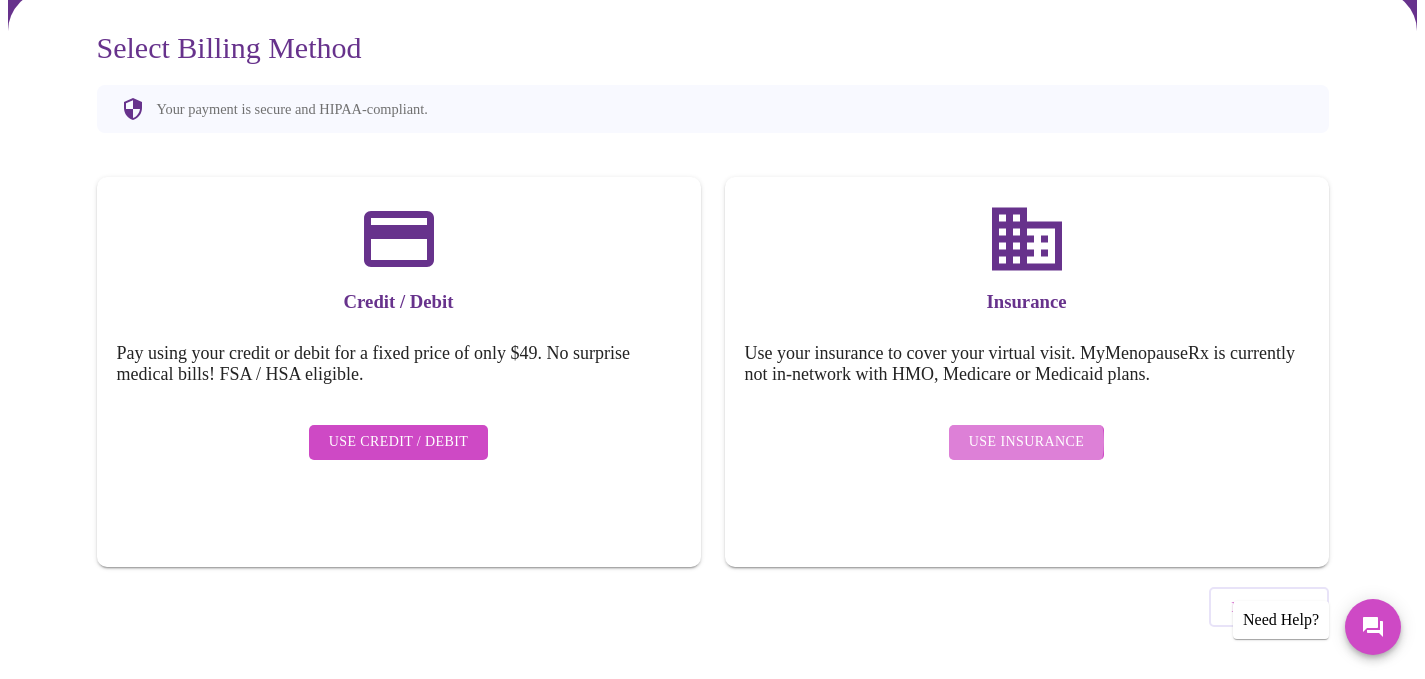 click on "Use Insurance" at bounding box center (1026, 442) 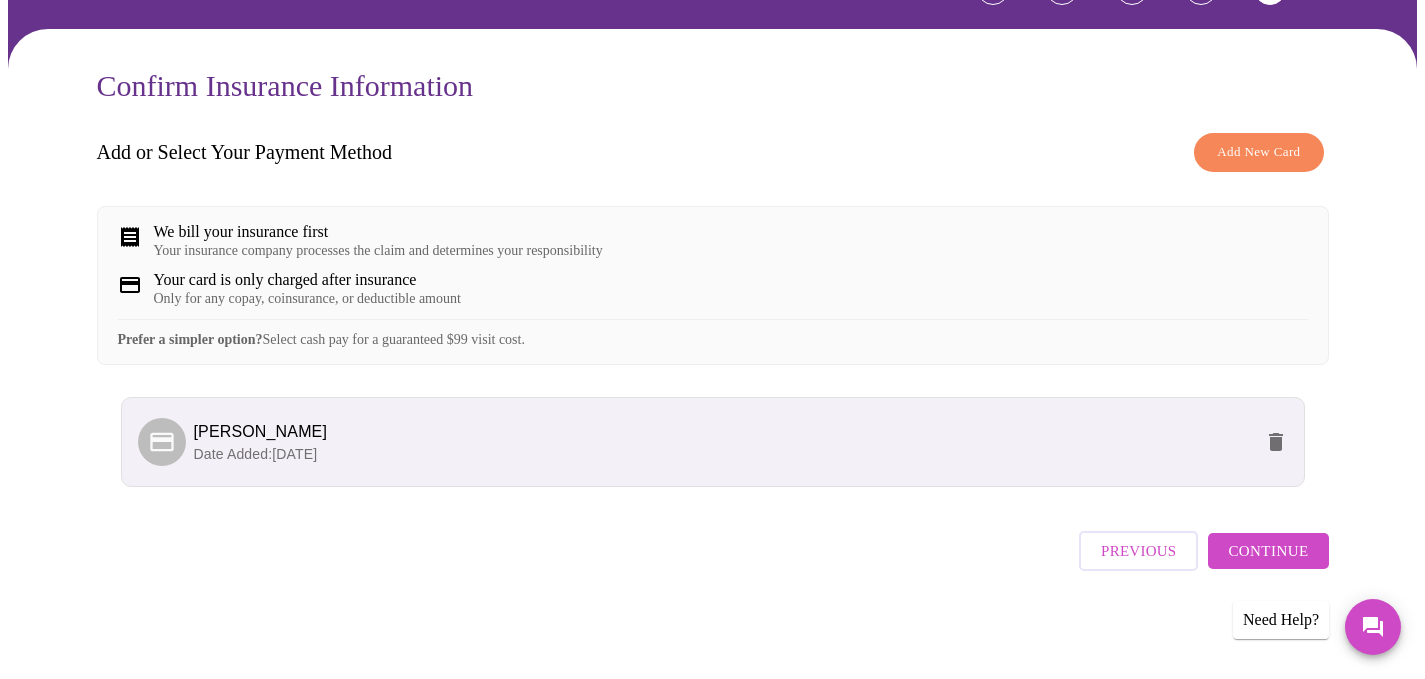 scroll, scrollTop: 142, scrollLeft: 0, axis: vertical 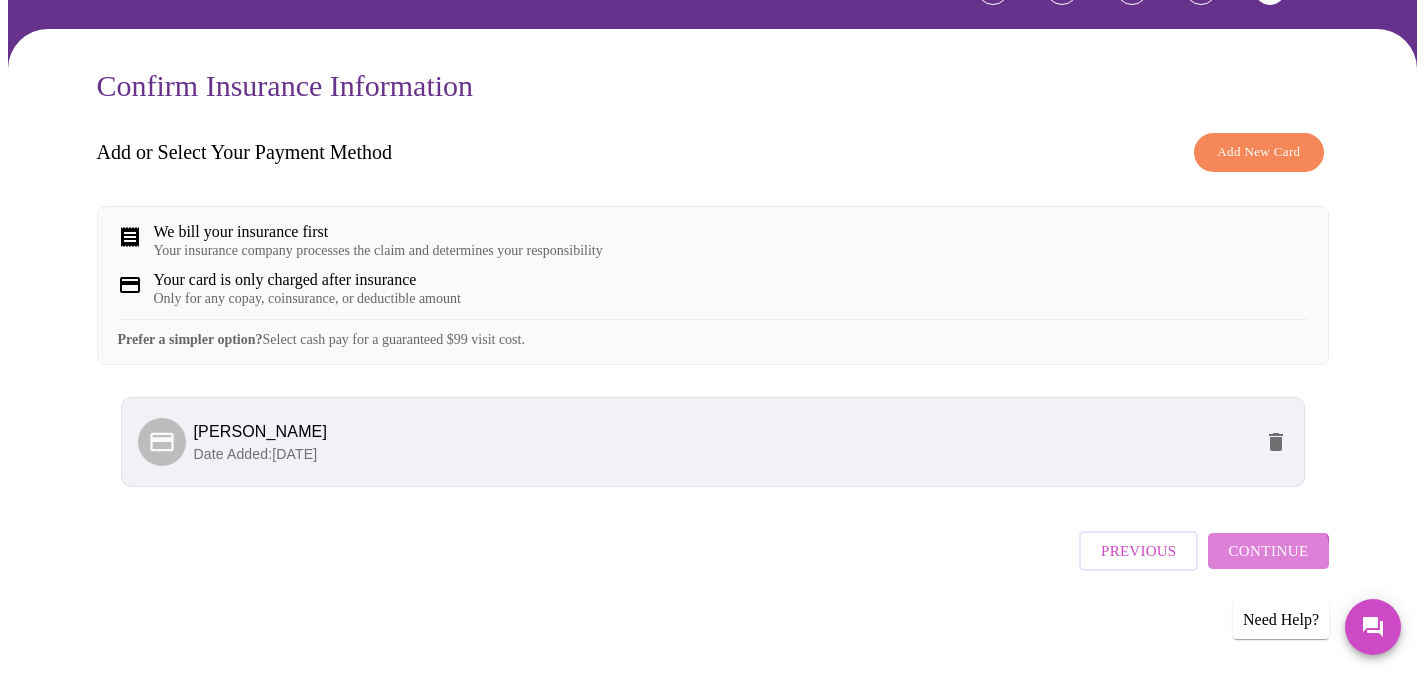 click on "Continue" at bounding box center [1268, 551] 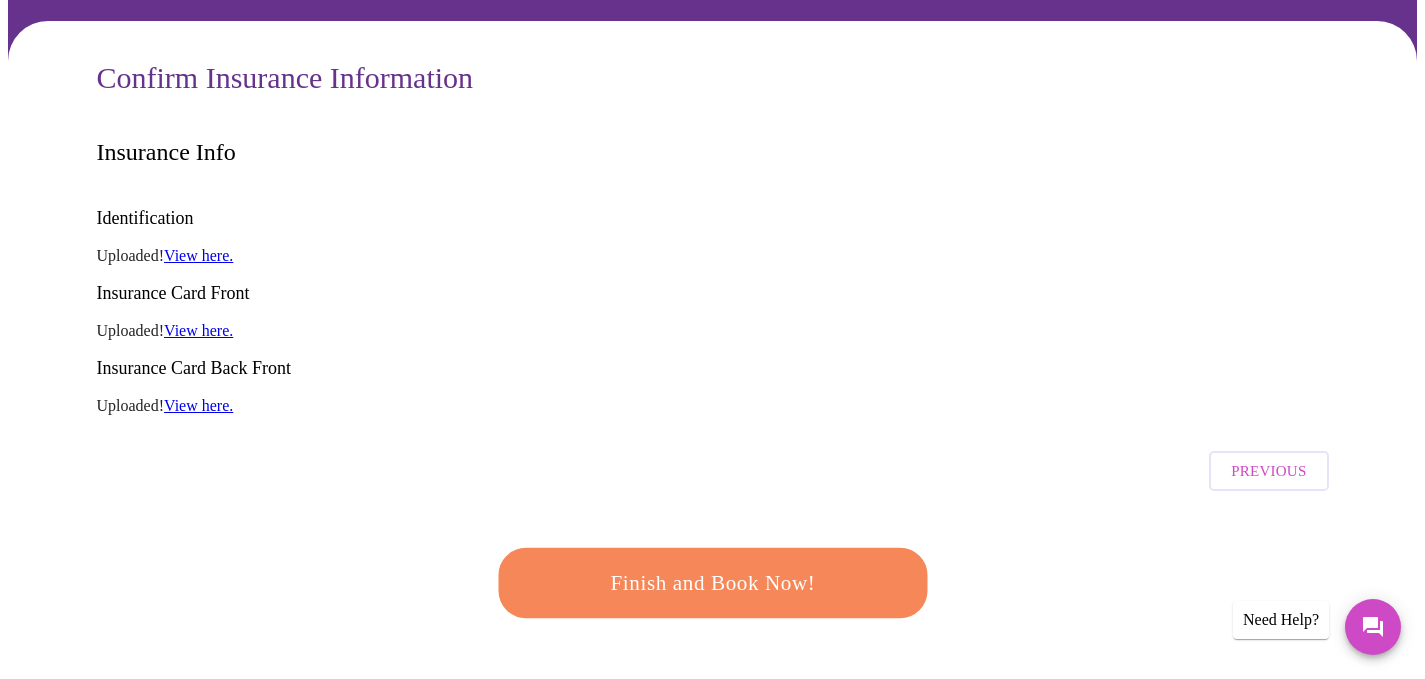 click on "Finish and Book Now!" at bounding box center [713, 583] 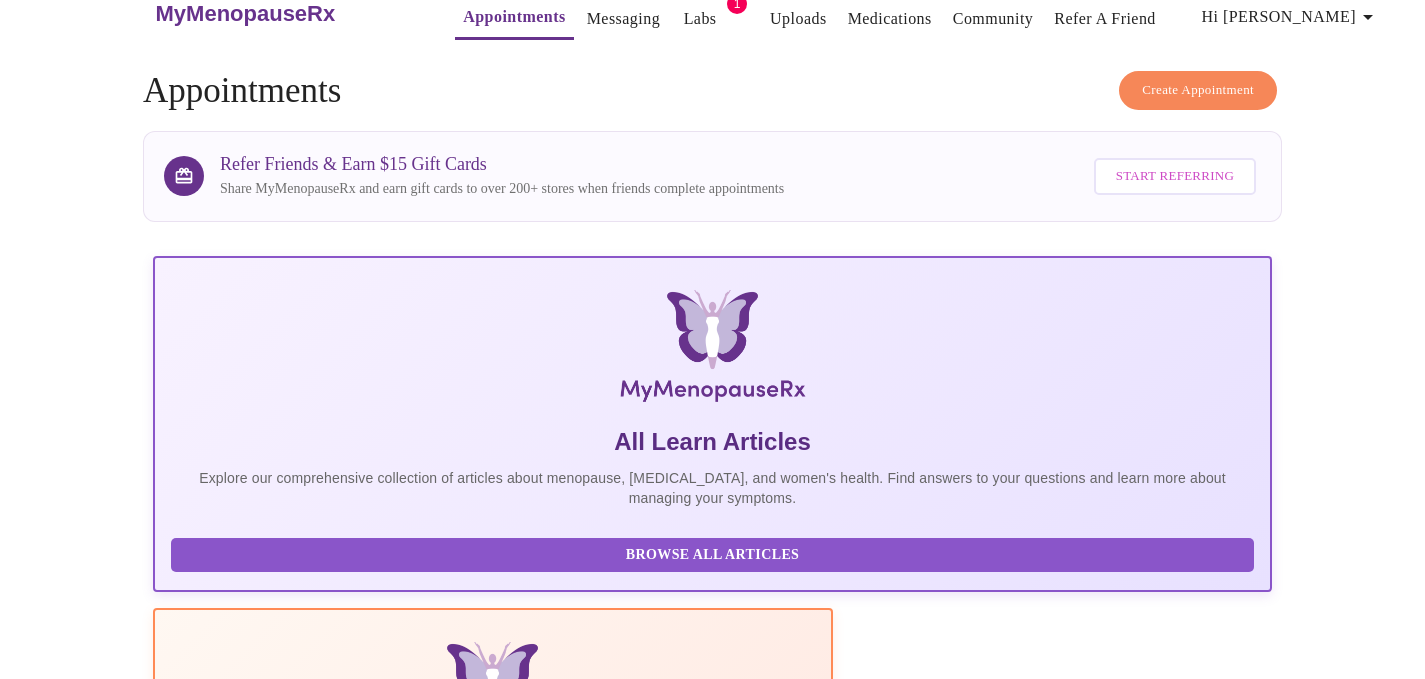 scroll, scrollTop: 0, scrollLeft: 0, axis: both 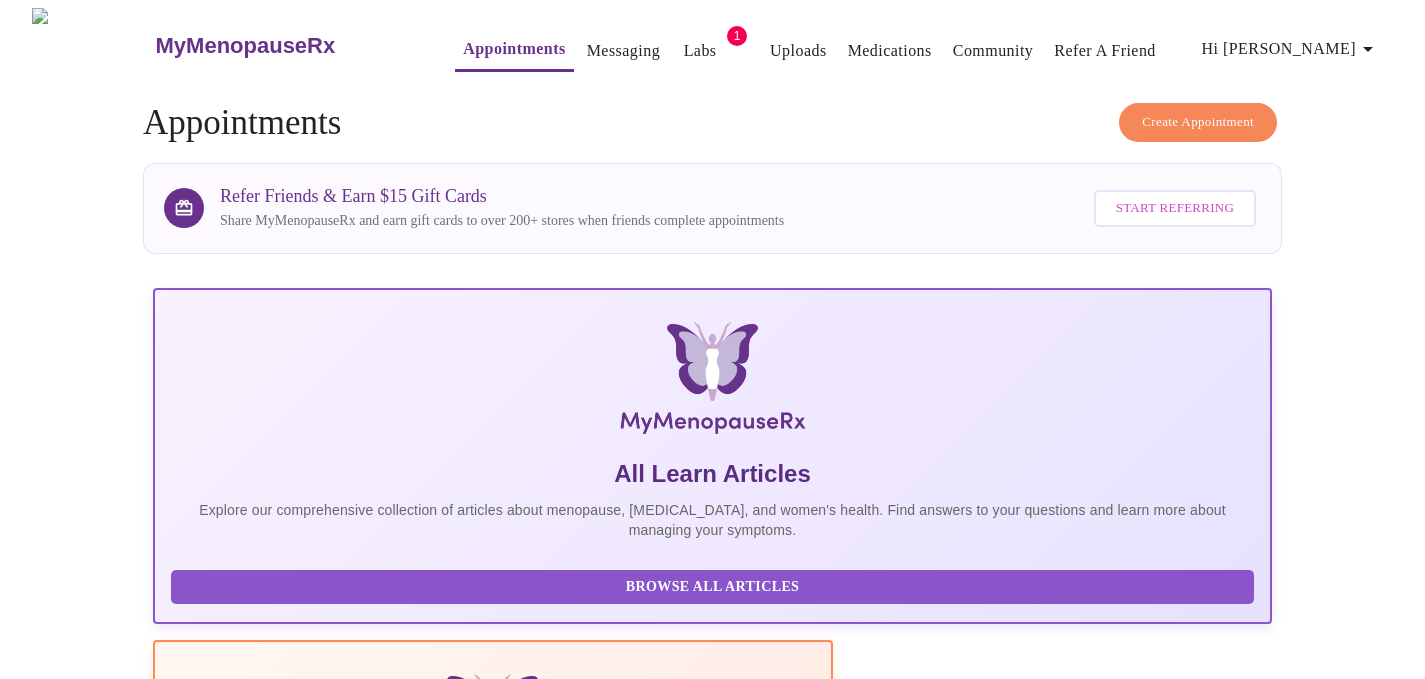 click on "Create Appointment" at bounding box center [1198, 122] 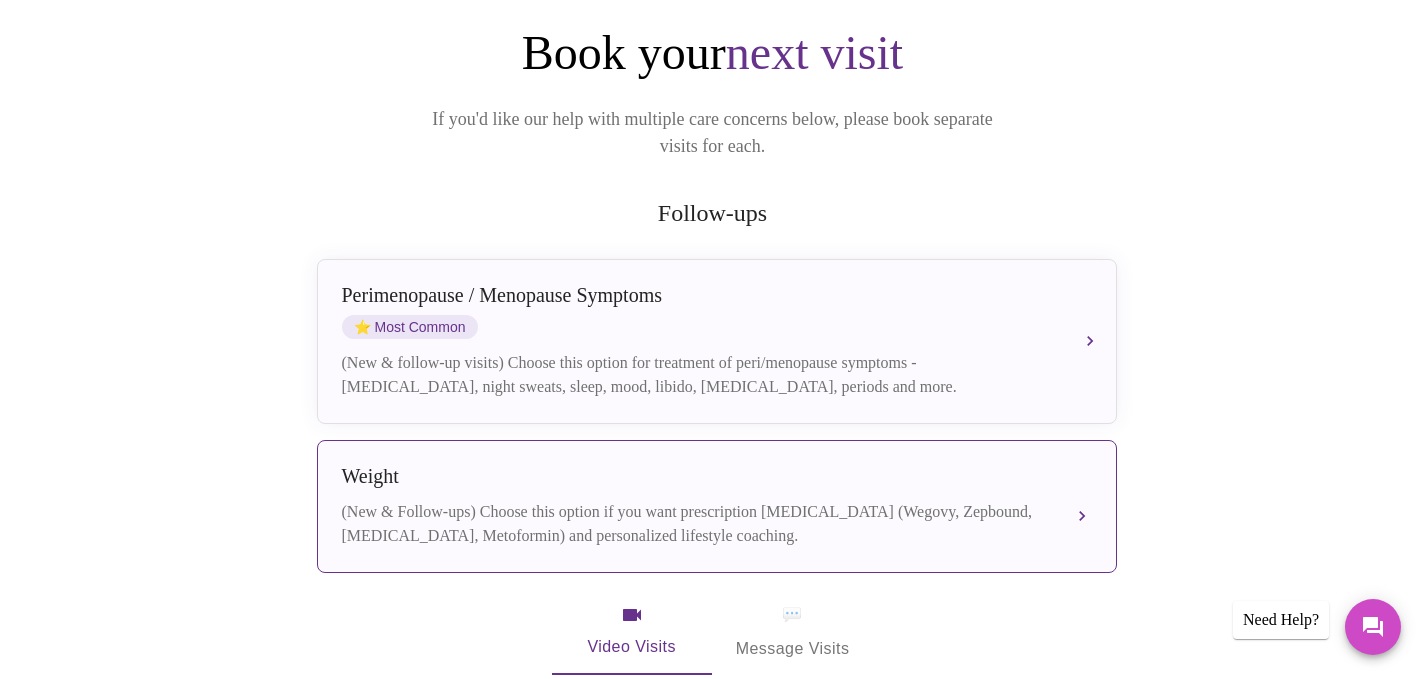 scroll, scrollTop: 212, scrollLeft: 0, axis: vertical 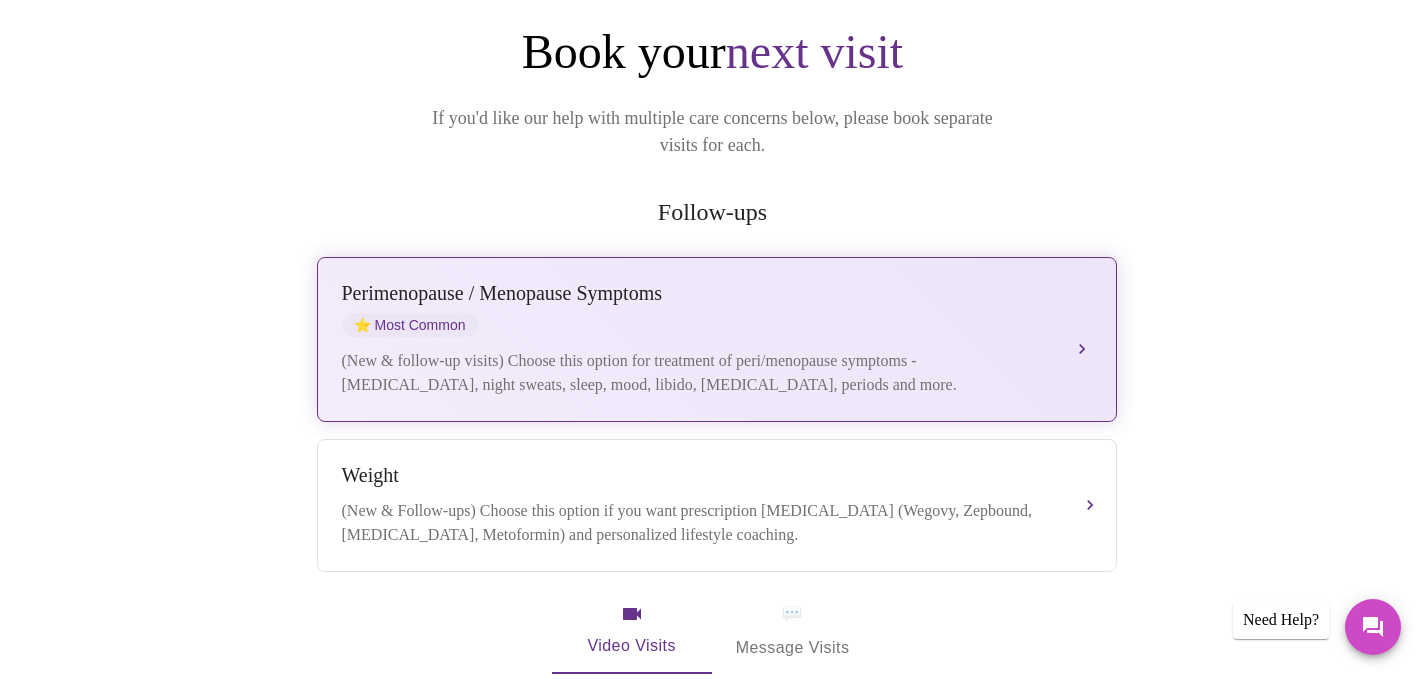 click on "Perimenopause / Menopause Symptoms  ⭐  Most Common" at bounding box center [697, 309] 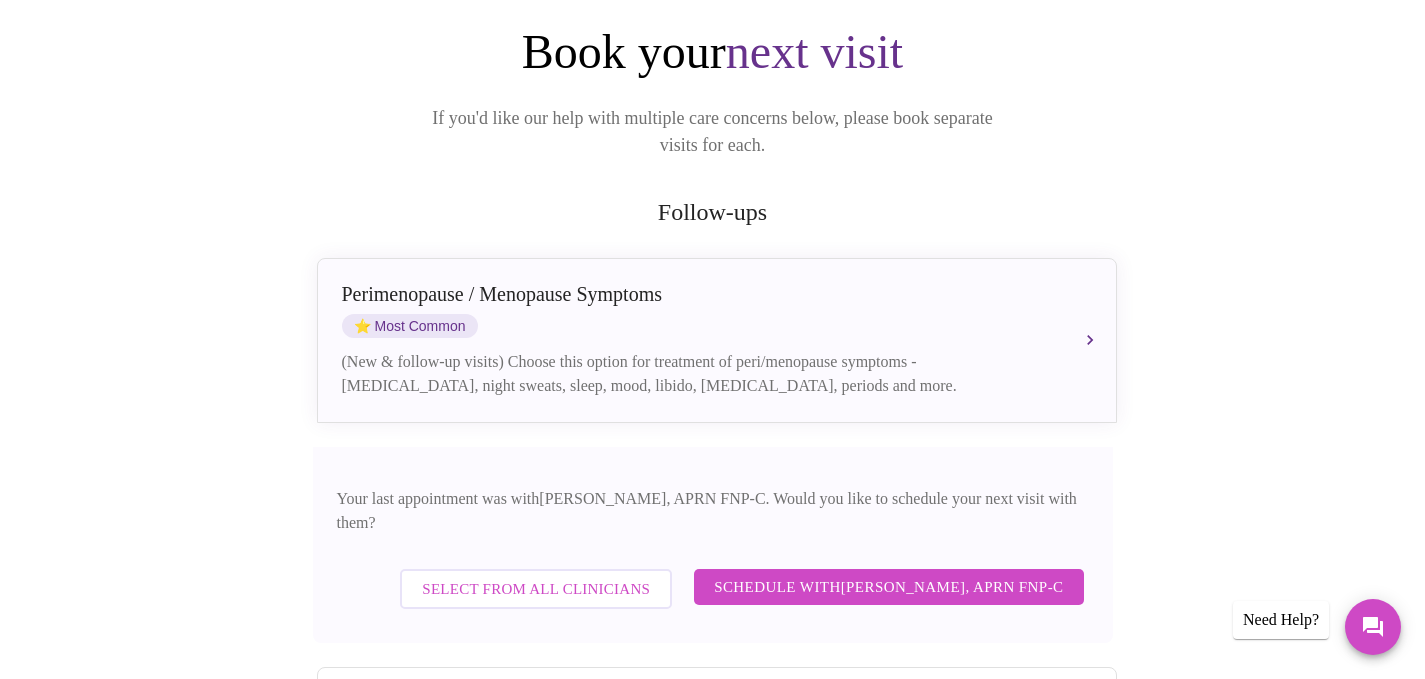 click on "Schedule with  Kelly Perisin, APRN FNP-C" at bounding box center [888, 587] 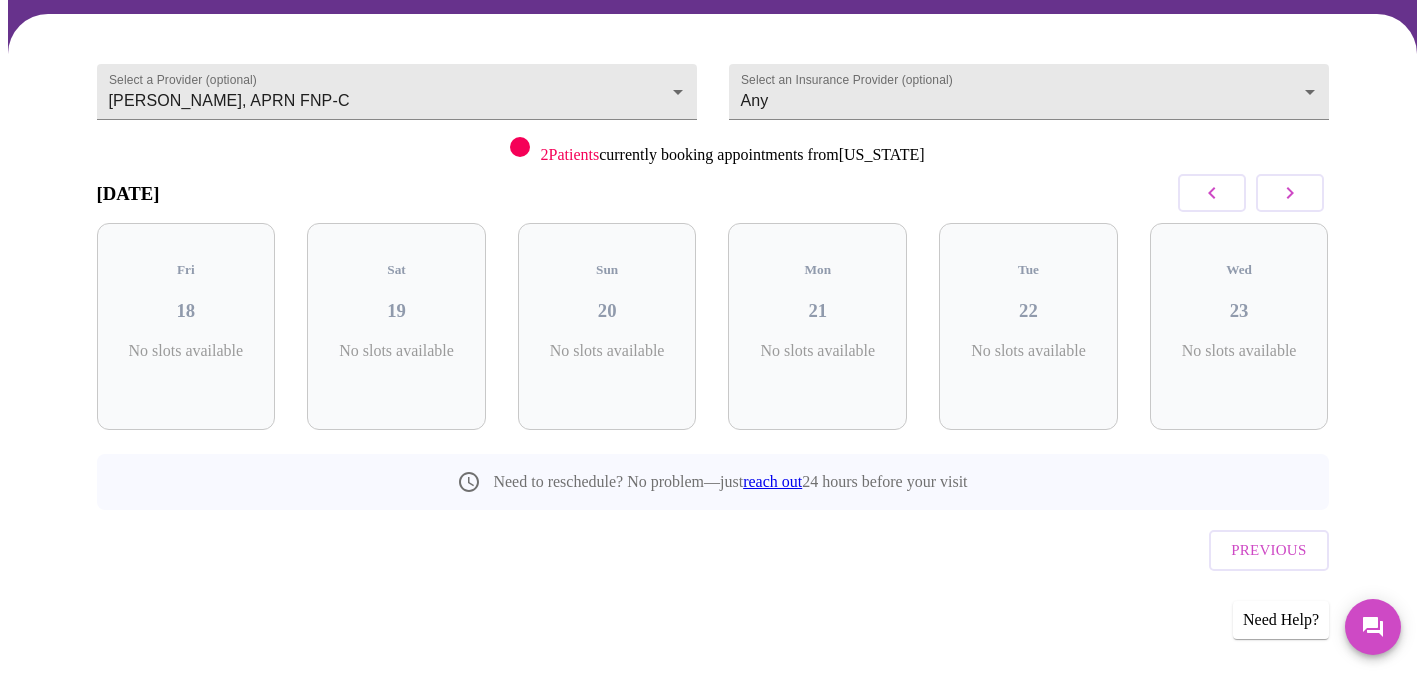 scroll, scrollTop: 107, scrollLeft: 0, axis: vertical 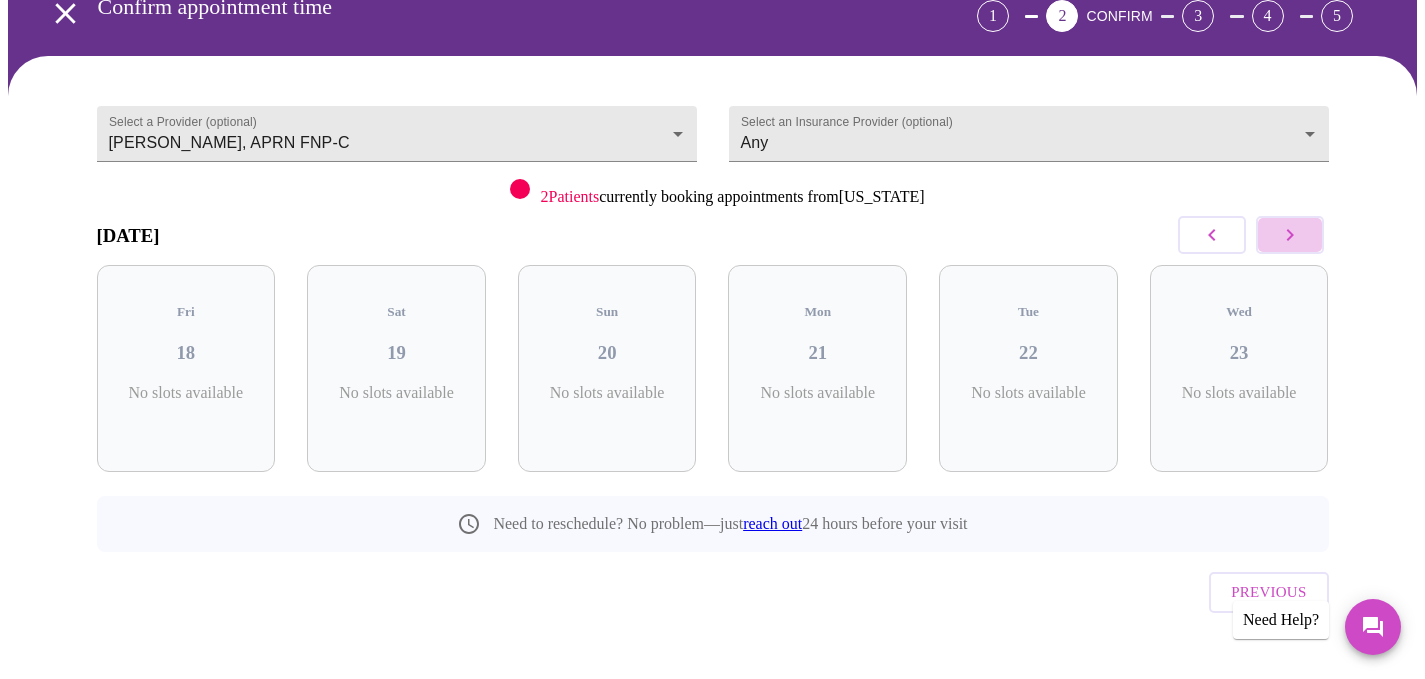 click at bounding box center [1290, 235] 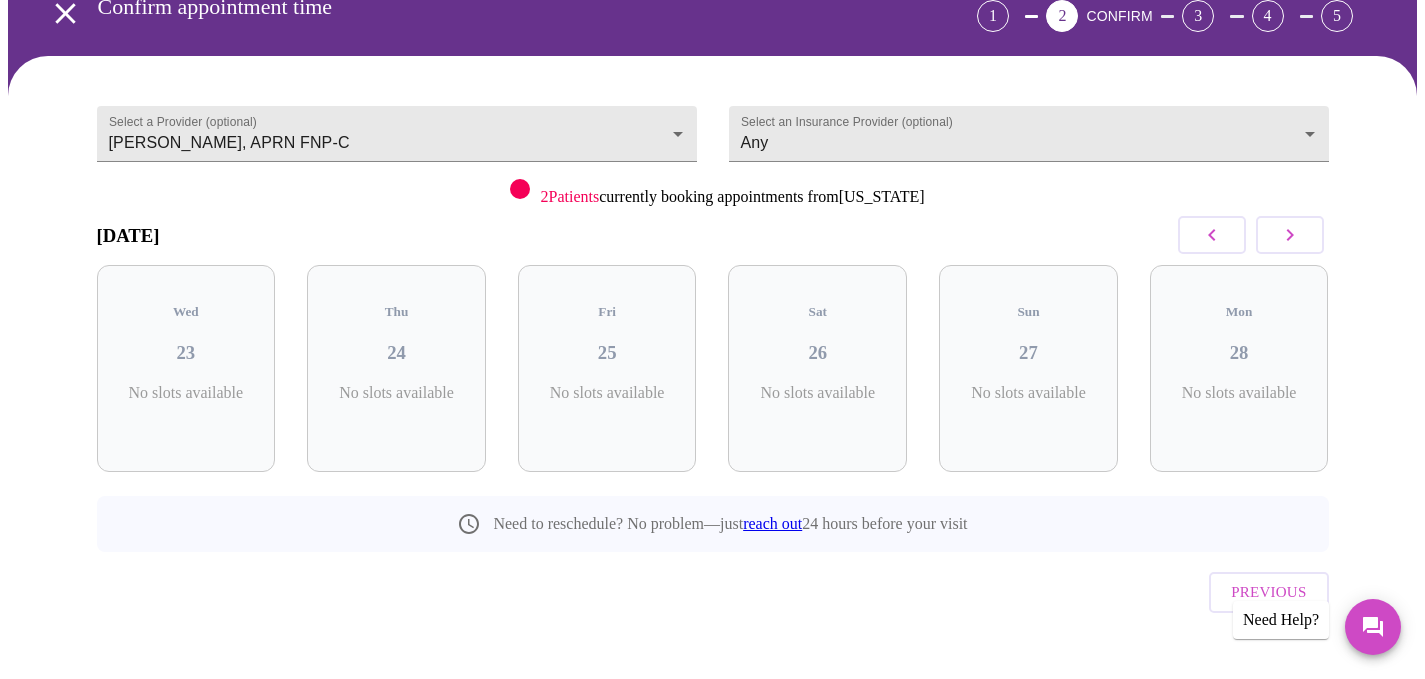 click at bounding box center (1290, 235) 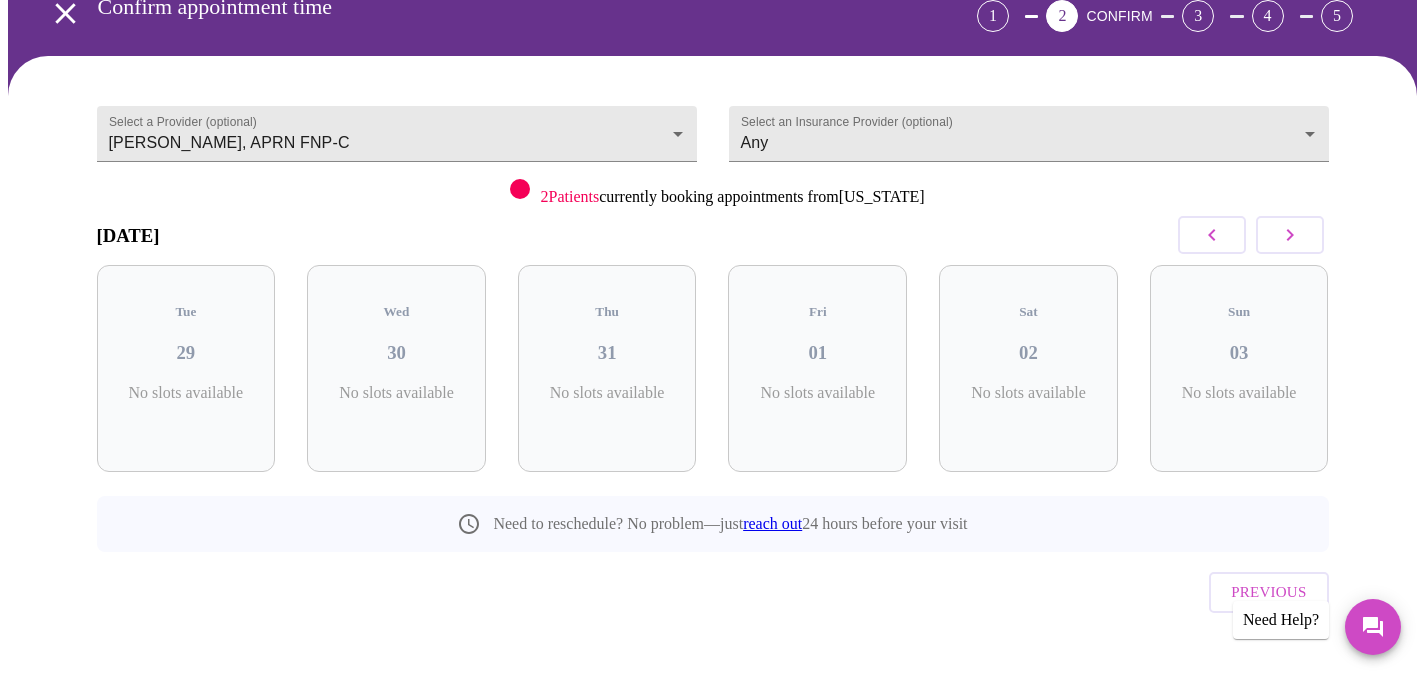 click at bounding box center (1290, 235) 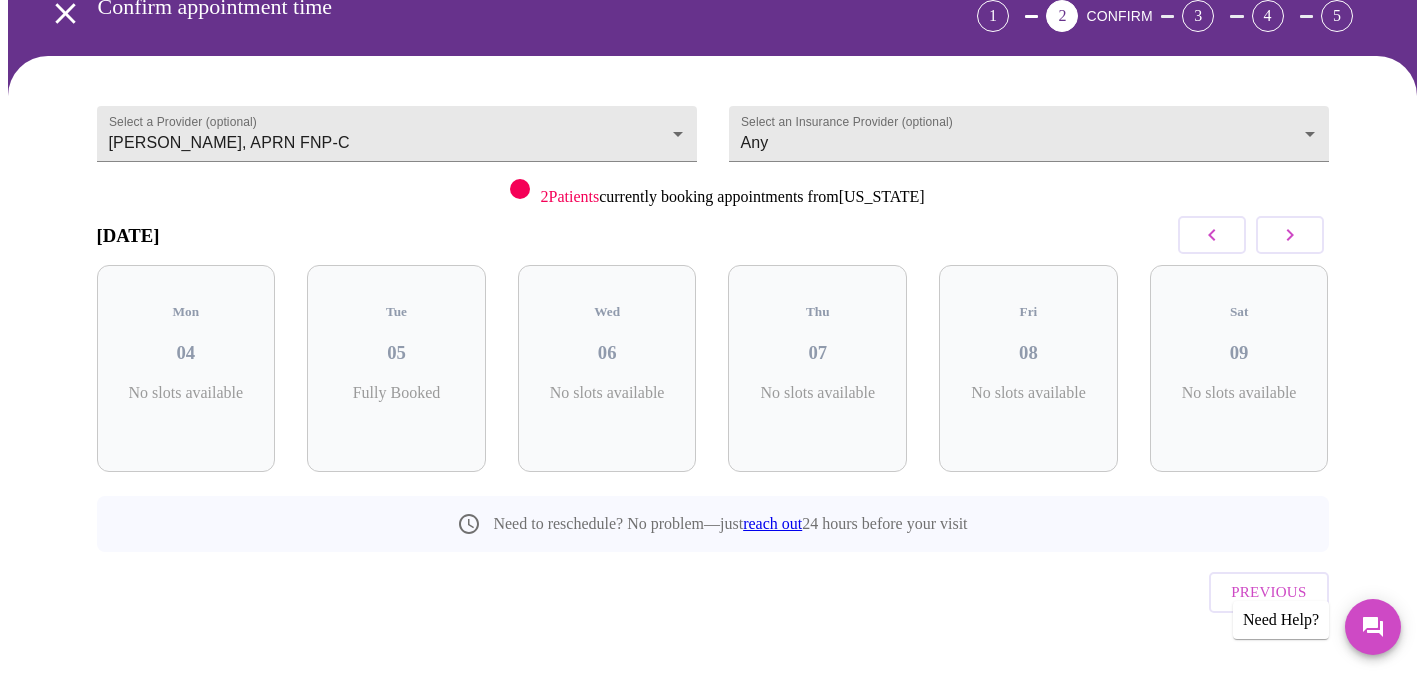 click at bounding box center [1290, 235] 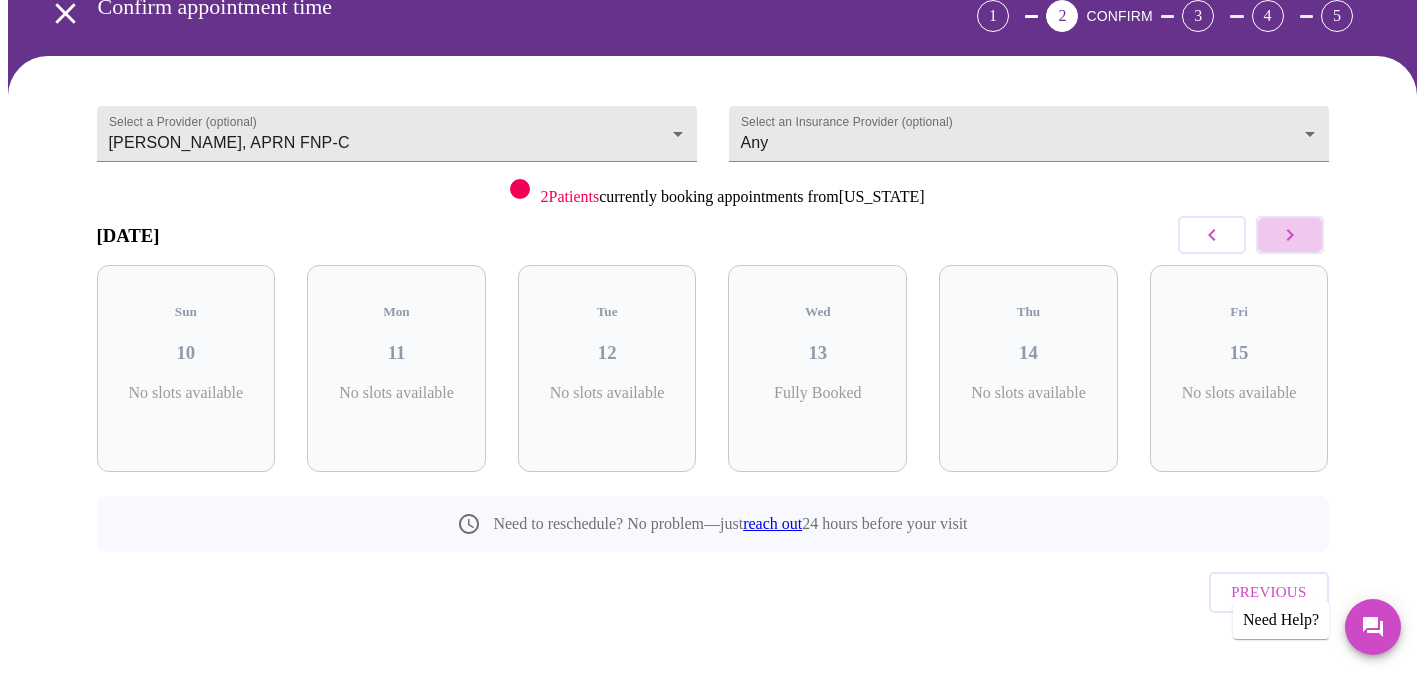 click at bounding box center (1290, 235) 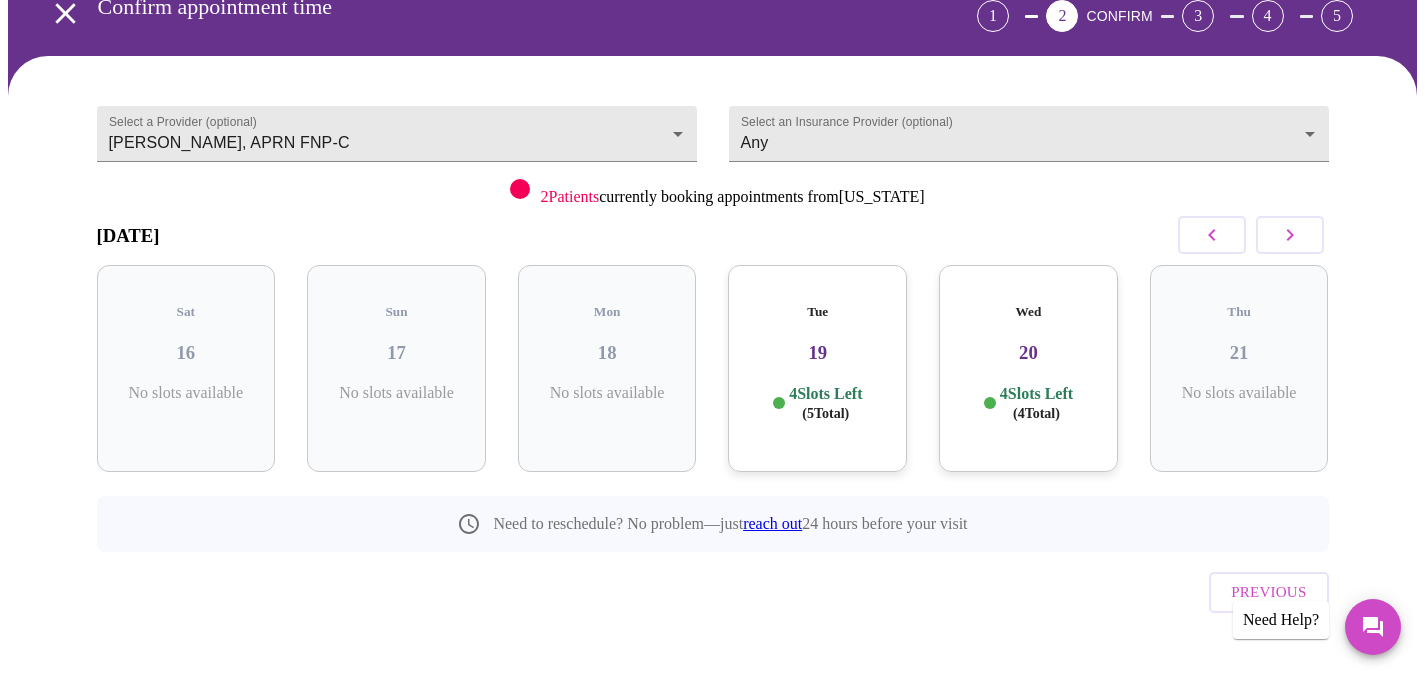 click on "19" at bounding box center [817, 353] 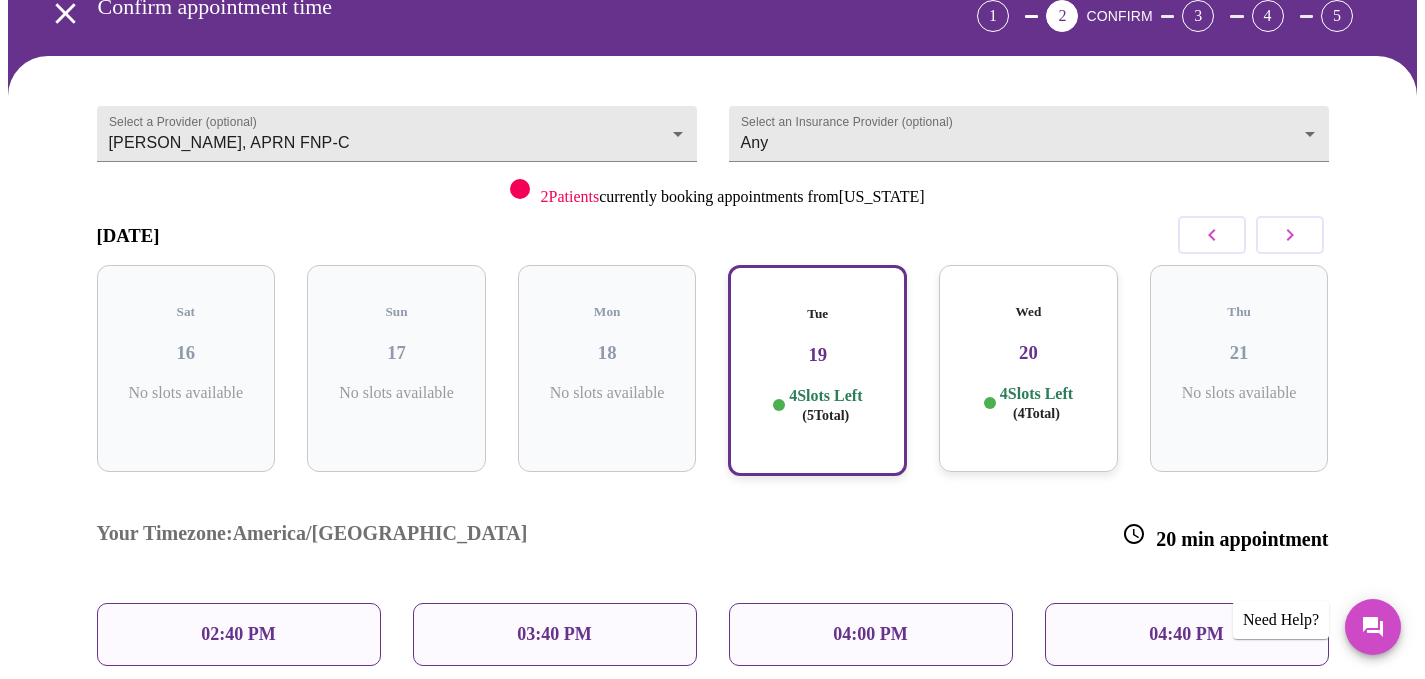 click on "04:00 PM" at bounding box center (871, 634) 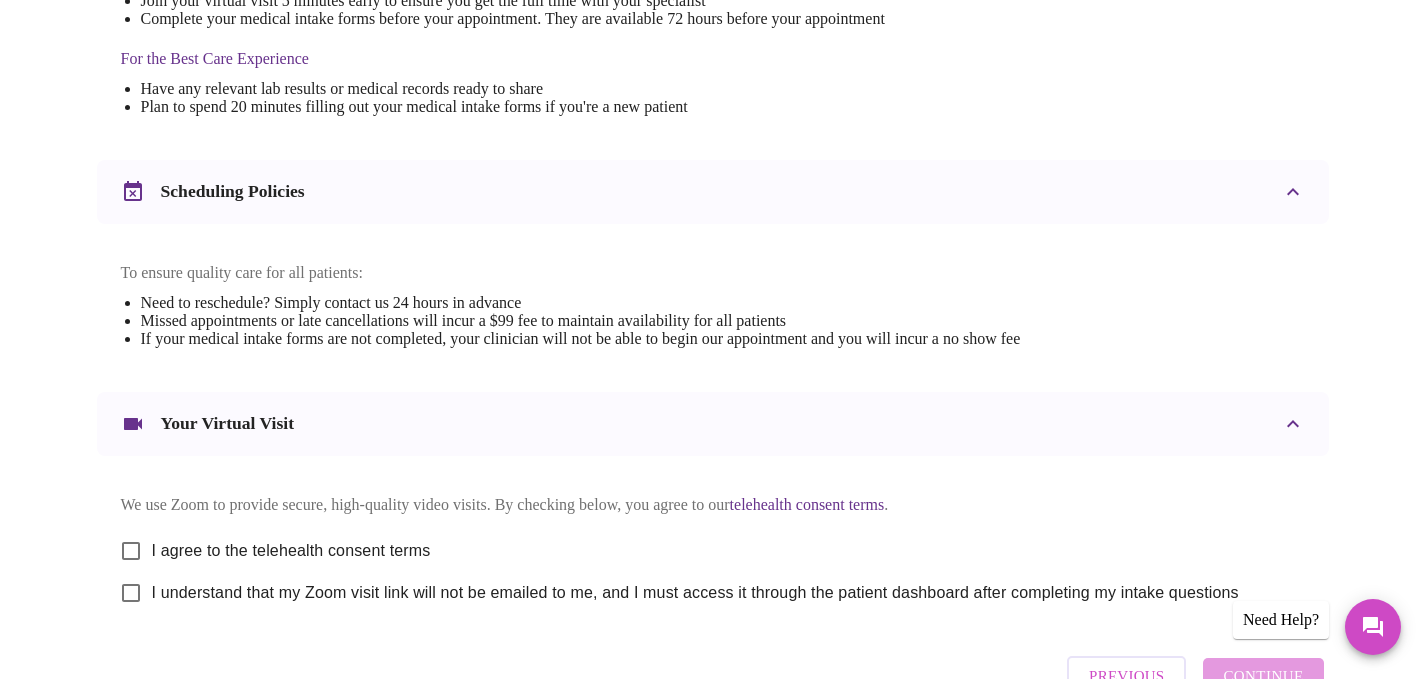scroll, scrollTop: 746, scrollLeft: 0, axis: vertical 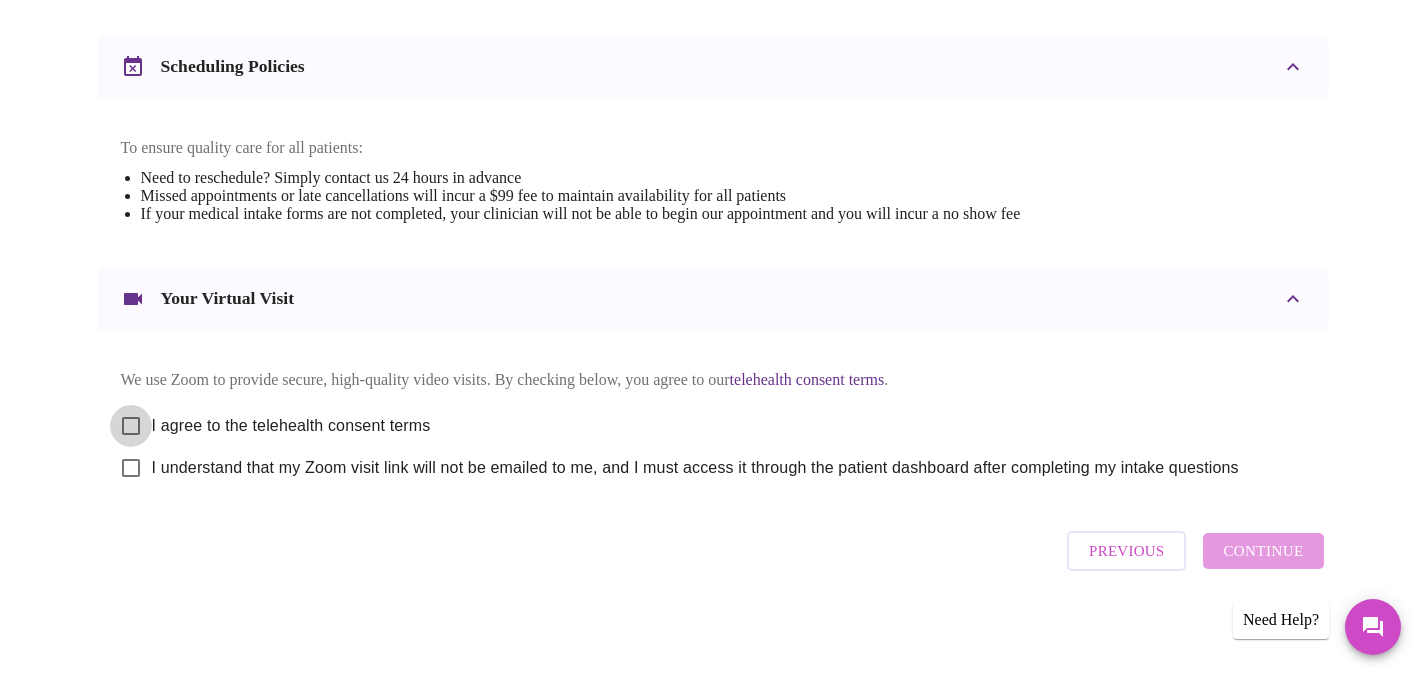 click on "I agree to the telehealth consent terms" at bounding box center (131, 426) 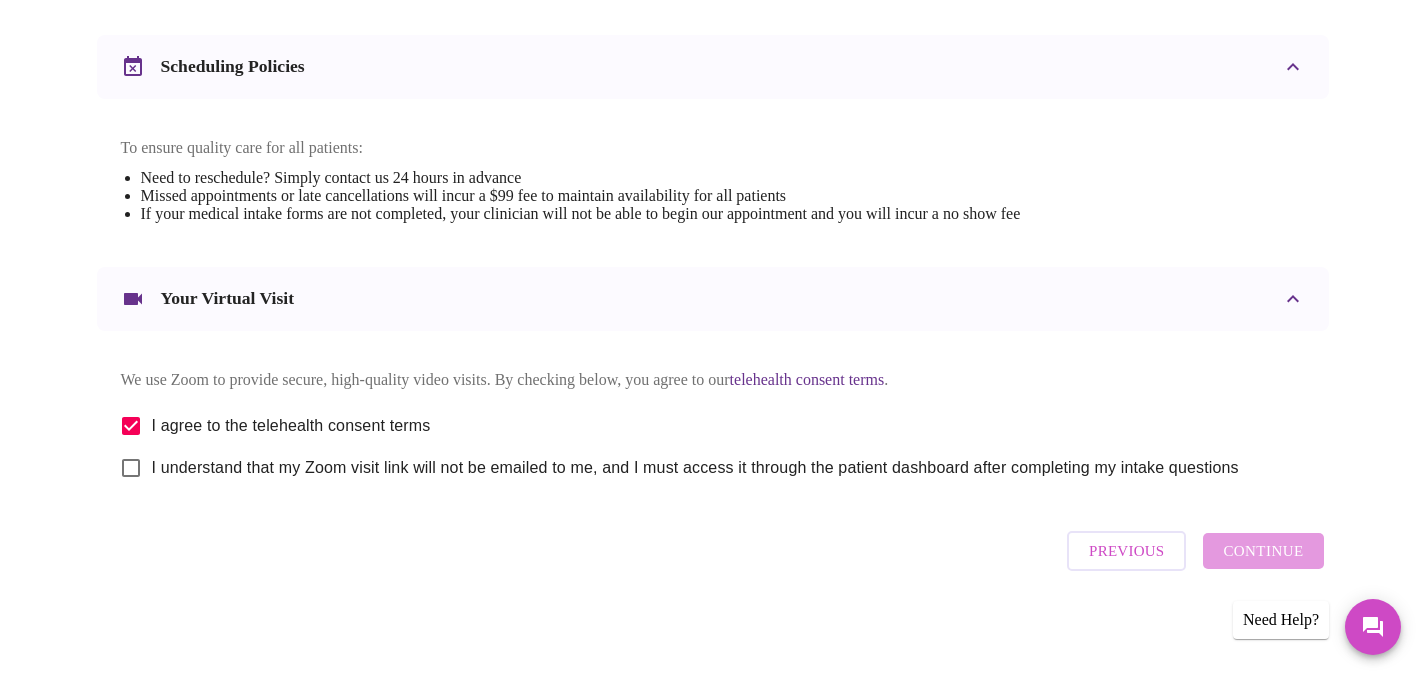 click on "I understand that my Zoom visit link will not be emailed to me, and I must access it through the patient dashboard after completing my intake questions" at bounding box center (131, 468) 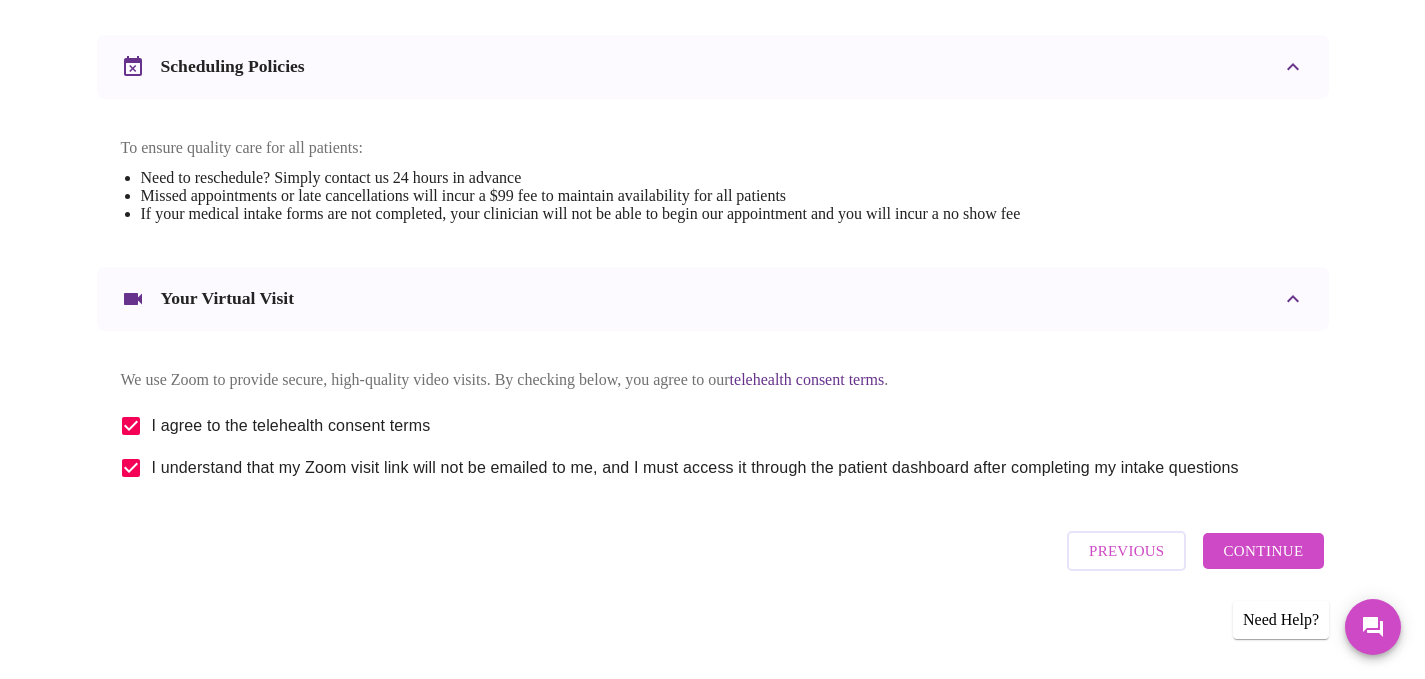 click on "Continue" at bounding box center [1263, 551] 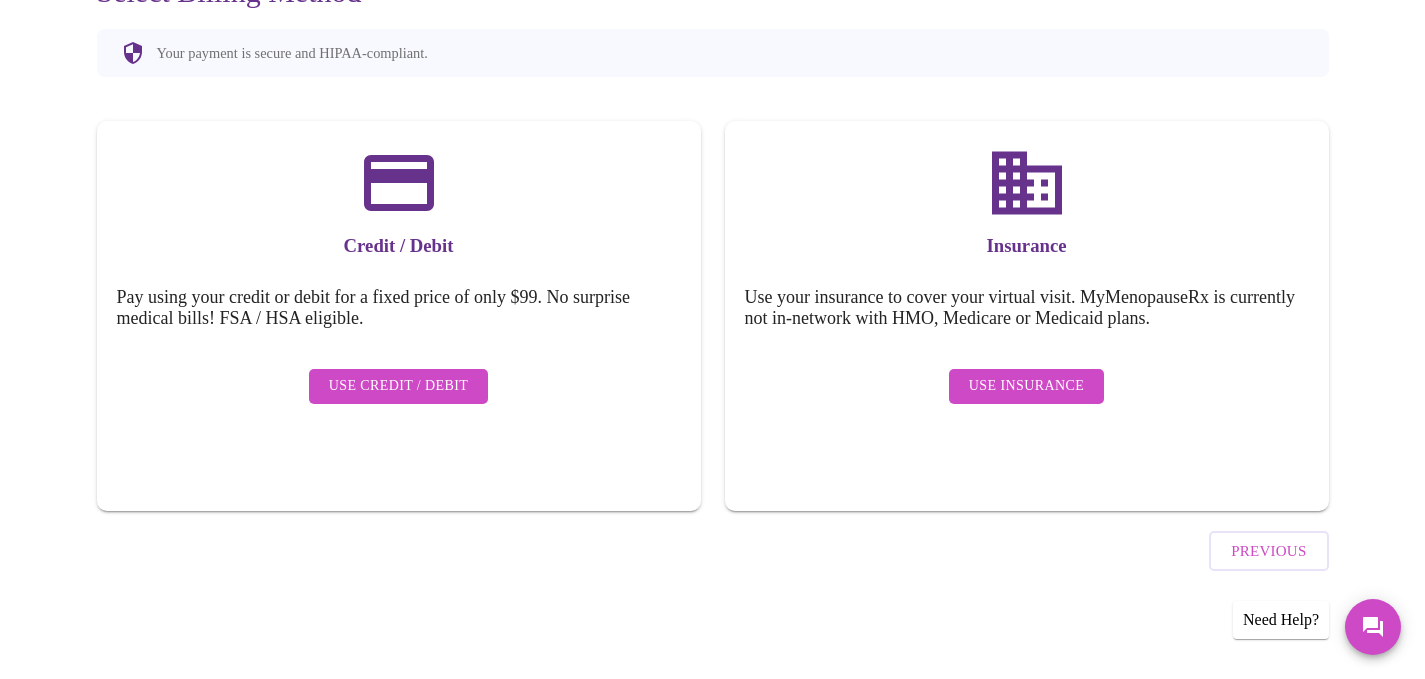 scroll, scrollTop: 172, scrollLeft: 0, axis: vertical 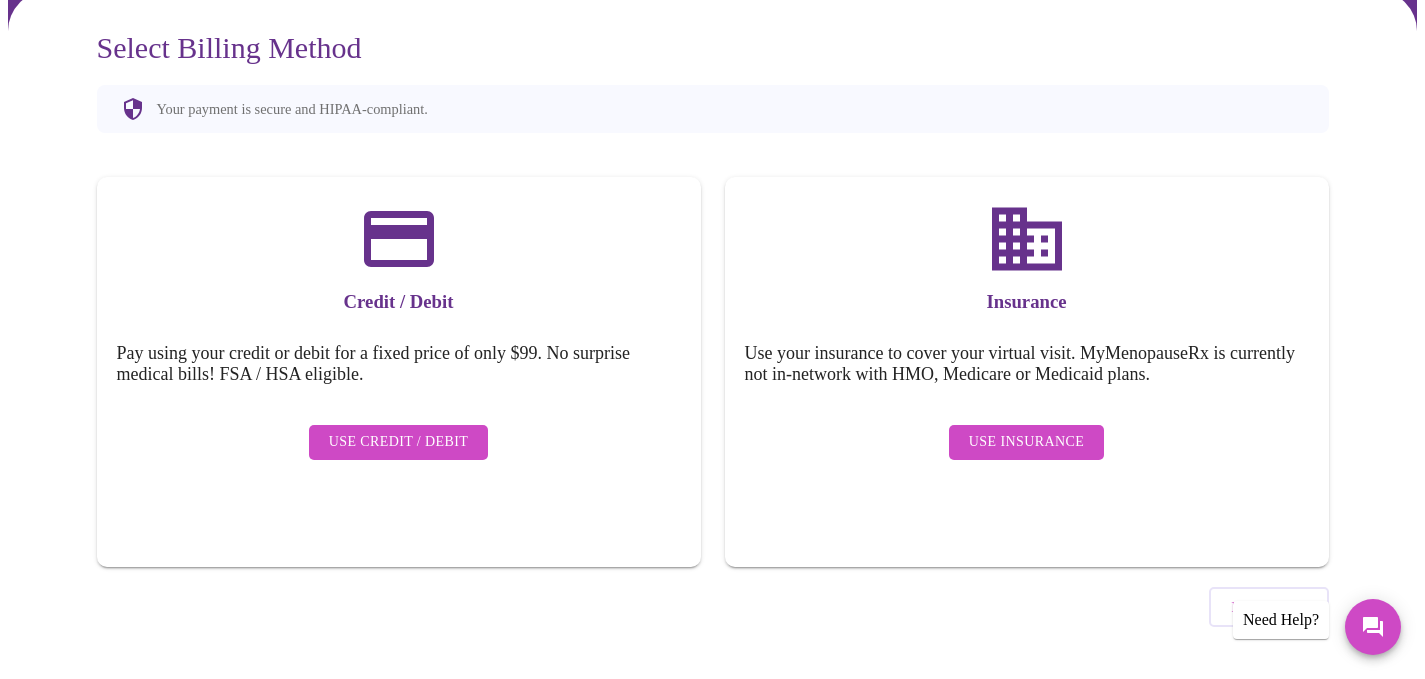 click on "Use Insurance" at bounding box center (1027, 442) 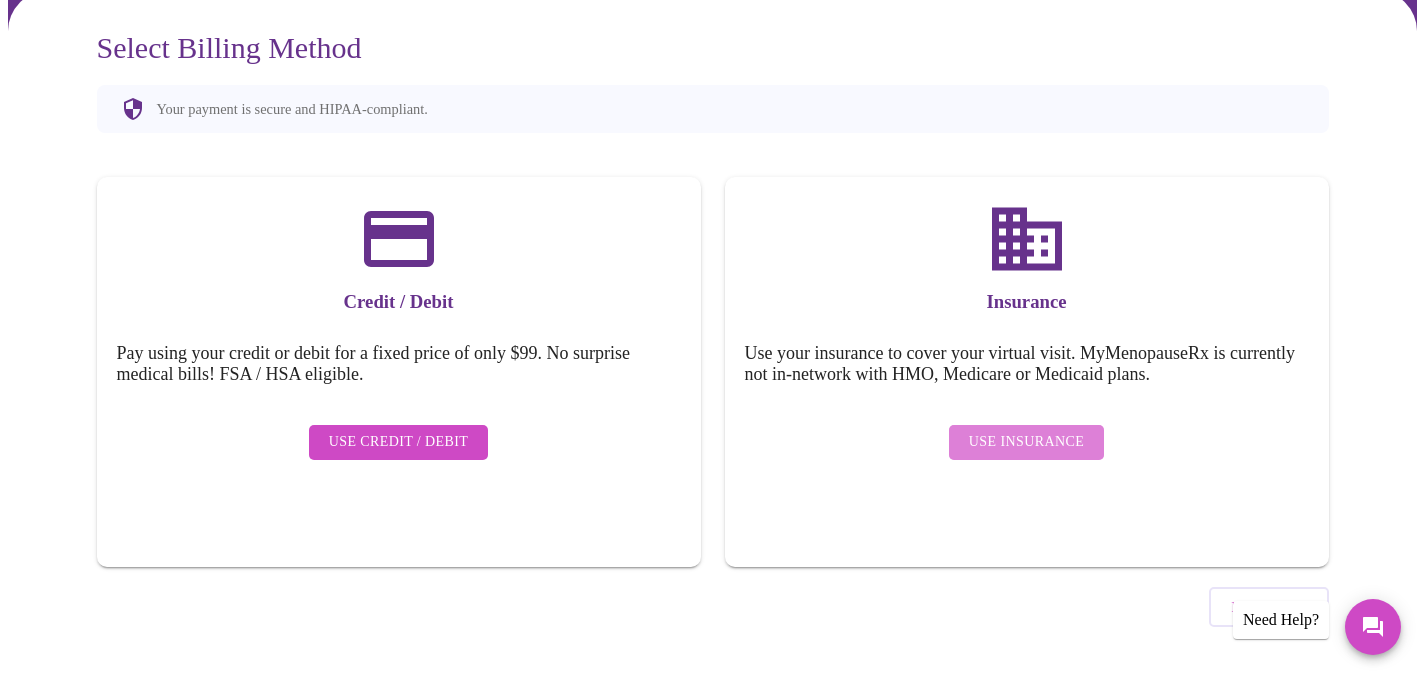 click on "Use Insurance" at bounding box center [1026, 442] 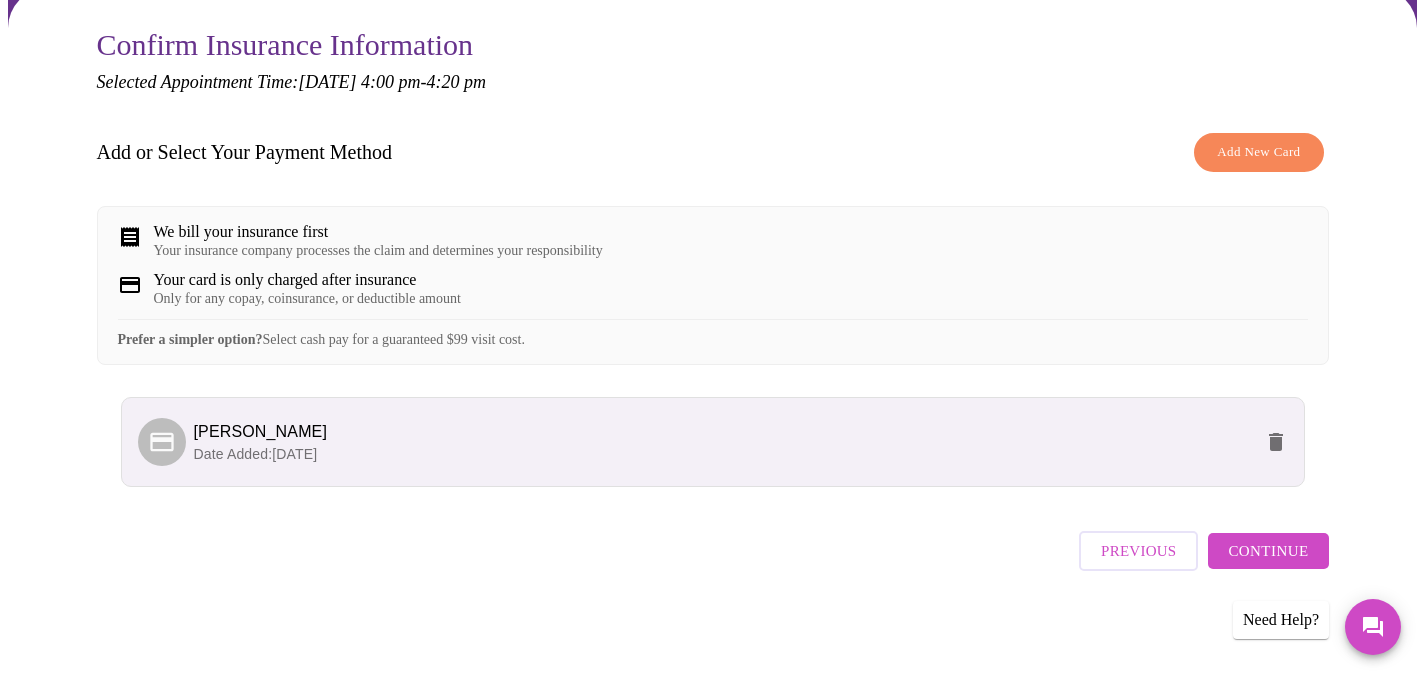 scroll, scrollTop: 189, scrollLeft: 0, axis: vertical 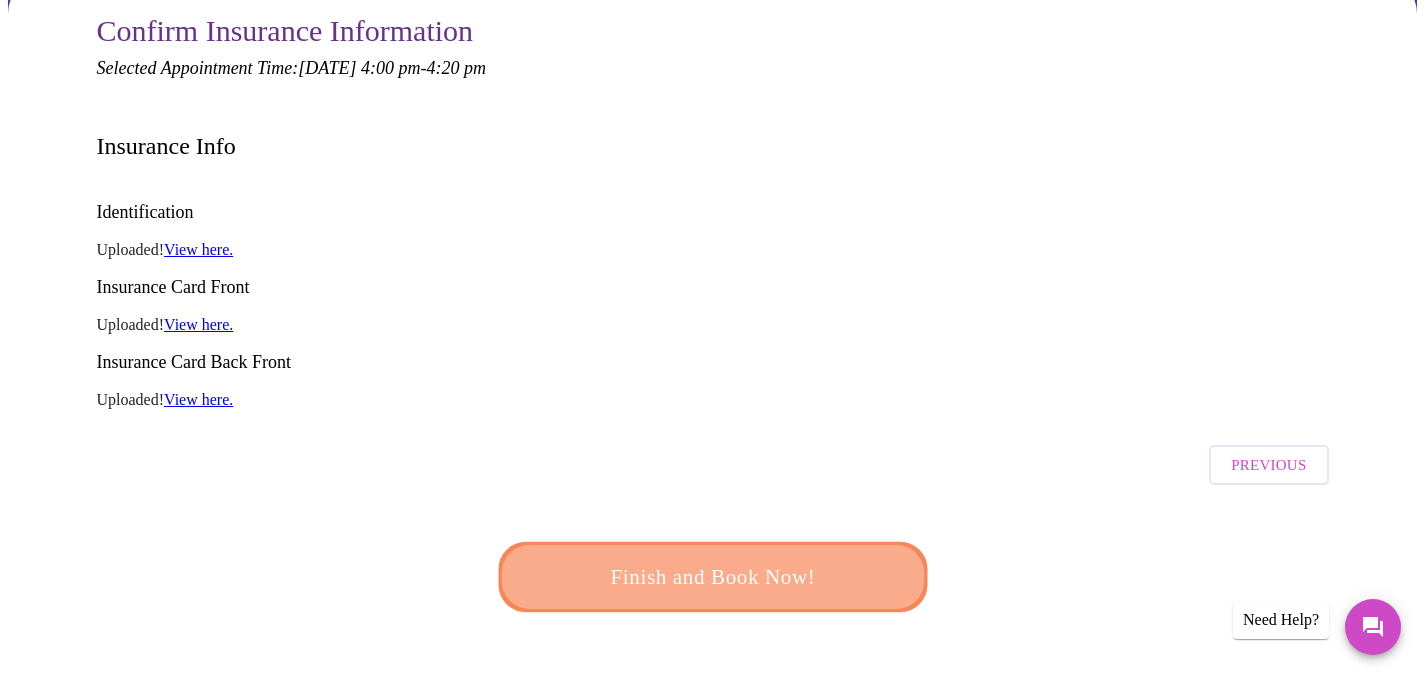 click on "Finish and Book Now!" at bounding box center (713, 577) 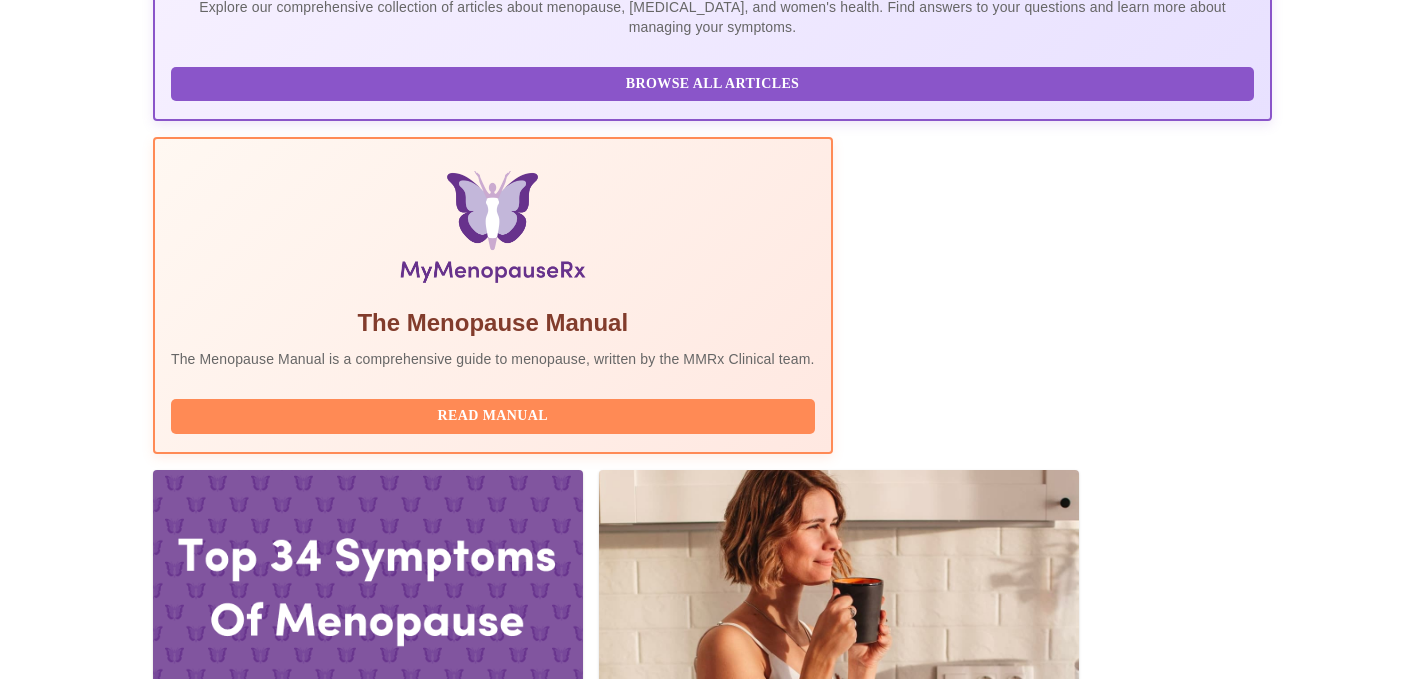 scroll, scrollTop: 900, scrollLeft: 0, axis: vertical 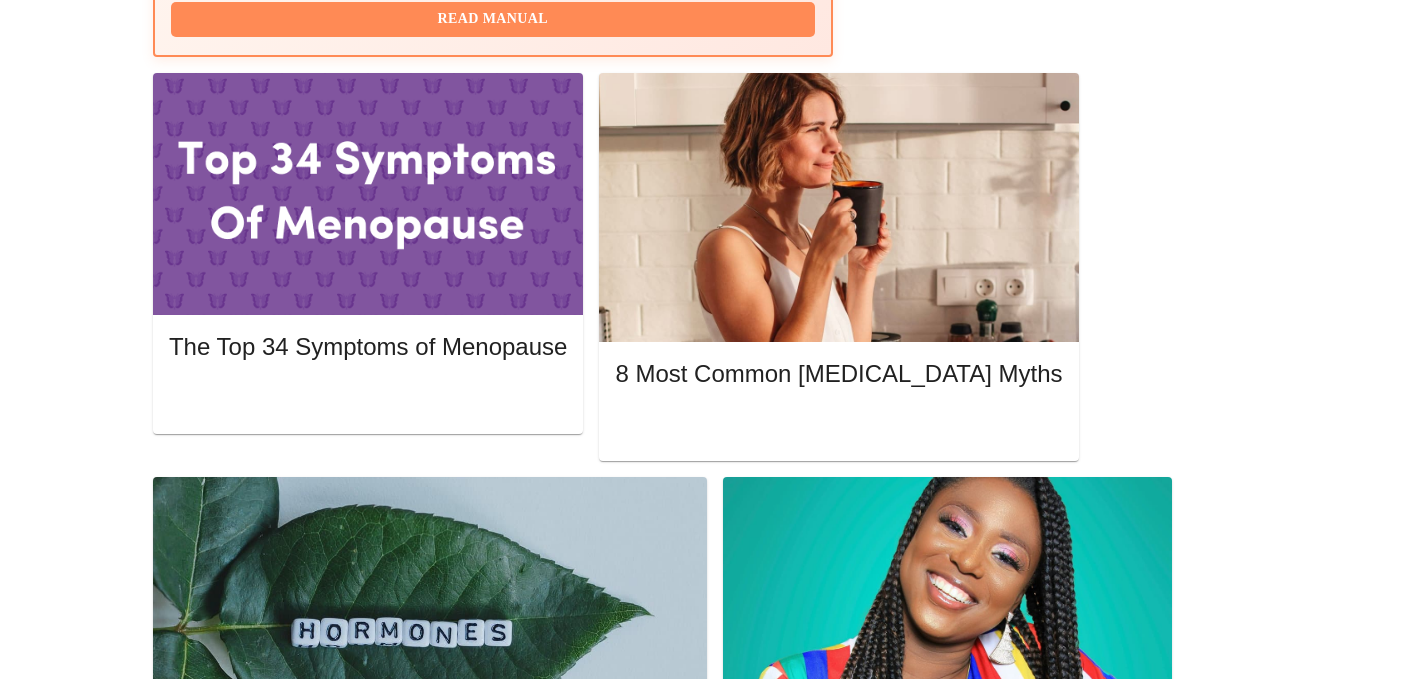 click 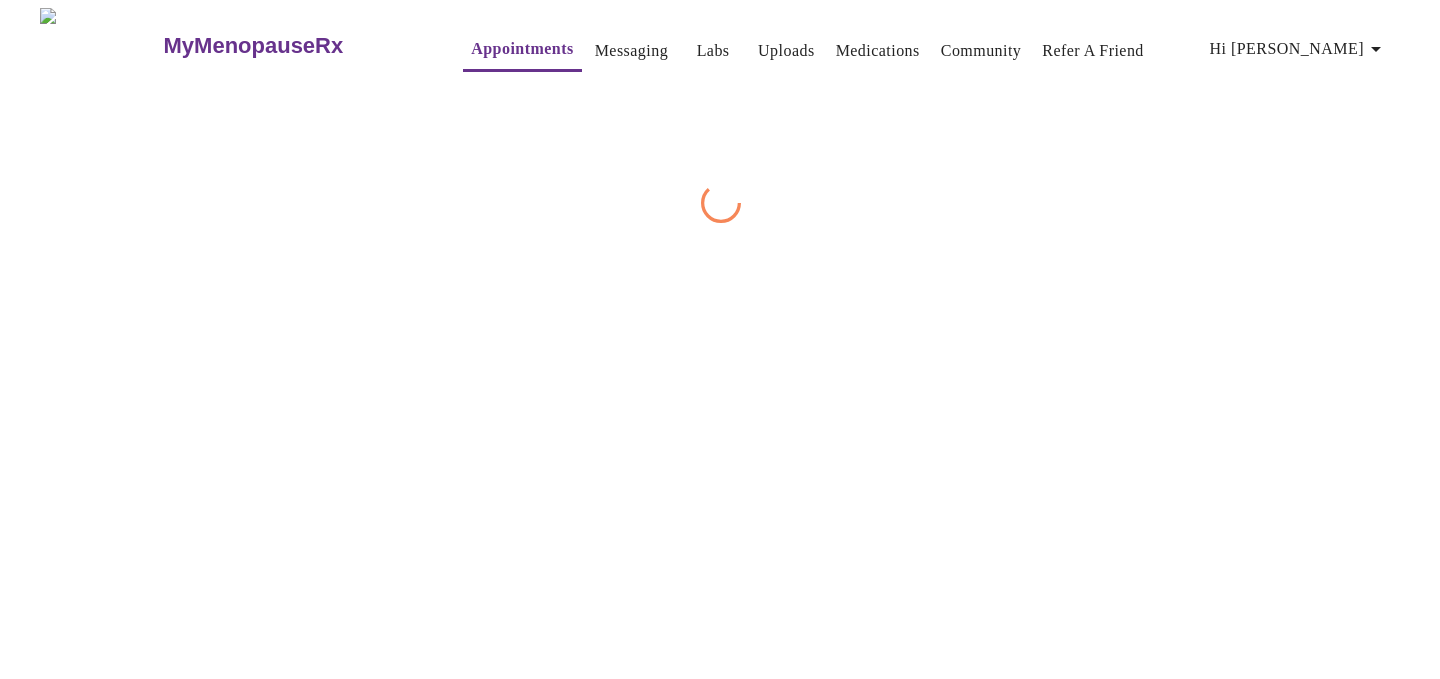 scroll, scrollTop: 0, scrollLeft: 0, axis: both 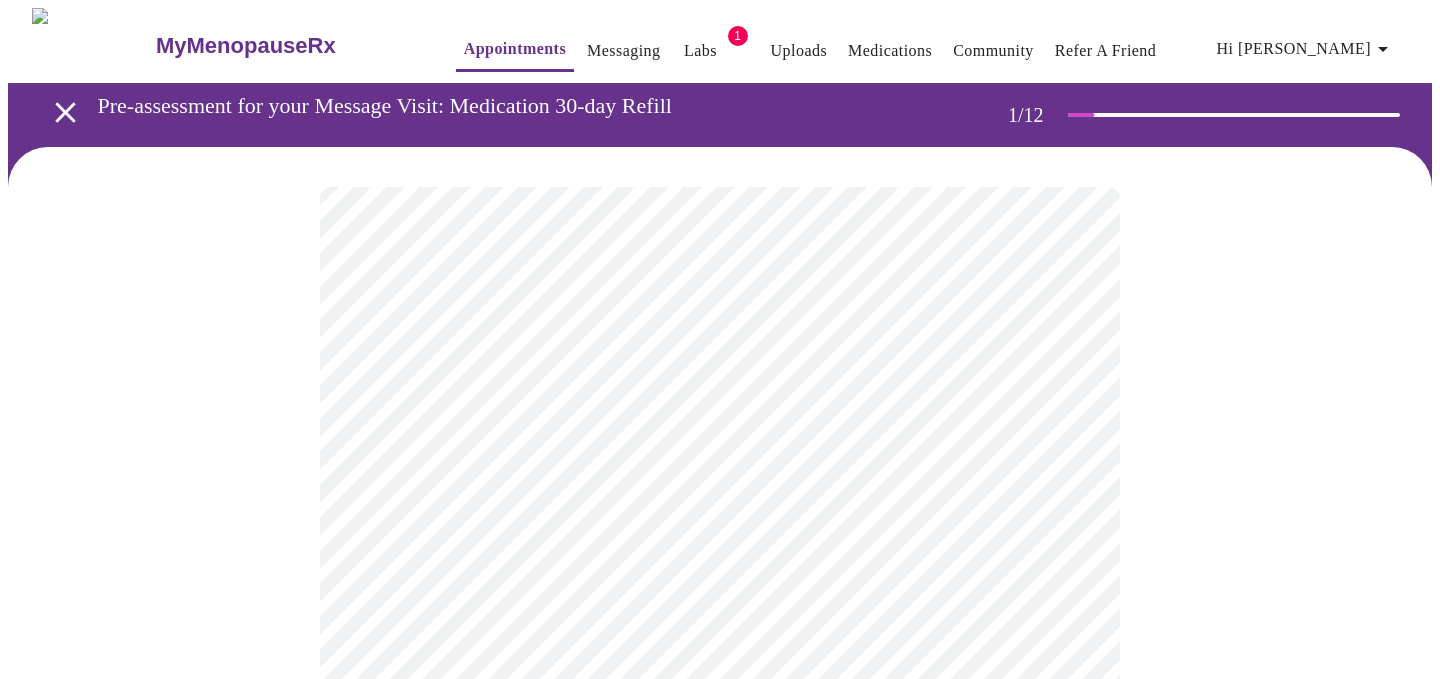 click on "MyMenopauseRx Appointments Messaging Labs 1 Uploads Medications Community Refer a Friend Hi Brandy   Pre-assessment for your Message Visit: Medication 30-day Refill 1  /  12 Settings Billing Invoices Log out" at bounding box center [720, 927] 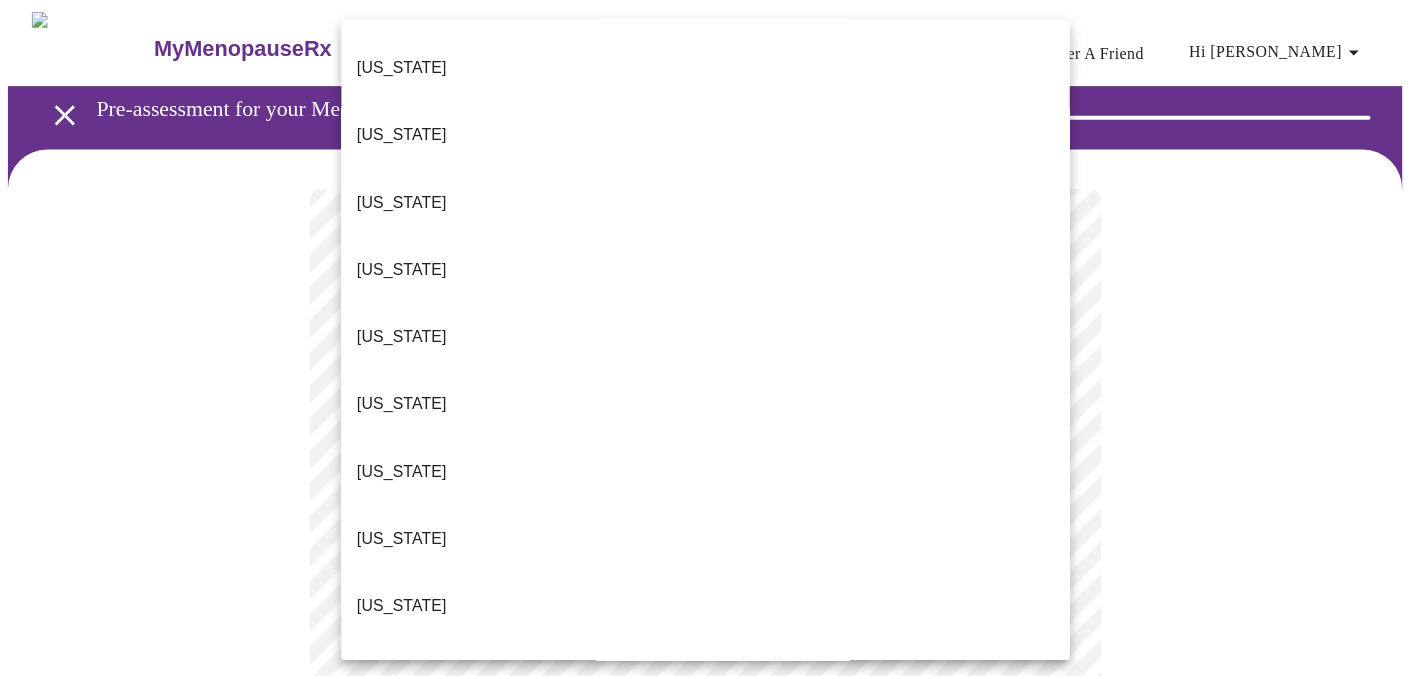 scroll, scrollTop: 1969, scrollLeft: 0, axis: vertical 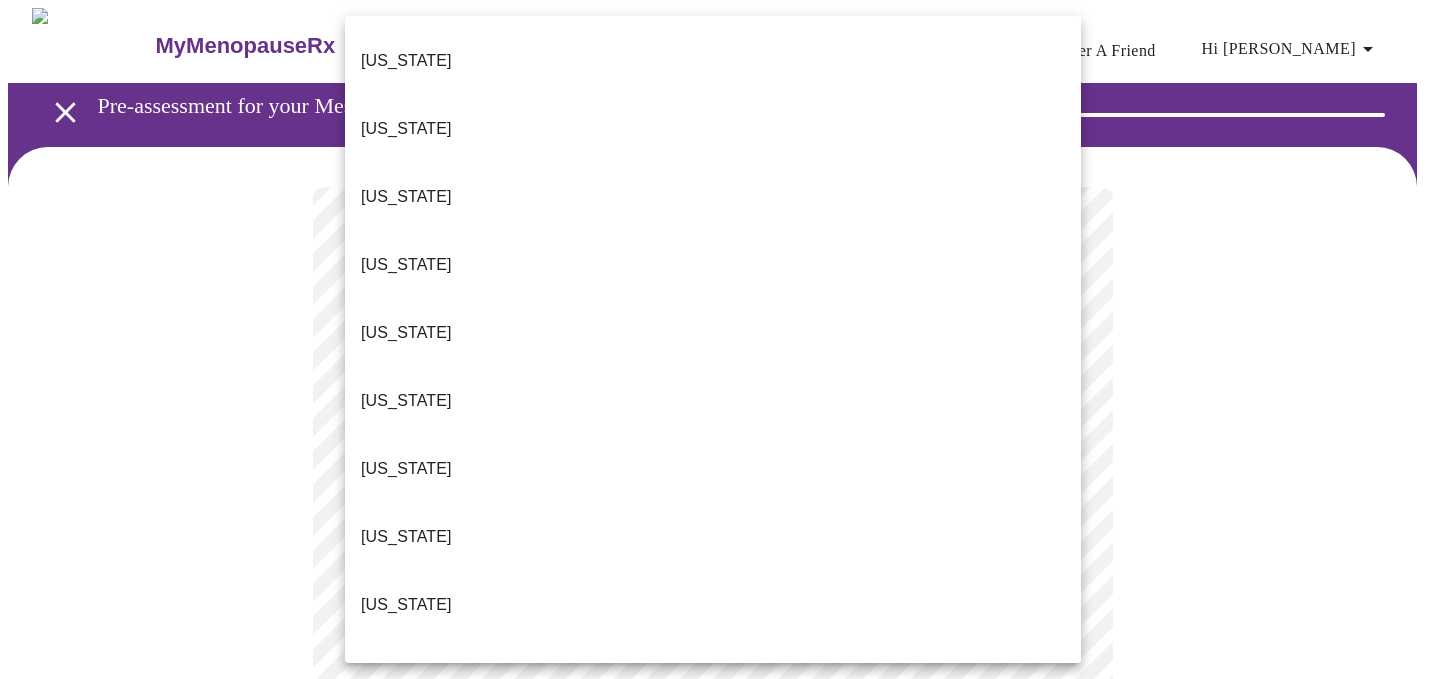 click on "Utah" at bounding box center (713, 945) 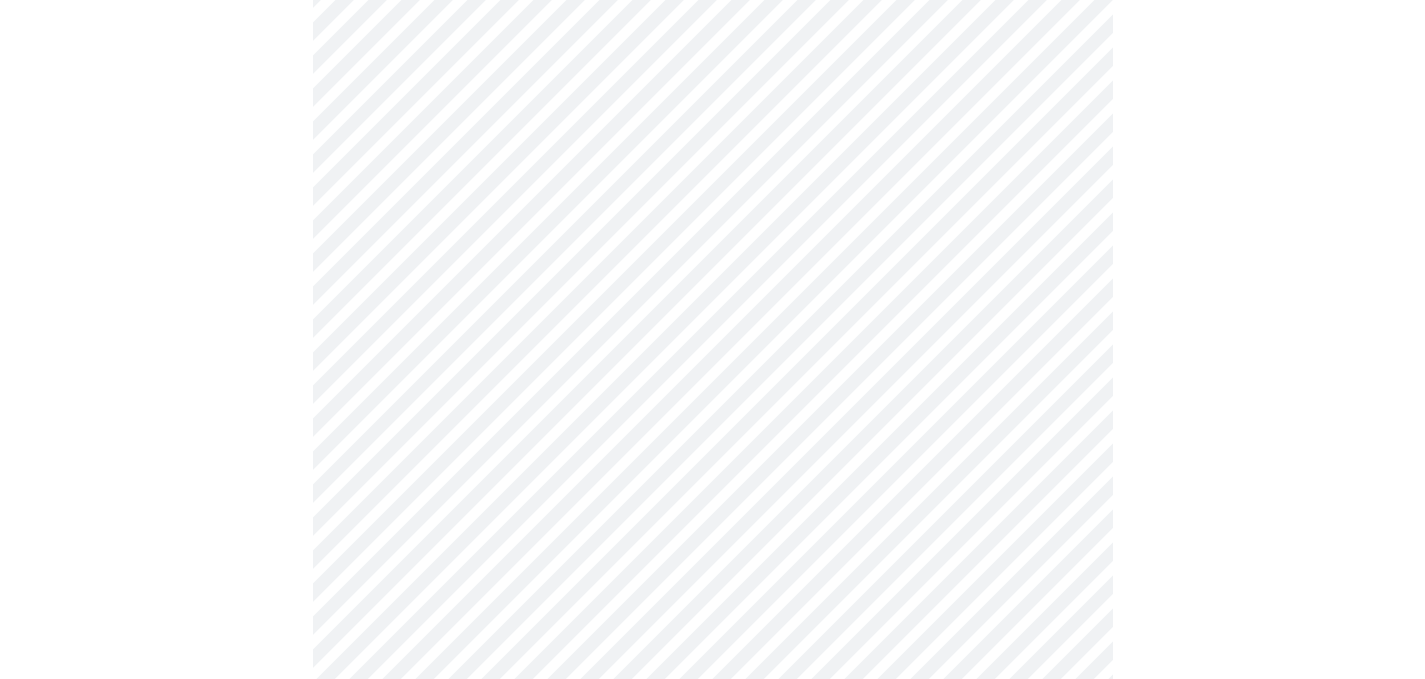 scroll, scrollTop: 279, scrollLeft: 0, axis: vertical 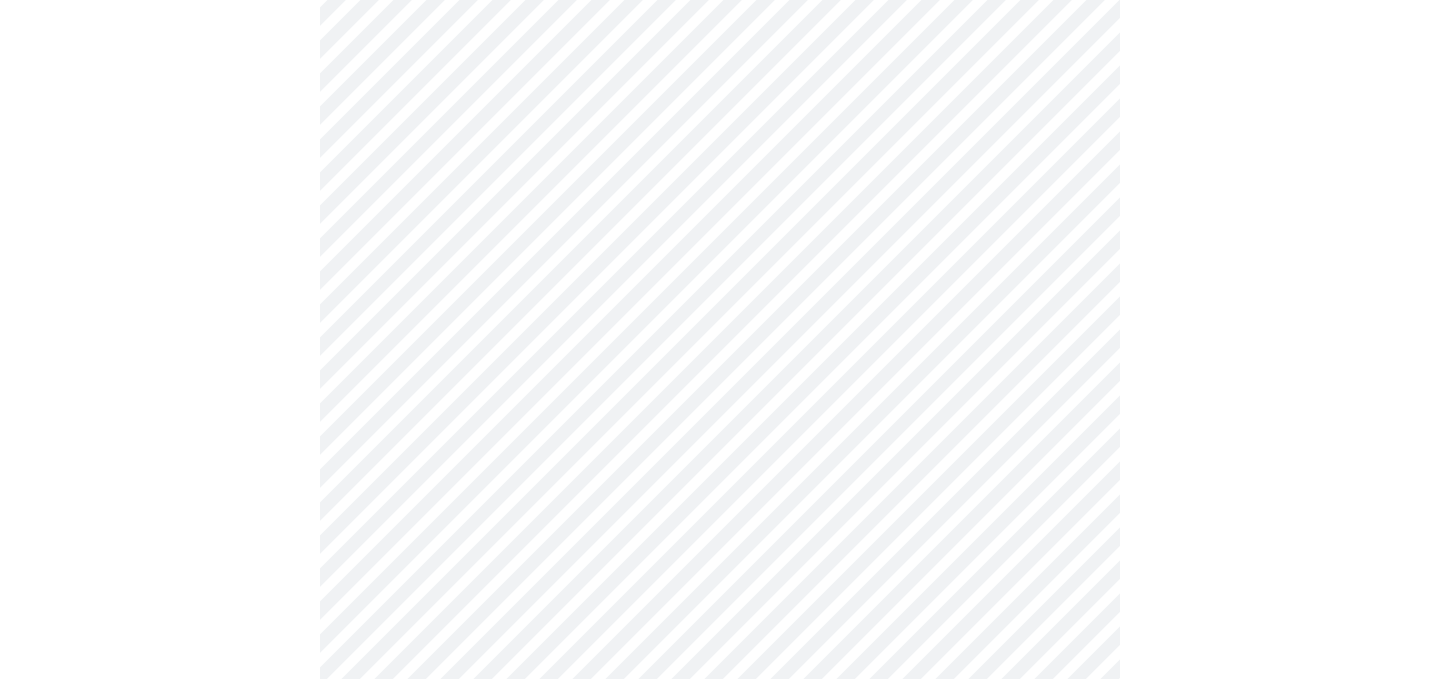 click on "MyMenopauseRx Appointments Messaging Labs 1 Uploads Medications Community Refer a Friend Hi Brandy   Pre-assessment for your Message Visit: Medication 30-day Refill 1  /  12 Settings Billing Invoices Log out" at bounding box center [720, 642] 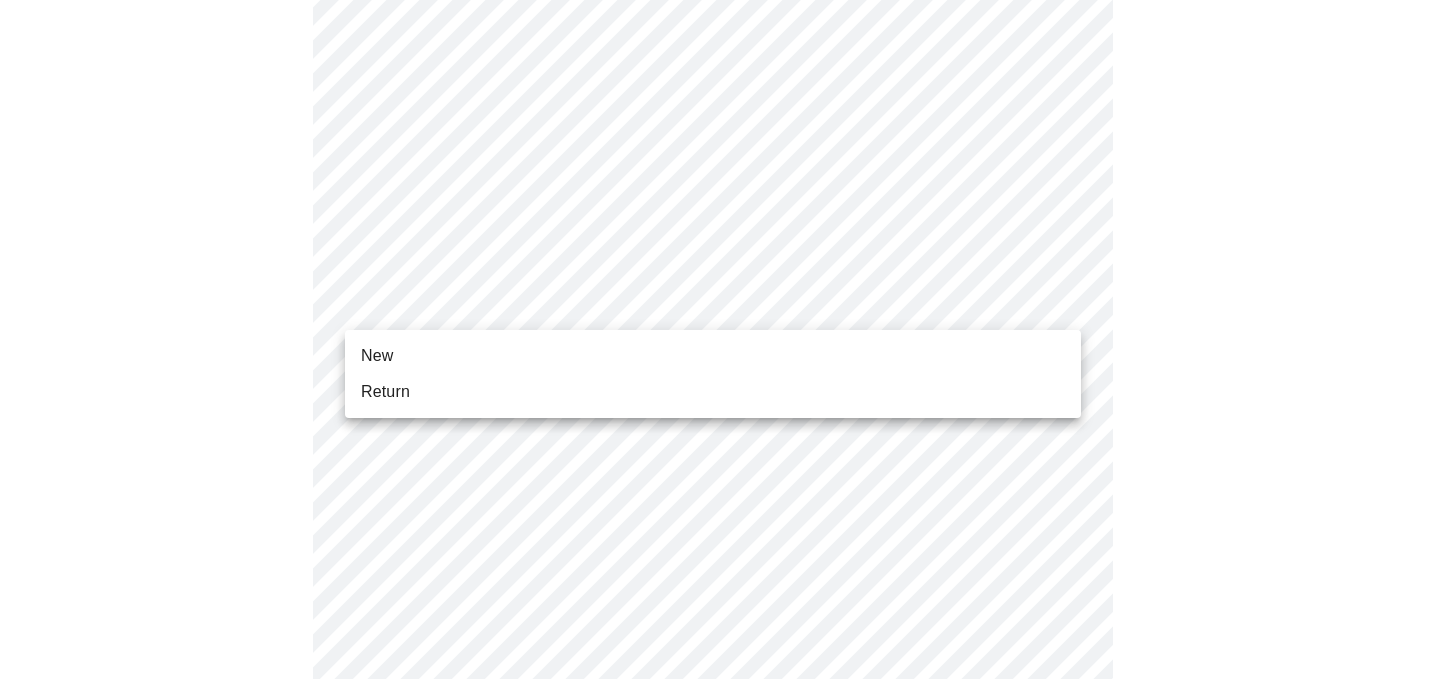 click on "Return" at bounding box center (713, 392) 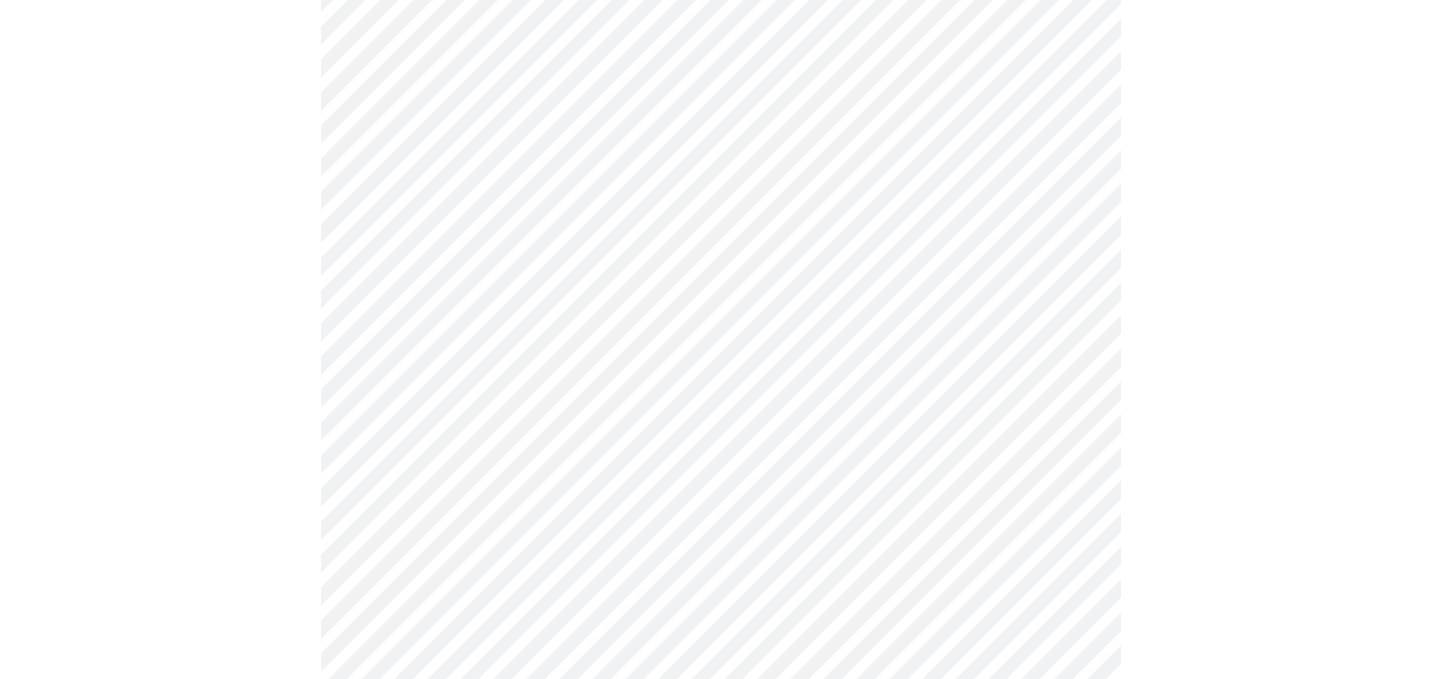 scroll, scrollTop: 1120, scrollLeft: 0, axis: vertical 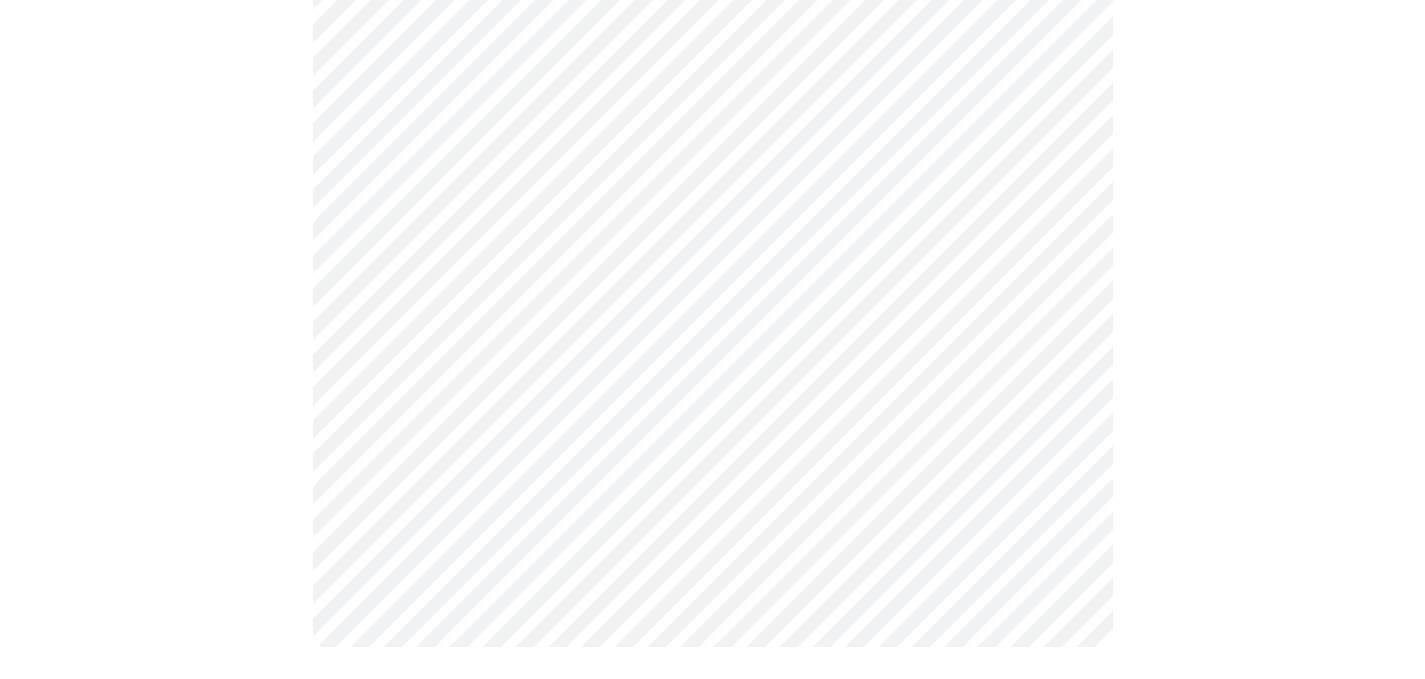 click on "MyMenopauseRx Appointments Messaging Labs 1 Uploads Medications Community Refer a Friend Hi Brandy   Pre-assessment for your Message Visit: Medication 30-day Refill 1  /  12 Settings Billing Invoices Log out" at bounding box center (712, -213) 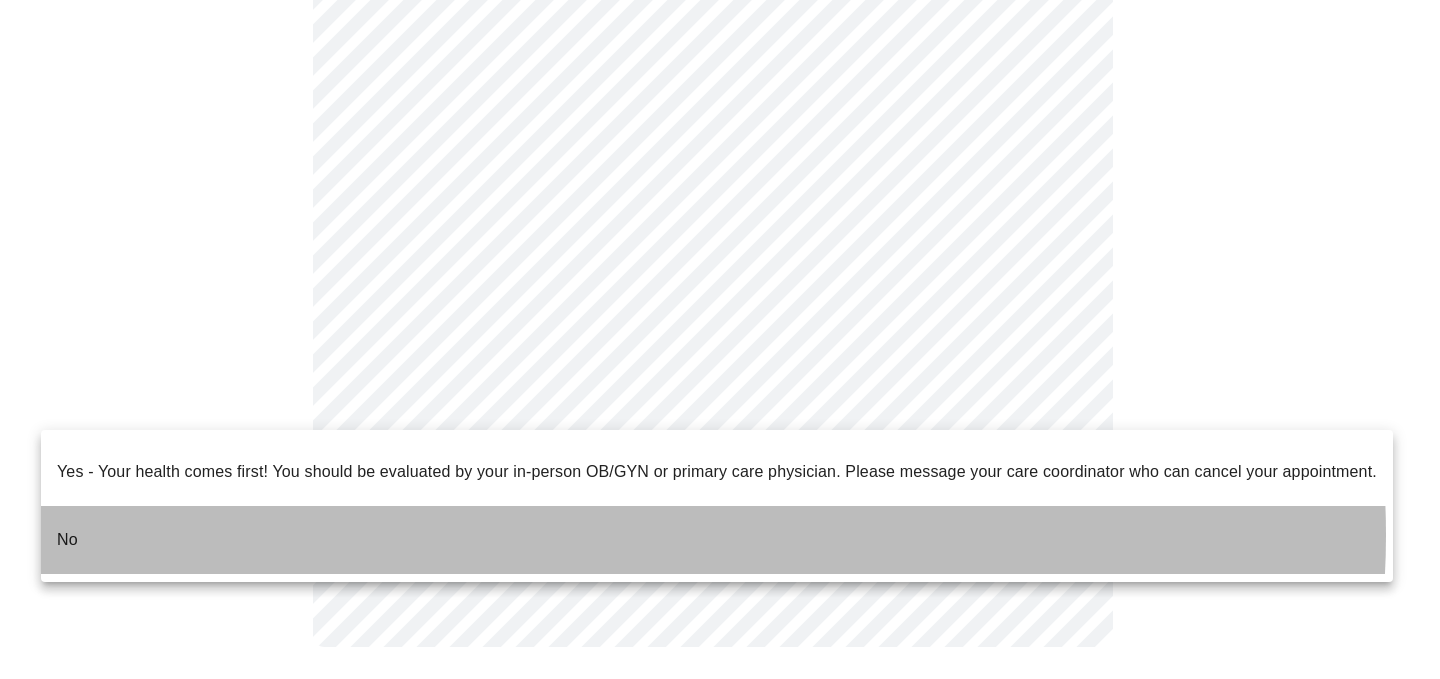 click on "No" at bounding box center (717, 540) 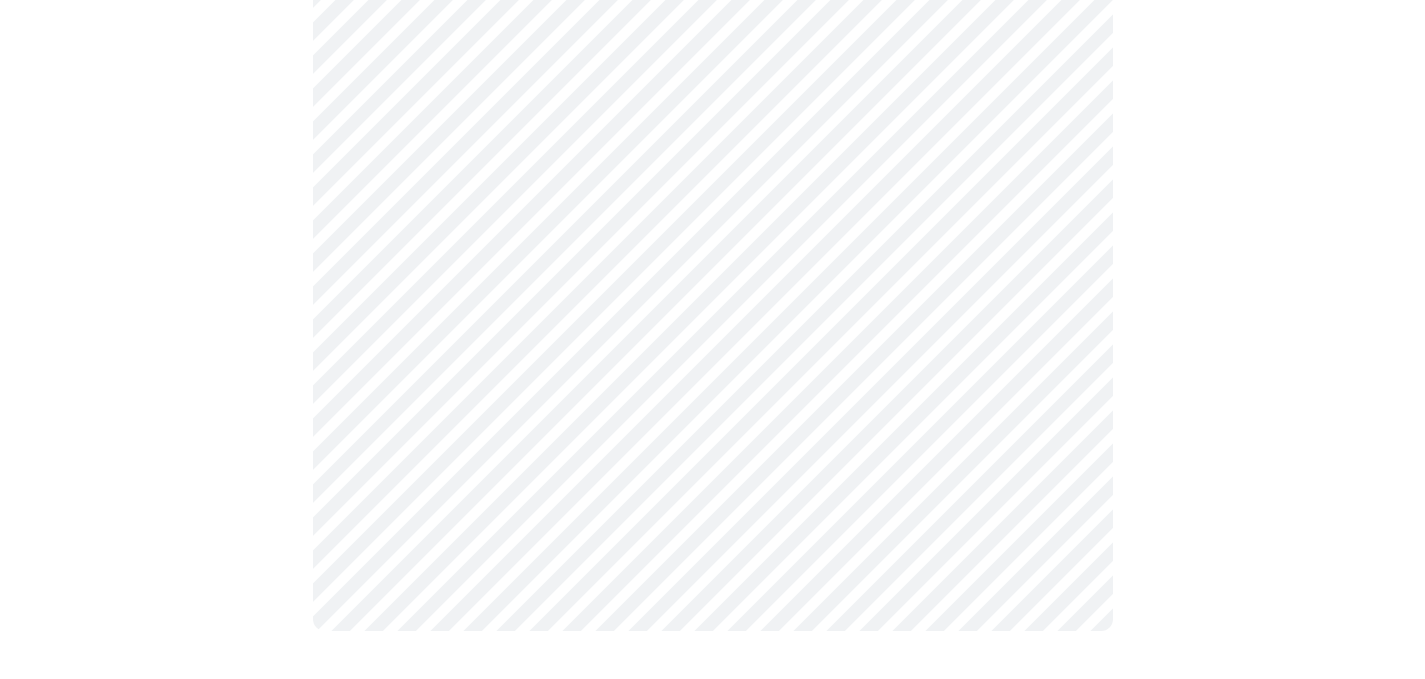 scroll, scrollTop: 0, scrollLeft: 0, axis: both 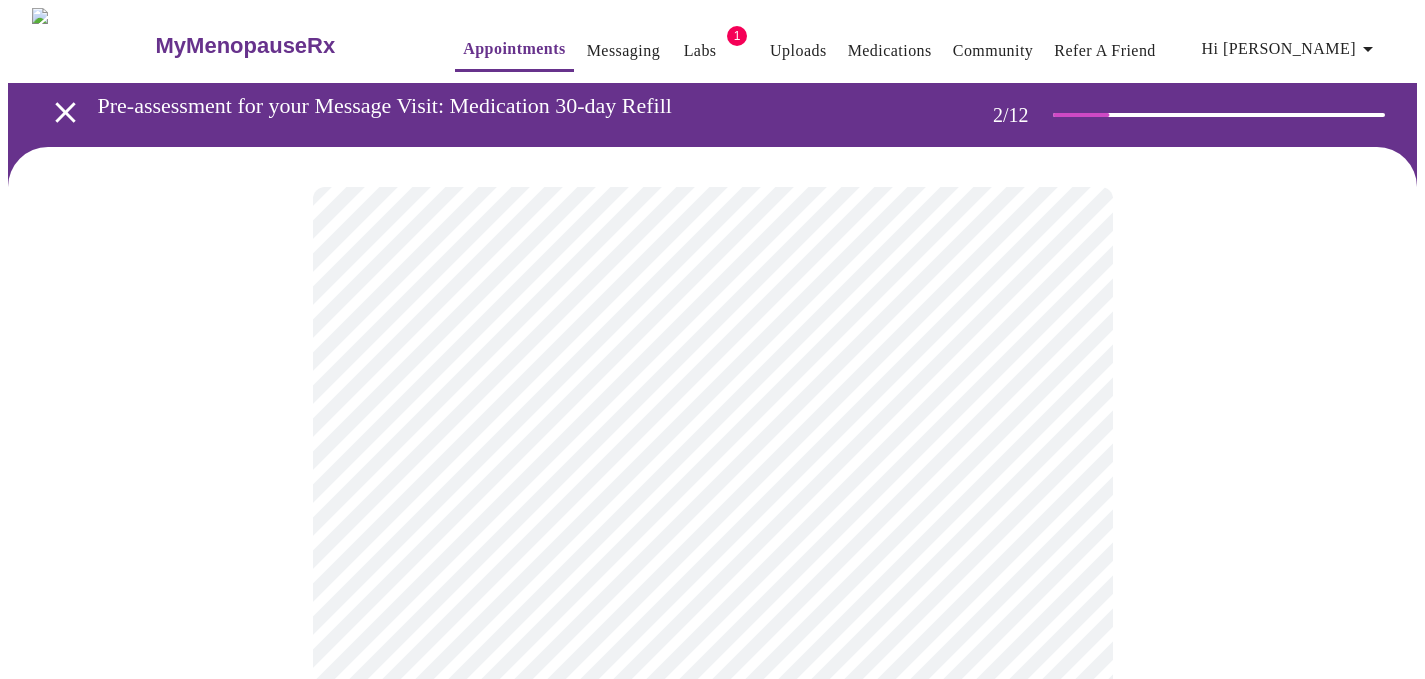 click on "MyMenopauseRx Appointments Messaging Labs 1 Uploads Medications Community Refer a Friend Hi Brandy   Pre-assessment for your Message Visit: Medication 30-day Refill 2  /  12 Settings Billing Invoices Log out" at bounding box center [712, 818] 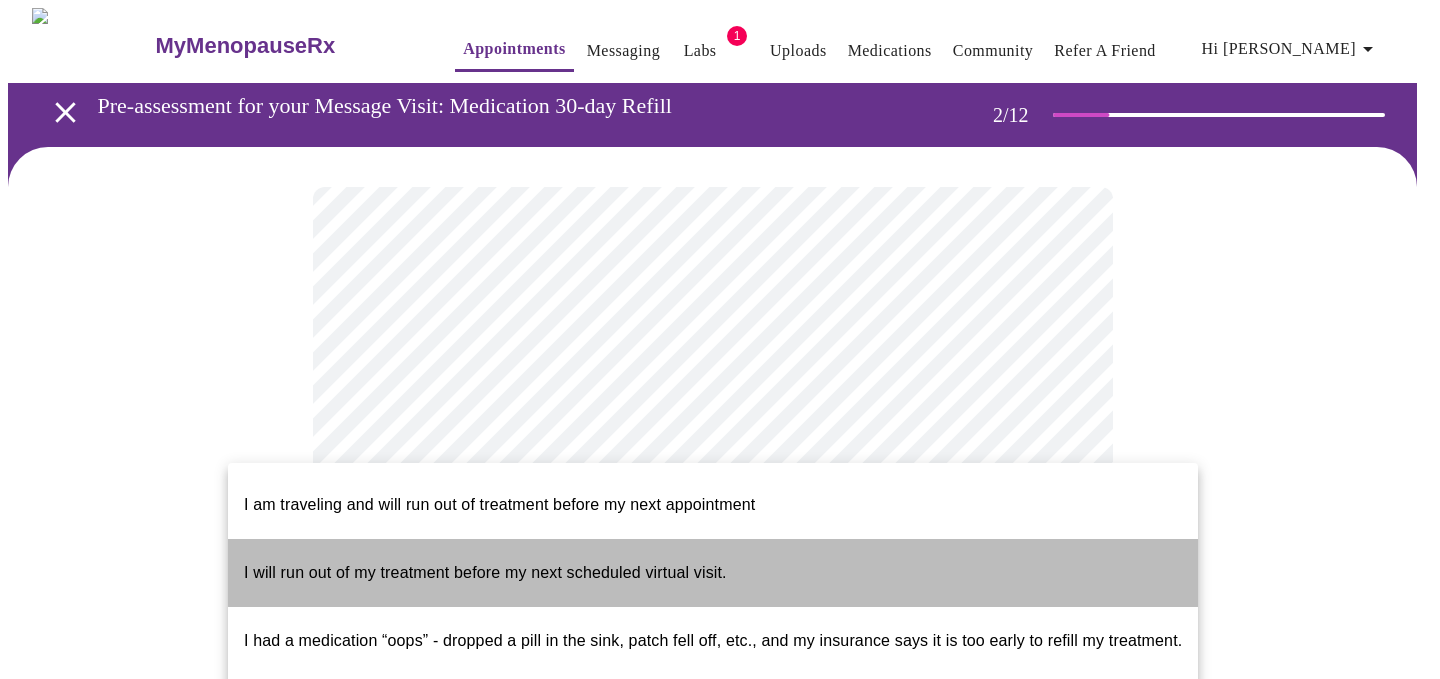 click on "I will run out of my treatment before my next scheduled virtual visit." at bounding box center (713, 573) 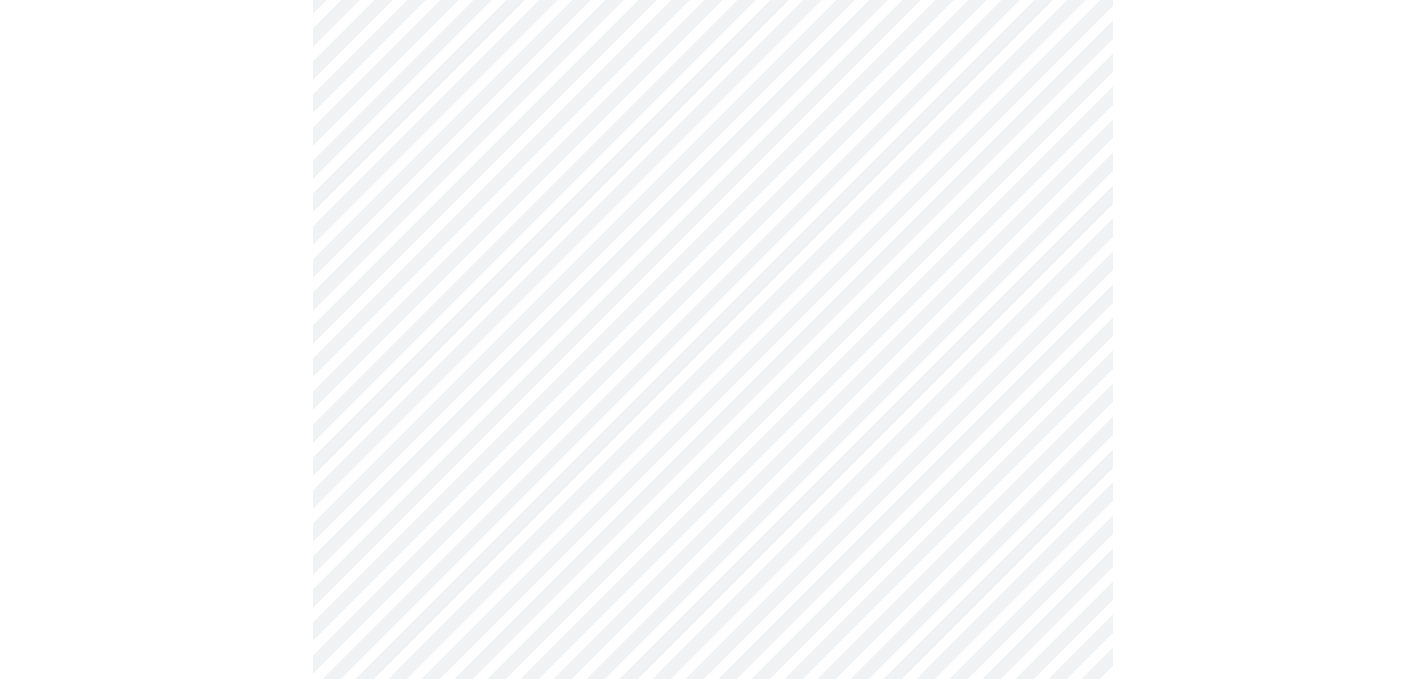 scroll, scrollTop: 643, scrollLeft: 0, axis: vertical 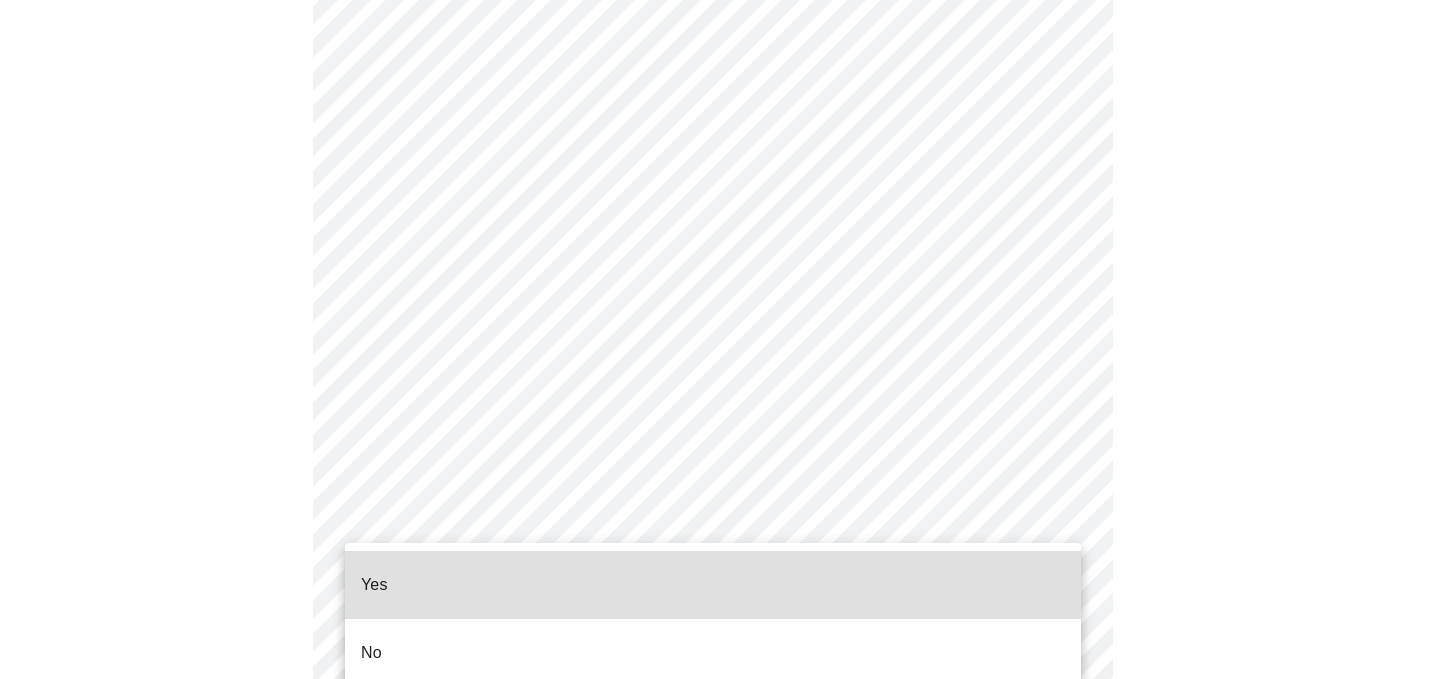 click on "MyMenopauseRx Appointments Messaging Labs 1 Uploads Medications Community Refer a Friend Hi Brandy   Pre-assessment for your Message Visit: Medication 30-day Refill 2  /  12 Settings Billing Invoices Log out Yes
No" at bounding box center [720, 104] 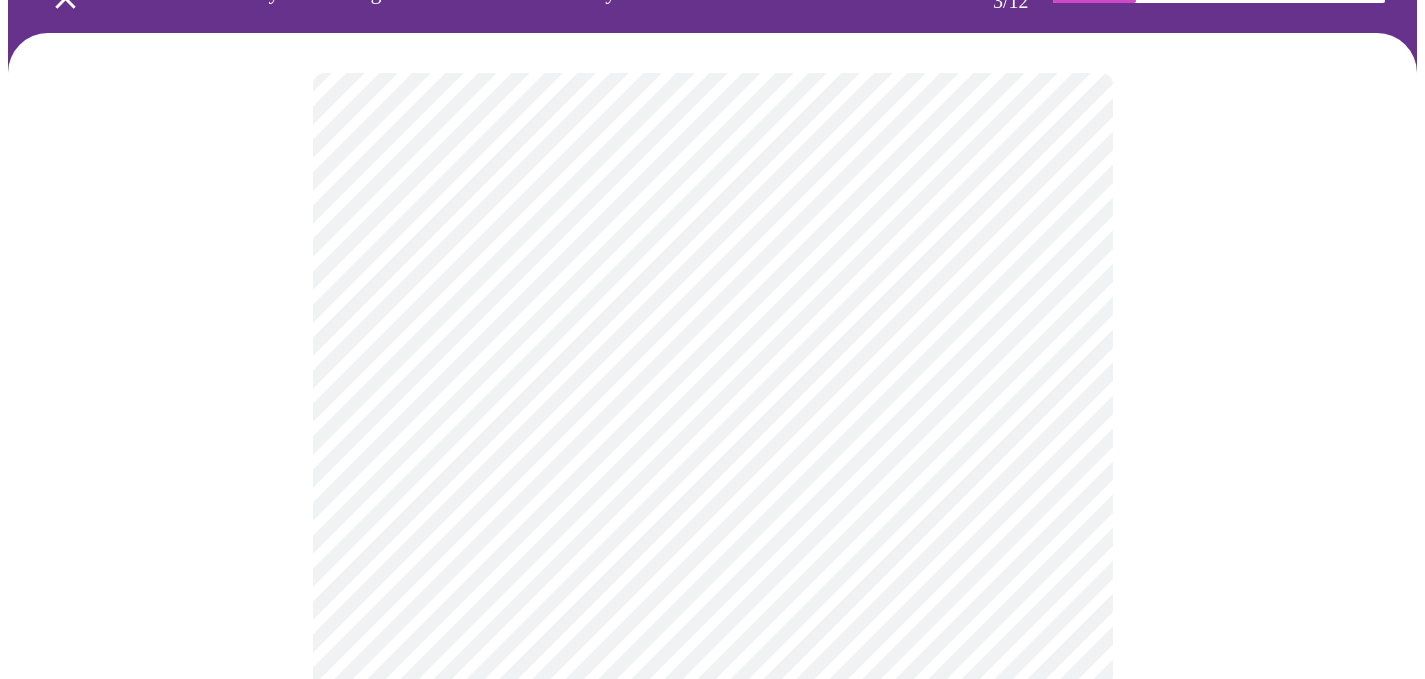 scroll, scrollTop: 119, scrollLeft: 0, axis: vertical 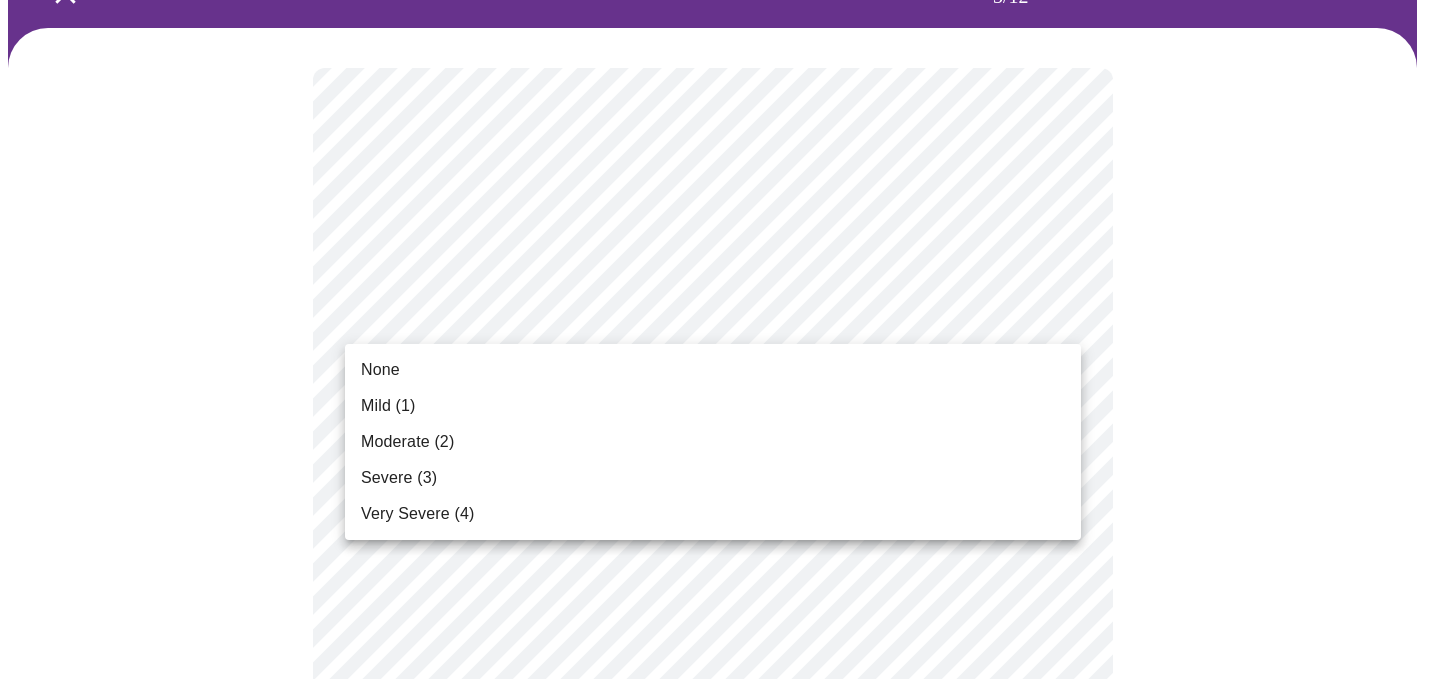 click on "MyMenopauseRx Appointments Messaging Labs 1 Uploads Medications Community Refer a Friend Hi Brandy   Pre-assessment for your Message Visit: Medication 30-day Refill 3  /  12 Settings Billing Invoices Log out None Mild (1) Moderate (2) Severe (3)  Very Severe (4)" at bounding box center [720, 1240] 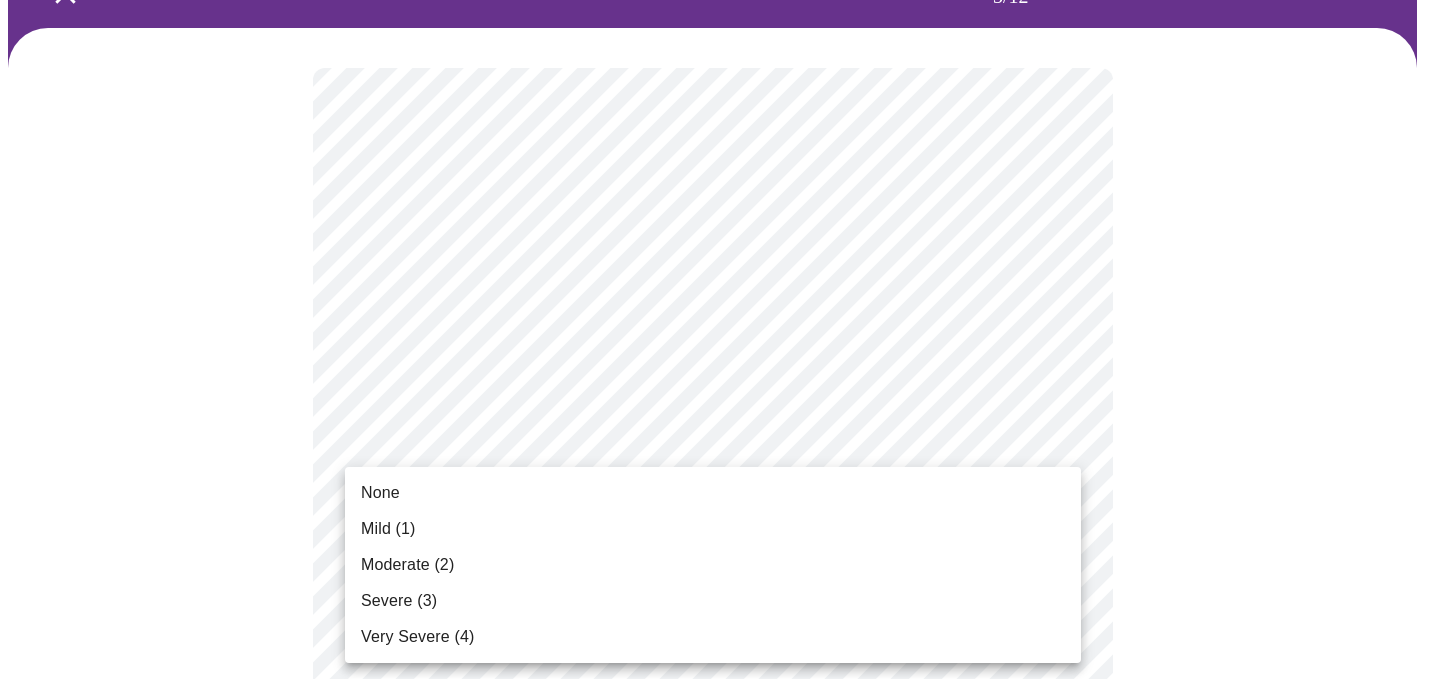 click on "MyMenopauseRx Appointments Messaging Labs 1 Uploads Medications Community Refer a Friend Hi Brandy   Pre-assessment for your Message Visit: Medication 30-day Refill 3  /  12 Settings Billing Invoices Log out None Mild (1) Moderate (2) Severe (3) Very Severe (4)" at bounding box center (720, 1205) 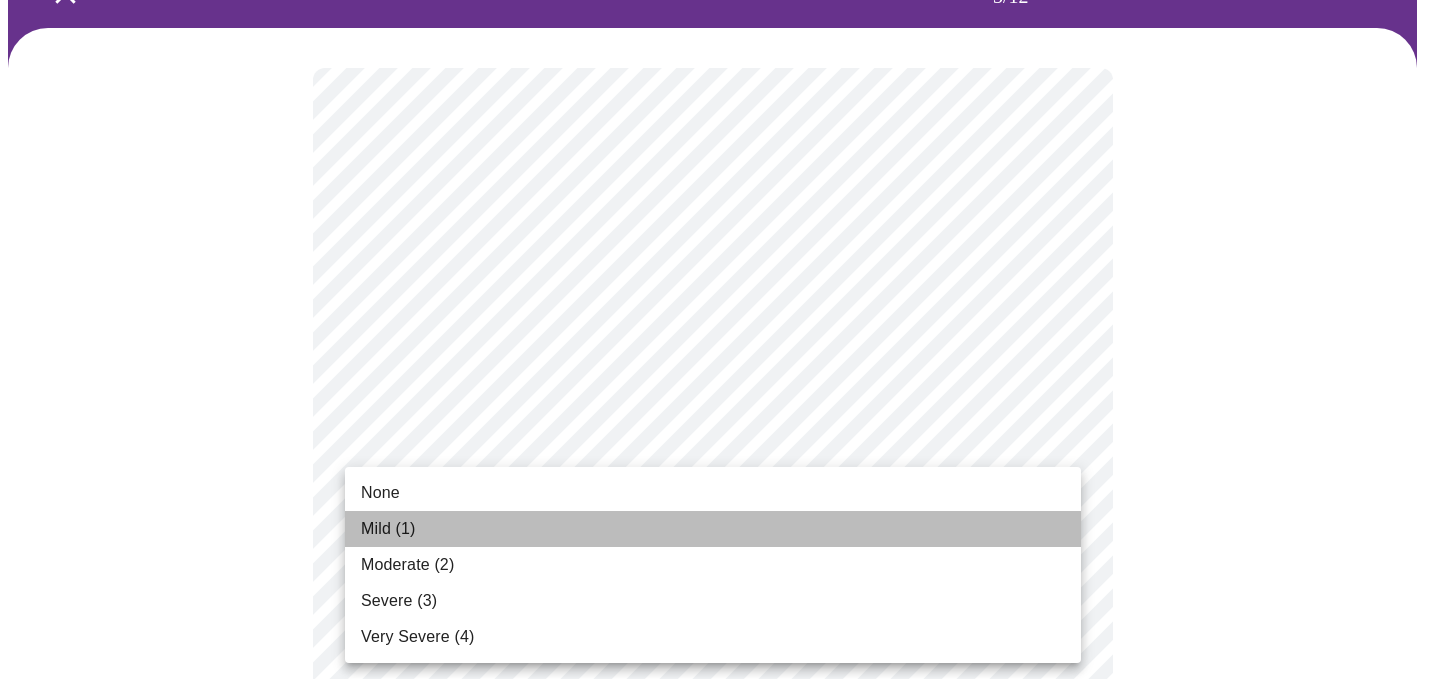 click on "Mild (1)" at bounding box center (713, 529) 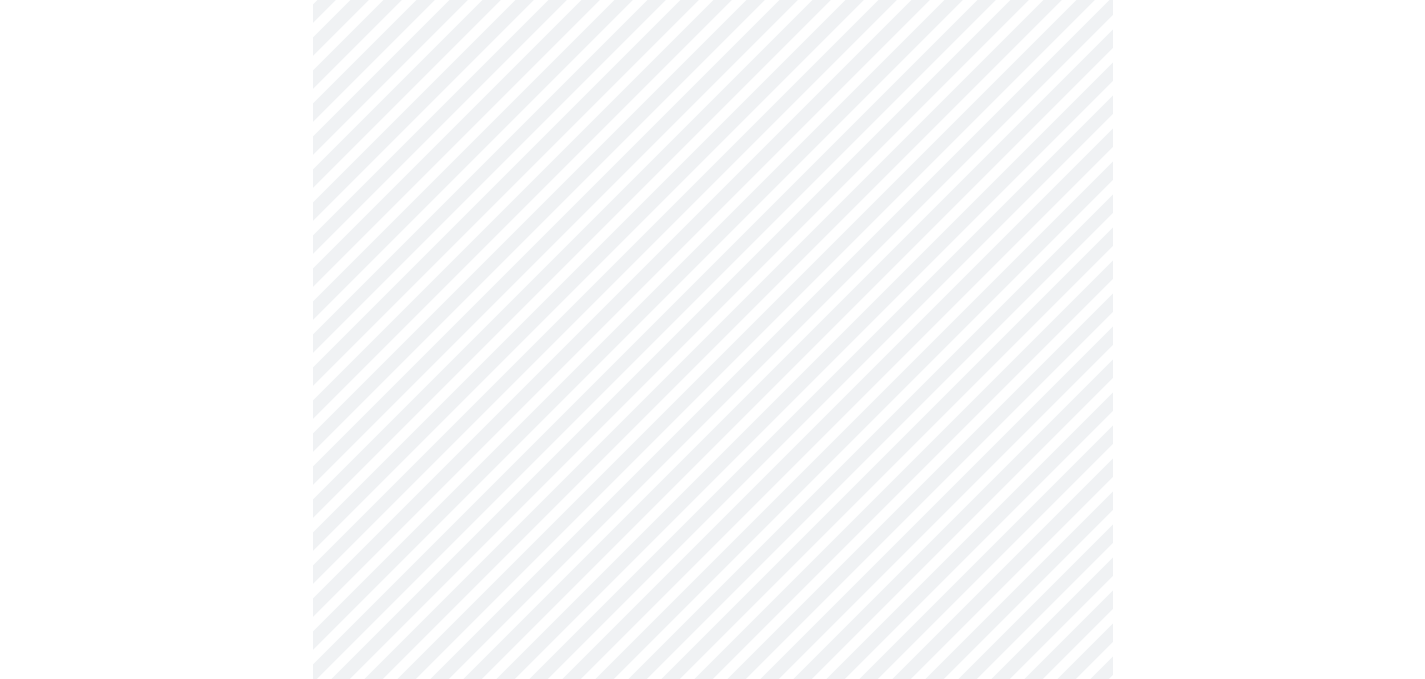 scroll, scrollTop: 451, scrollLeft: 0, axis: vertical 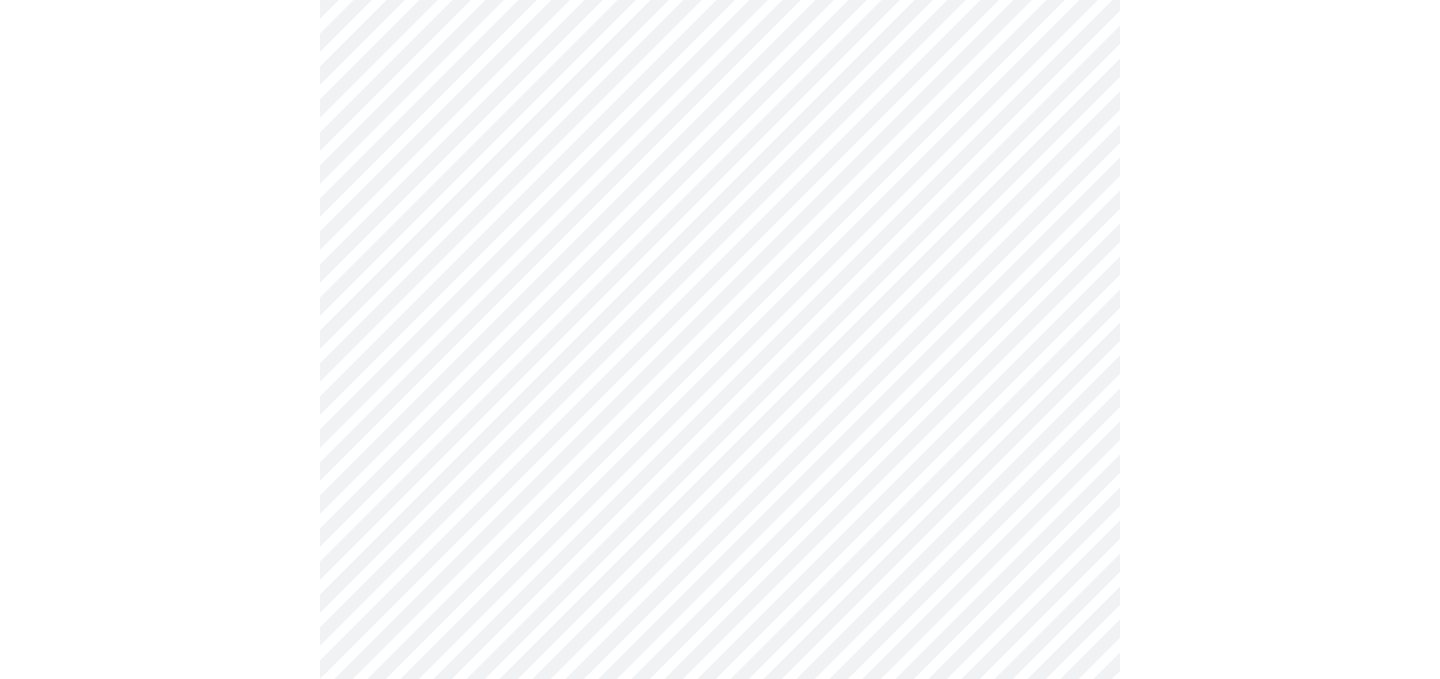 click on "MyMenopauseRx Appointments Messaging Labs 1 Uploads Medications Community Refer a Friend Hi Brandy   Pre-assessment for your Message Visit: Medication 30-day Refill 3  /  12 Settings Billing Invoices Log out" at bounding box center (720, 859) 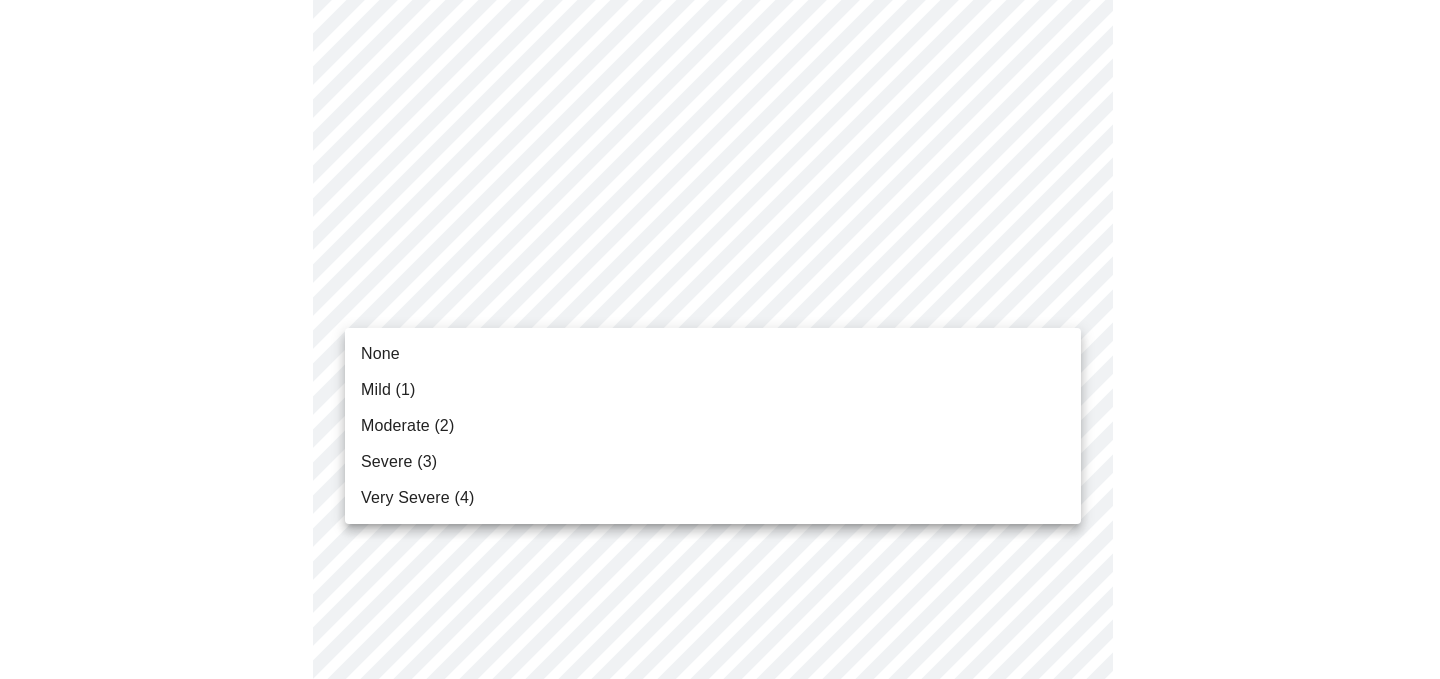 click on "Mild (1)" at bounding box center [713, 390] 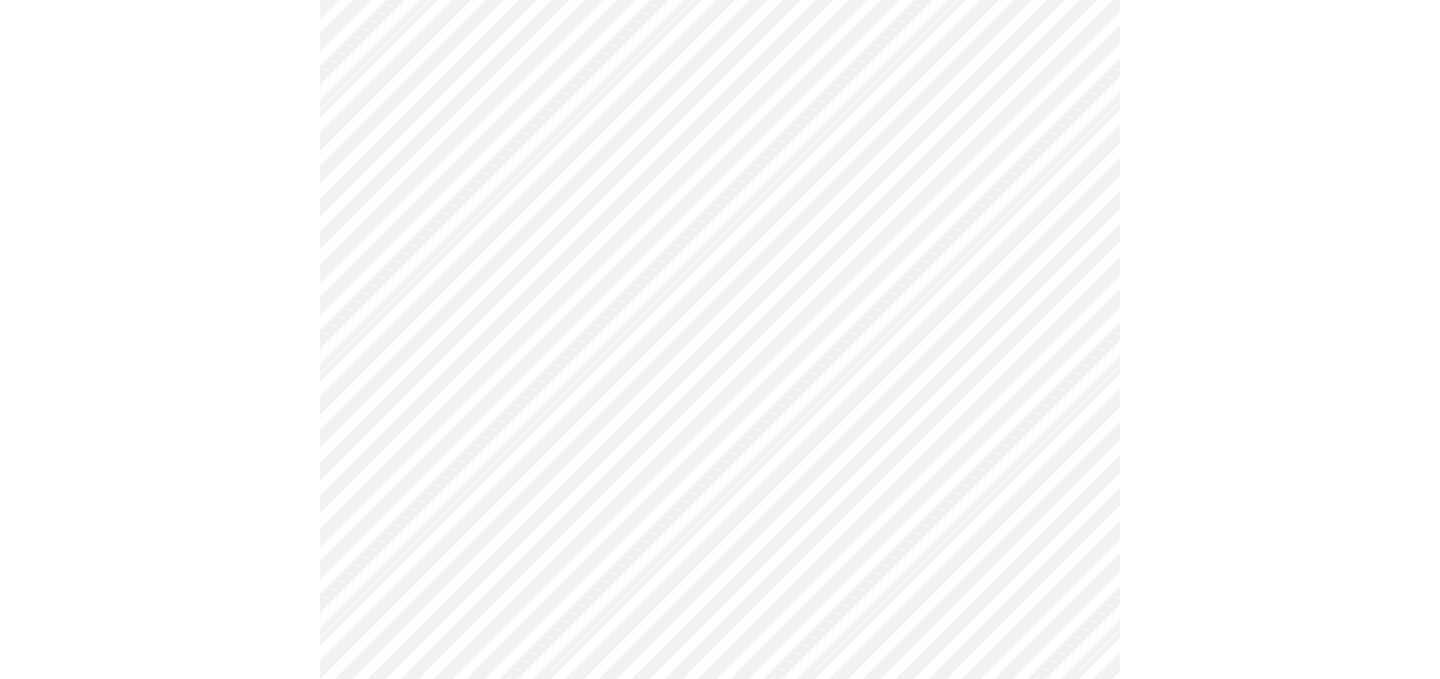 click on "MyMenopauseRx Appointments Messaging Labs 1 Uploads Medications Community Refer a Friend Hi Brandy   Pre-assessment for your Message Visit: Medication 30-day Refill 3  /  12 Settings Billing Invoices Log out" at bounding box center [720, 845] 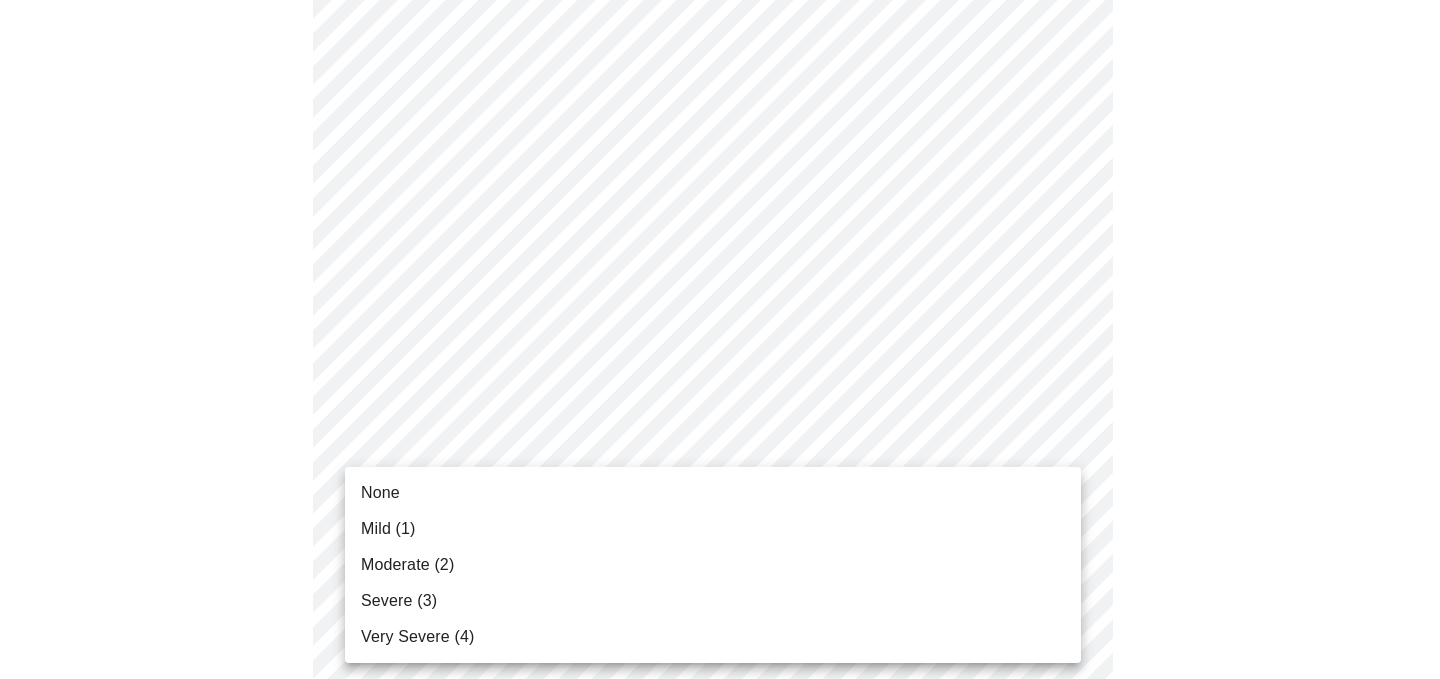 click on "Mild (1)" at bounding box center [713, 529] 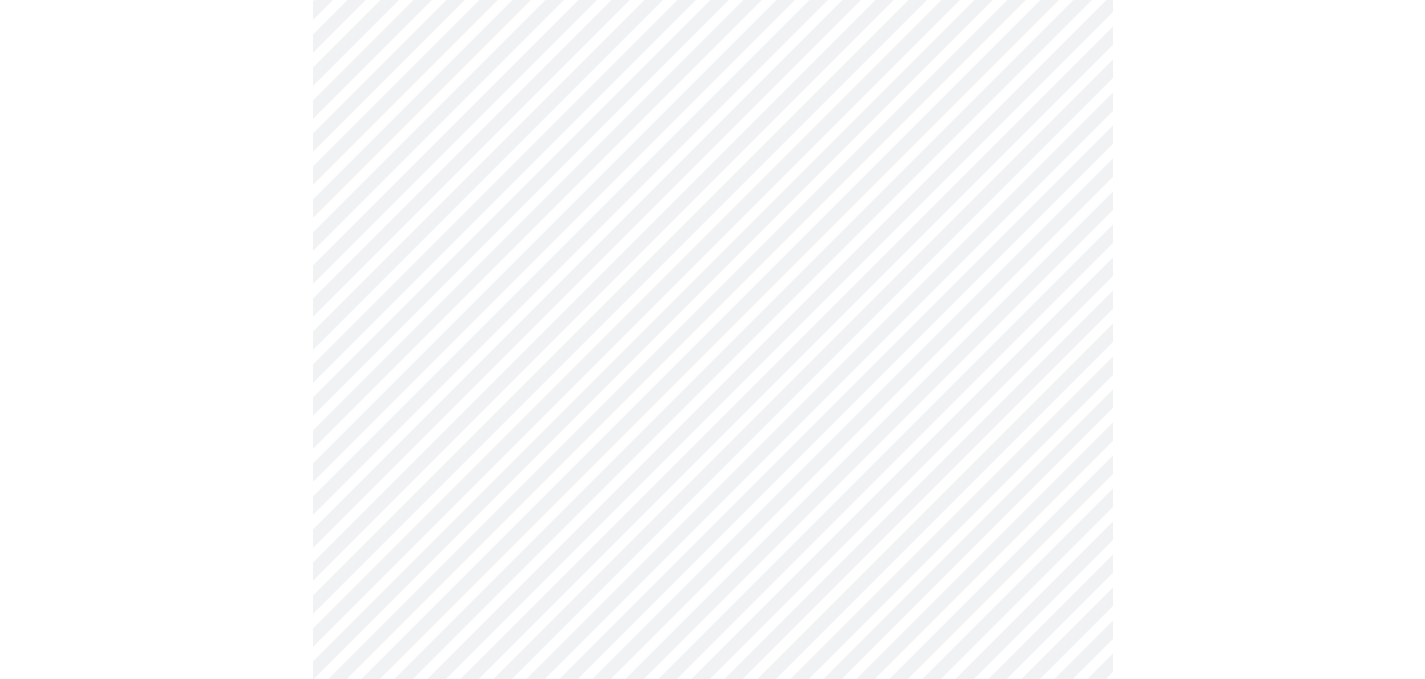 scroll, scrollTop: 615, scrollLeft: 0, axis: vertical 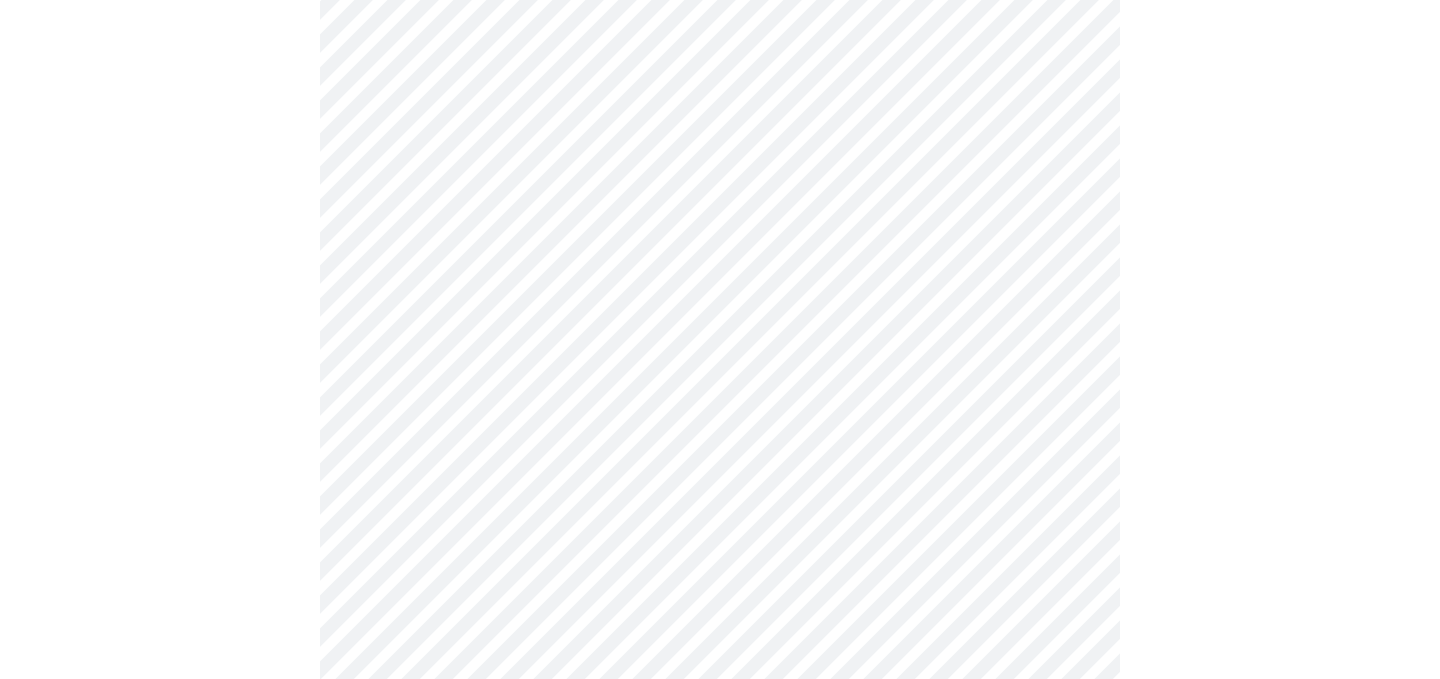 click on "MyMenopauseRx Appointments Messaging Labs 1 Uploads Medications Community Refer a Friend Hi Brandy   Pre-assessment for your Message Visit: Medication 30-day Refill 3  /  12 Settings Billing Invoices Log out" at bounding box center [720, 667] 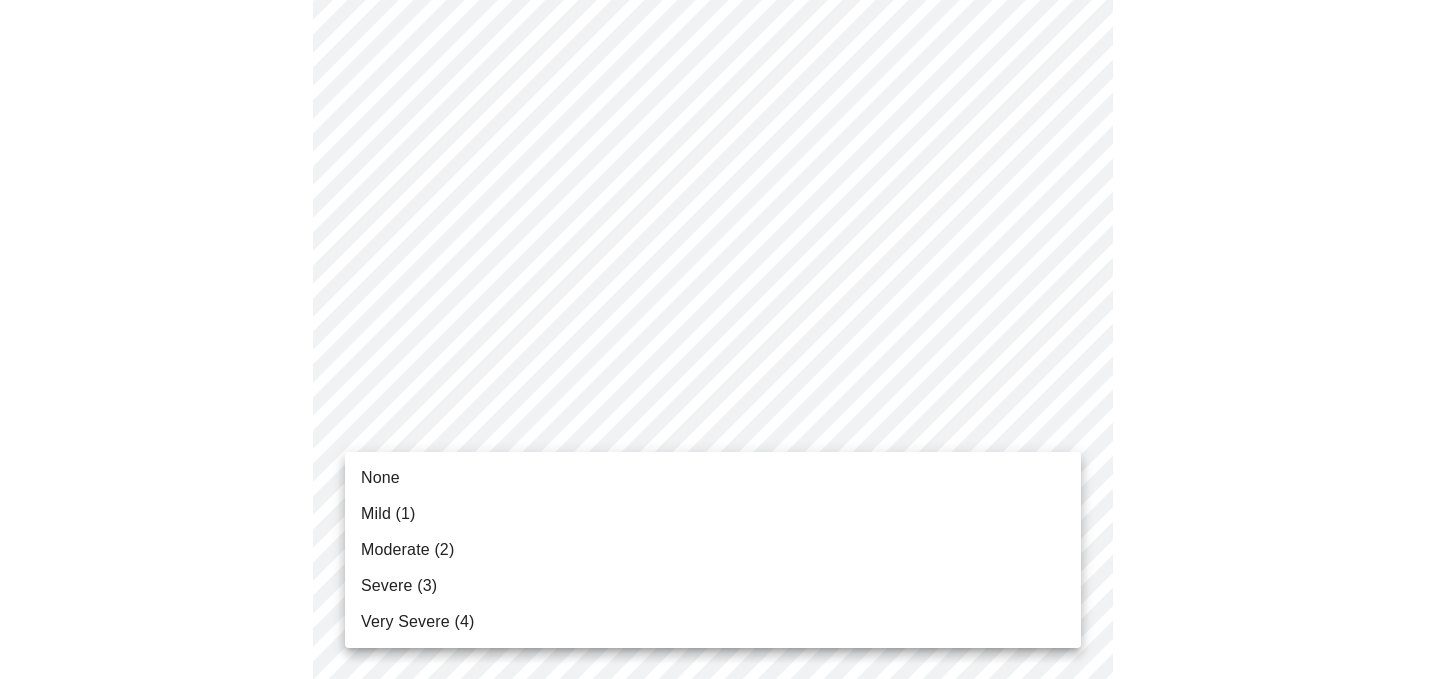 click on "Mild (1)" at bounding box center [713, 514] 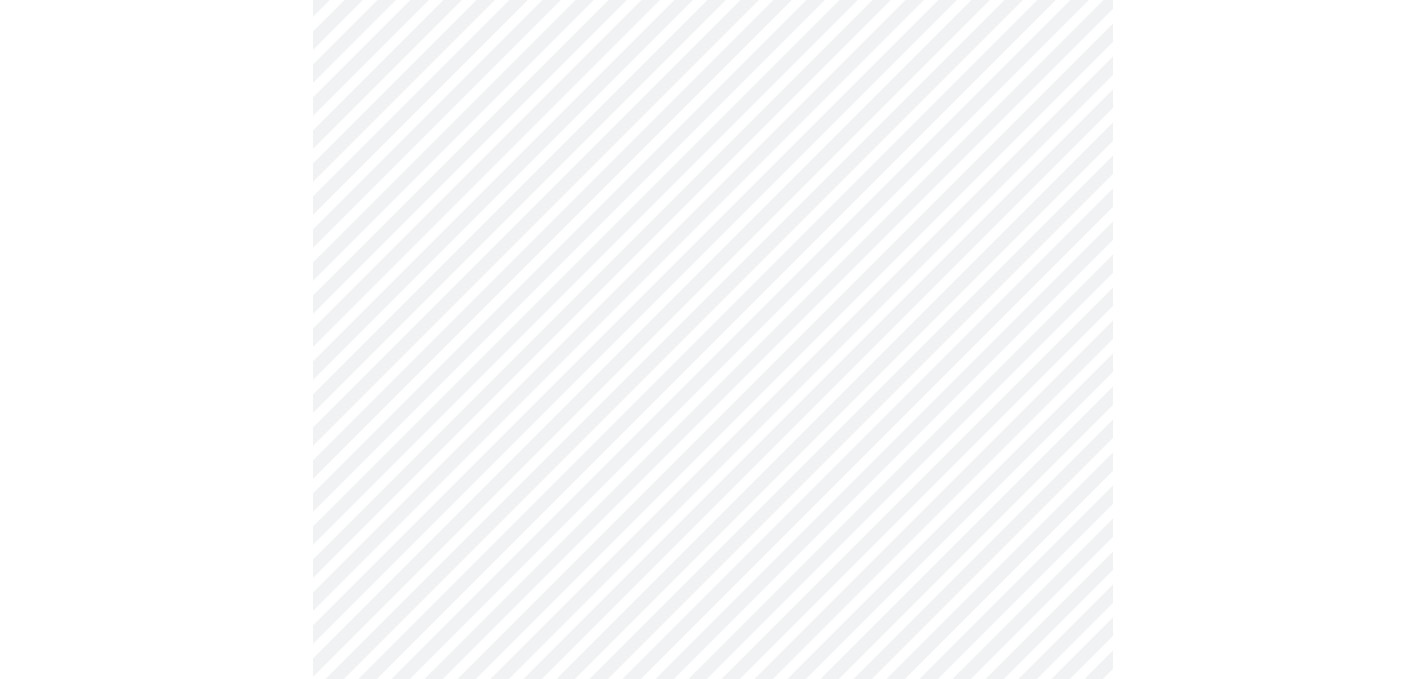 scroll, scrollTop: 882, scrollLeft: 0, axis: vertical 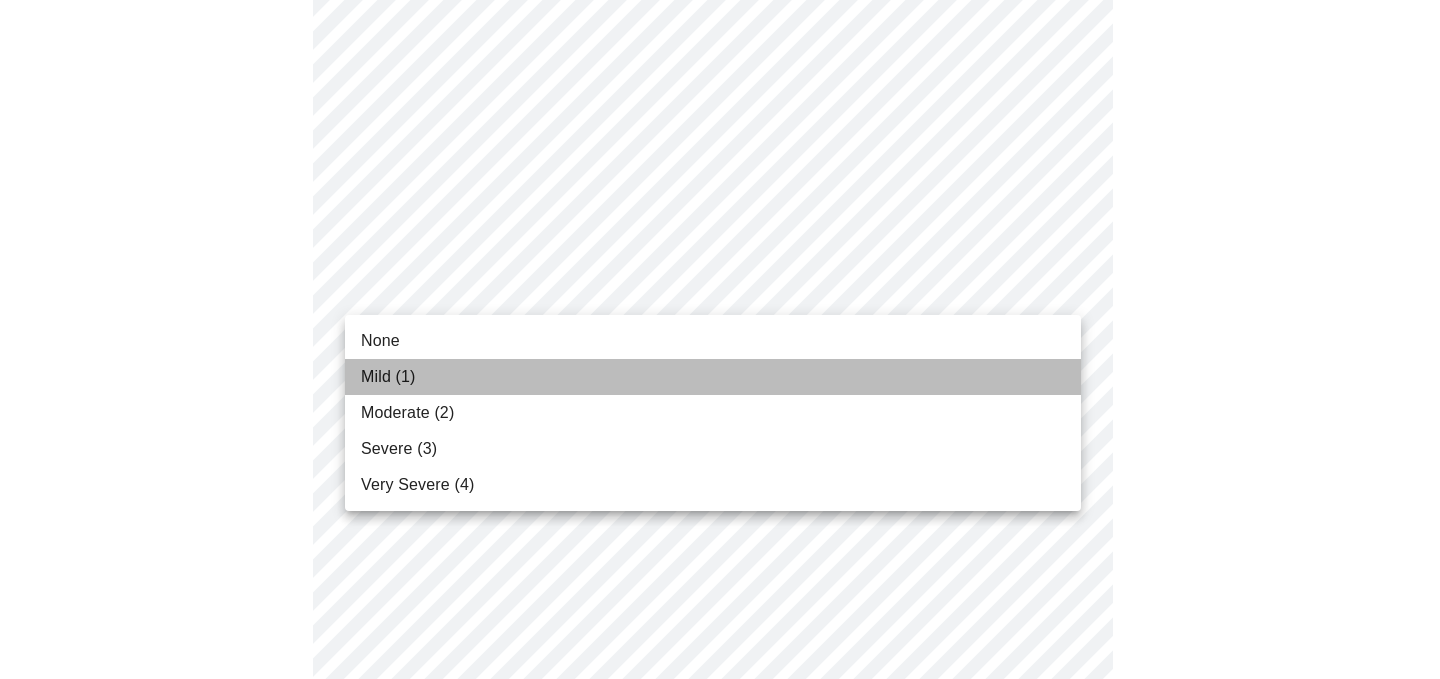 click on "Mild (1)" at bounding box center [713, 377] 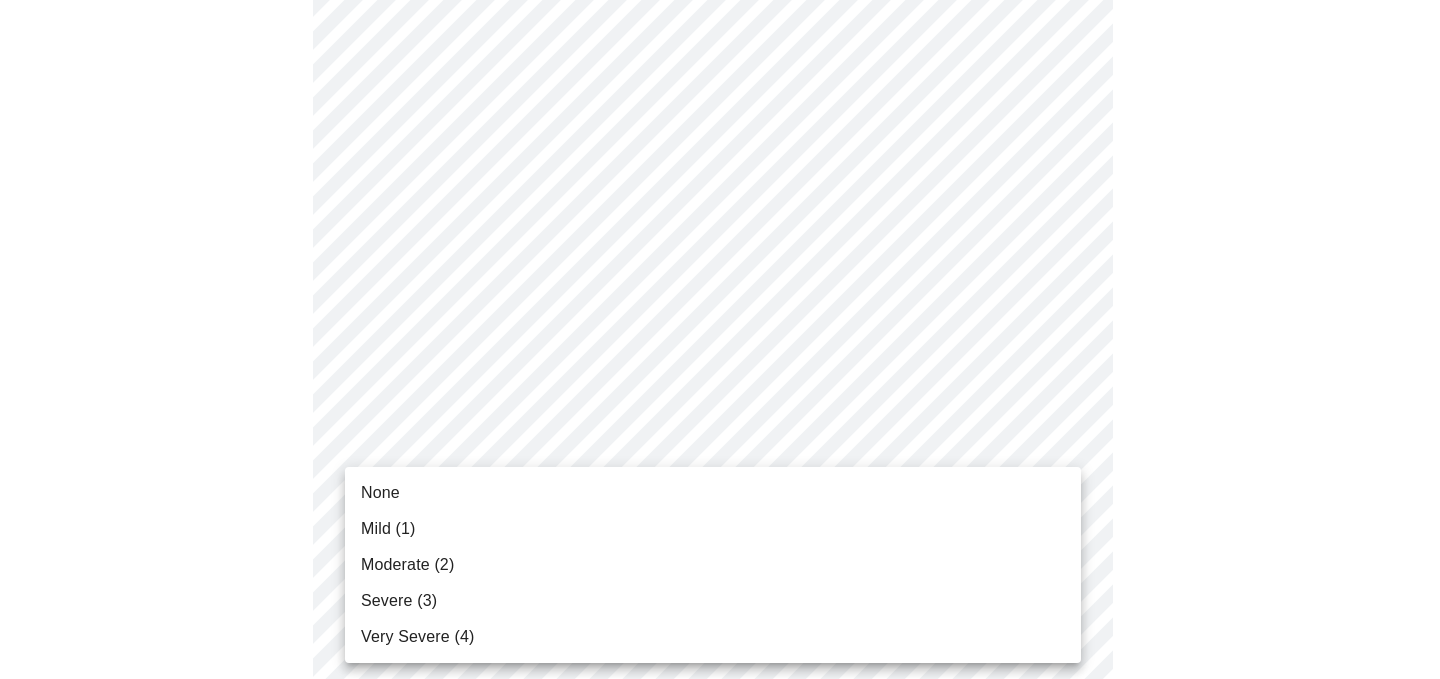 click on "MyMenopauseRx Appointments Messaging Labs 1 Uploads Medications Community Refer a Friend Hi Brandy   Pre-assessment for your Message Visit: Medication 30-day Refill 3  /  12 Settings Billing Invoices Log out None Mild (1) Moderate (2) Severe (3) Very Severe (4)" at bounding box center (720, 372) 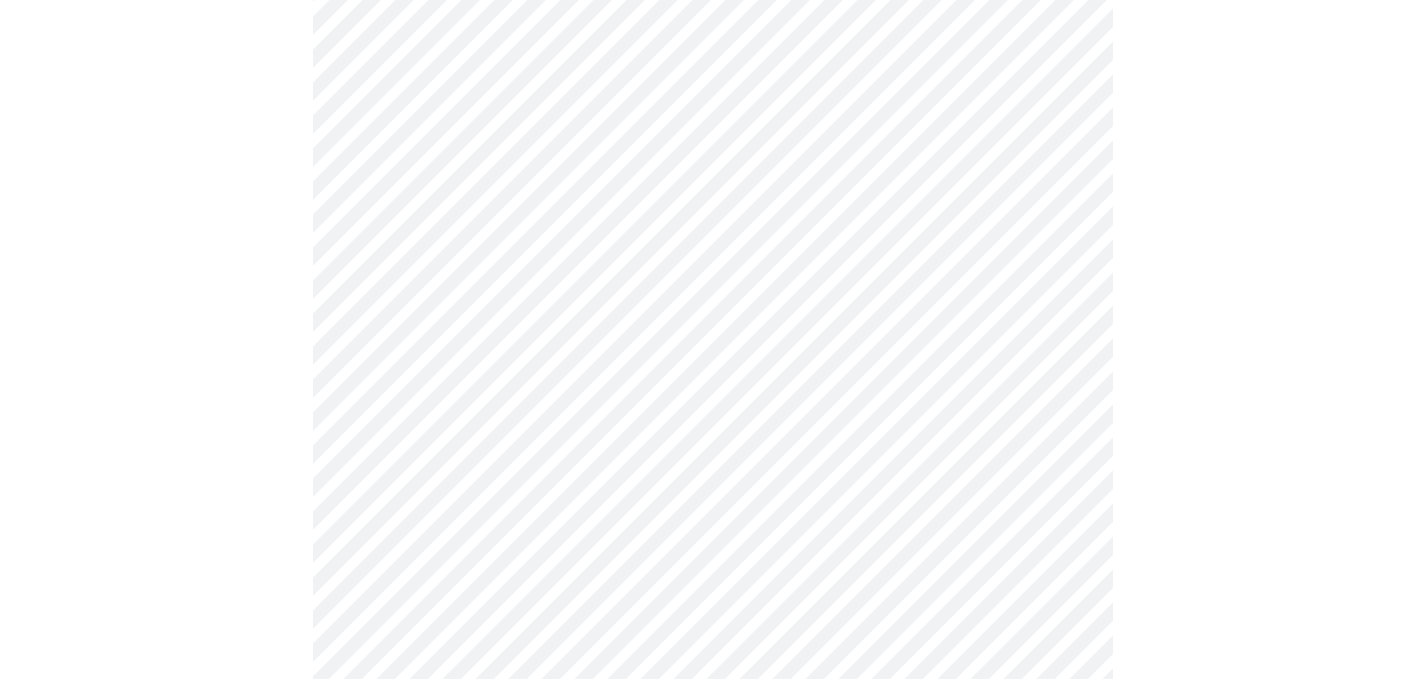 scroll, scrollTop: 1088, scrollLeft: 0, axis: vertical 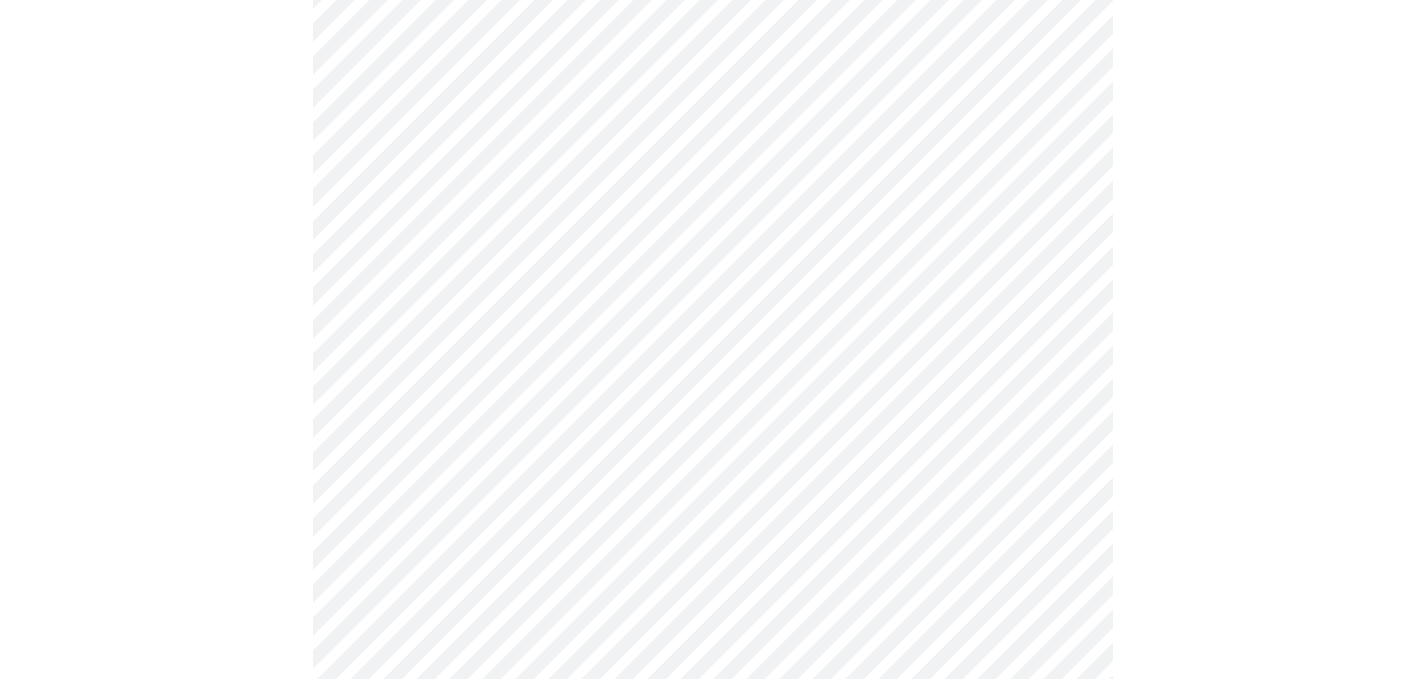 click on "MyMenopauseRx Appointments Messaging Labs 1 Uploads Medications Community Refer a Friend Hi Brandy   Pre-assessment for your Message Visit: Medication 30-day Refill 3  /  12 Settings Billing Invoices Log out" at bounding box center (712, 152) 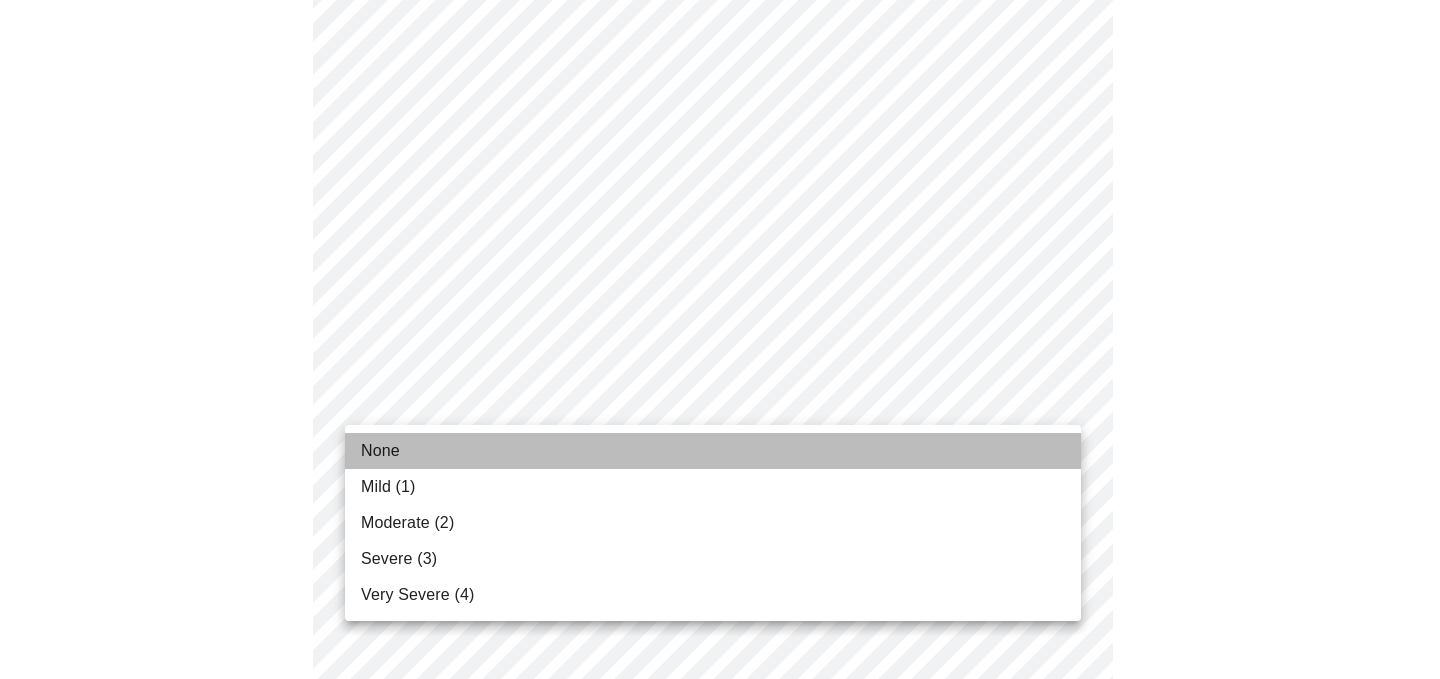 click on "None" at bounding box center [713, 451] 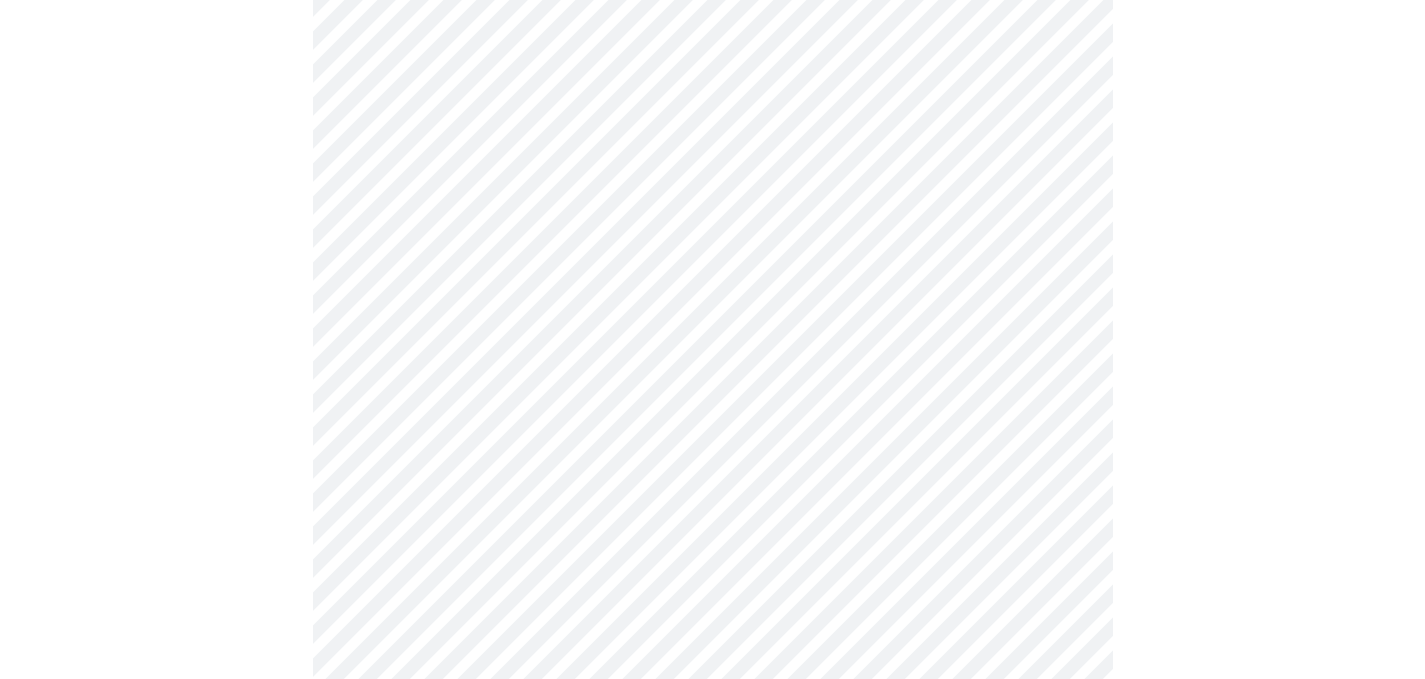 scroll, scrollTop: 1476, scrollLeft: 0, axis: vertical 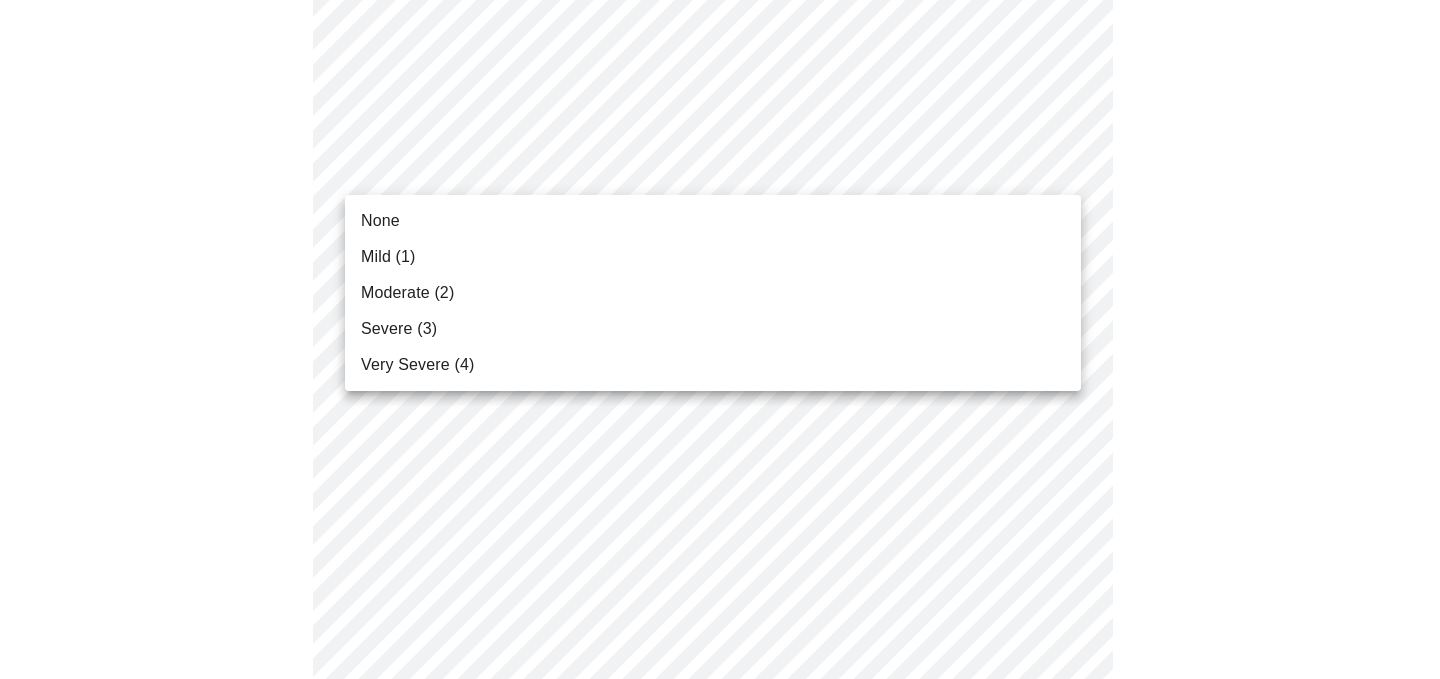 click on "None" at bounding box center [713, 221] 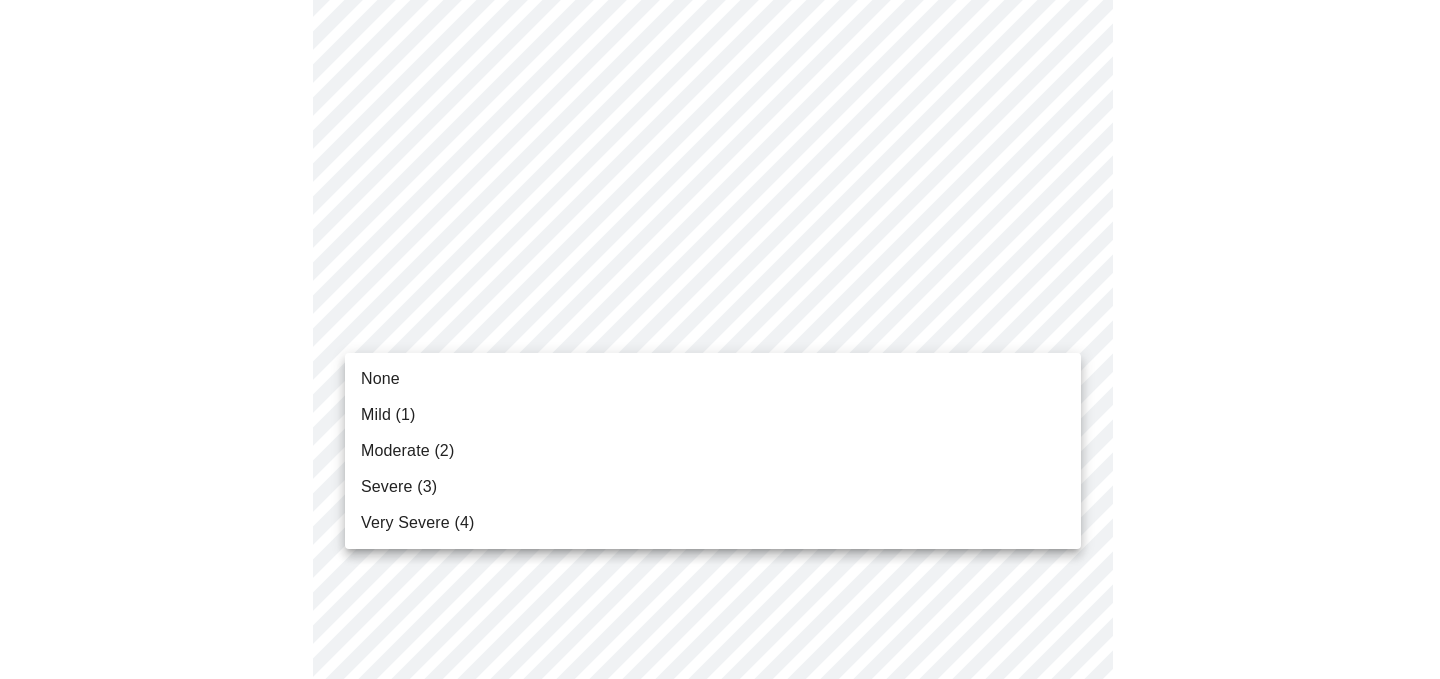 click on "MyMenopauseRx Appointments Messaging Labs 1 Uploads Medications Community Refer a Friend Hi Brandy   Pre-assessment for your Message Visit: Medication 30-day Refill 3  /  12 Settings Billing Invoices Log out None Mild (1) Moderate (2) Severe (3) Very Severe (4)" at bounding box center [720, -264] 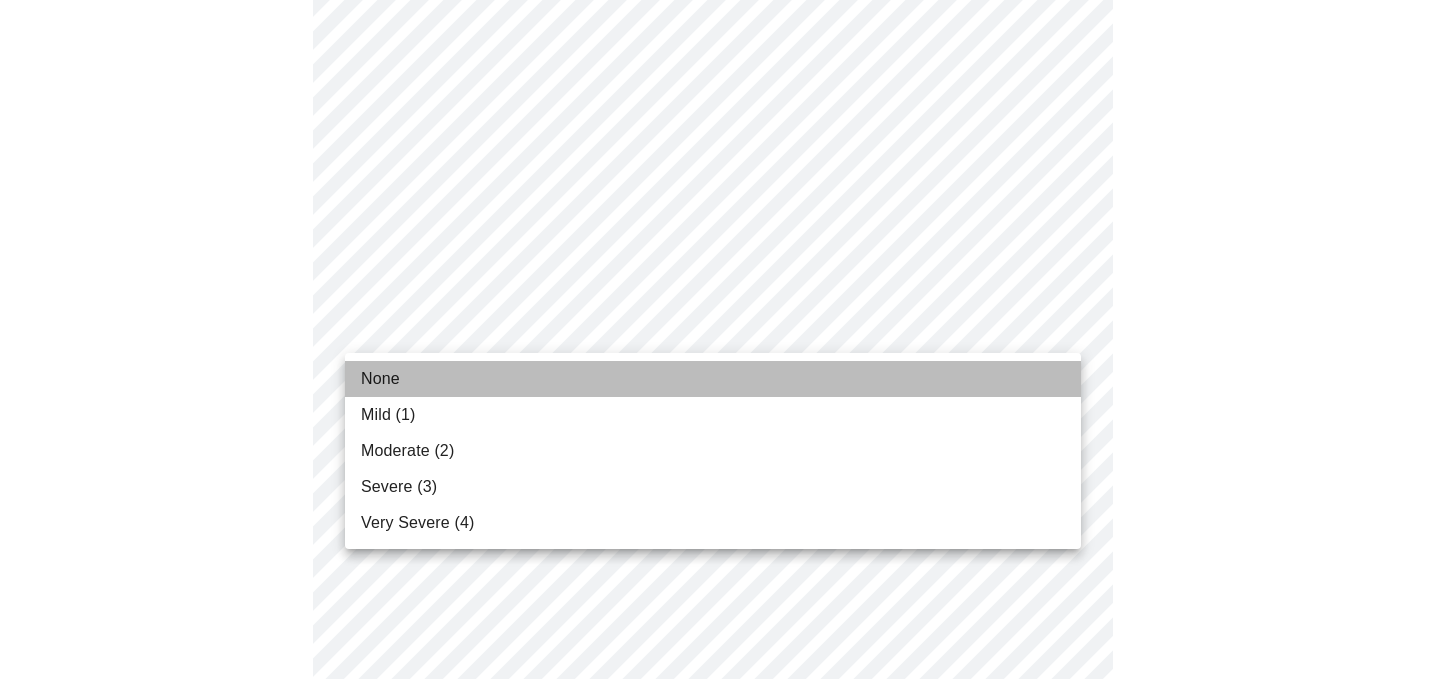 click on "None" at bounding box center [713, 379] 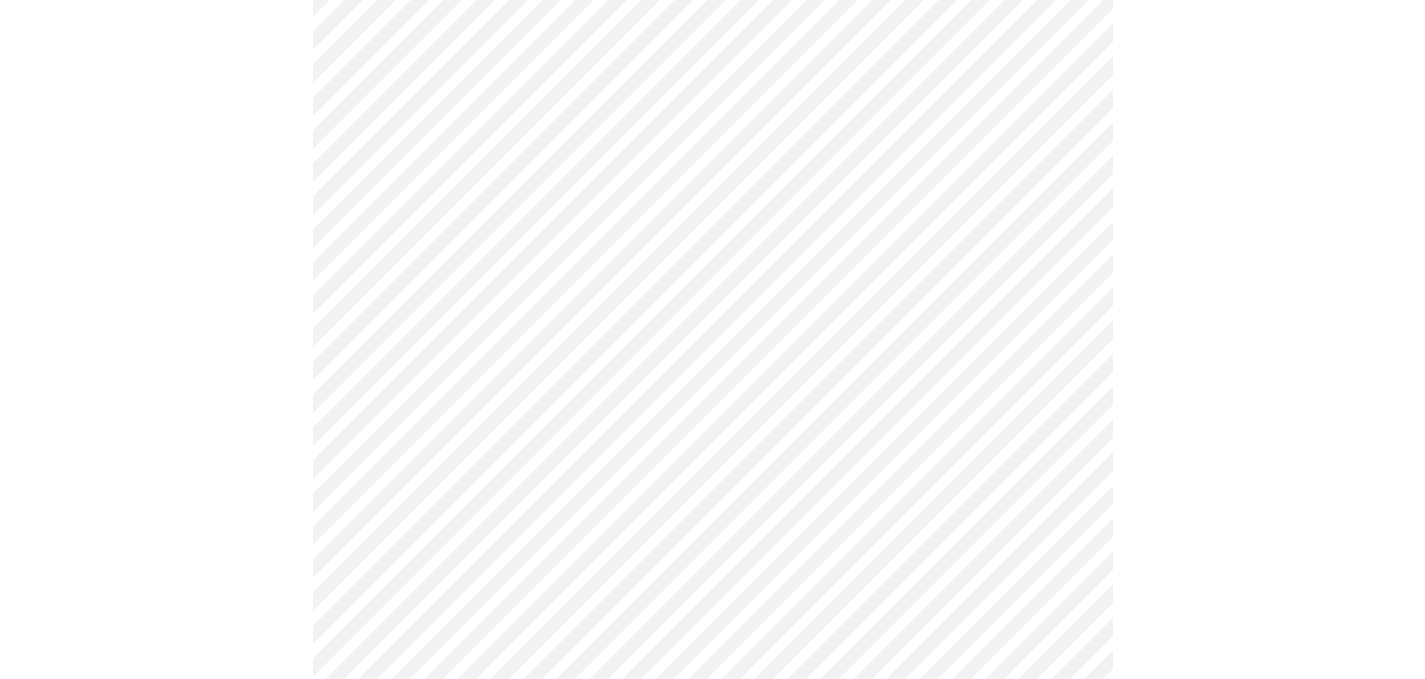 click on "MyMenopauseRx Appointments Messaging Labs 1 Uploads Medications Community Refer a Friend Hi Brandy   Pre-assessment for your Message Visit: Medication 30-day Refill 3  /  12 Settings Billing Invoices Log out" at bounding box center [712, -278] 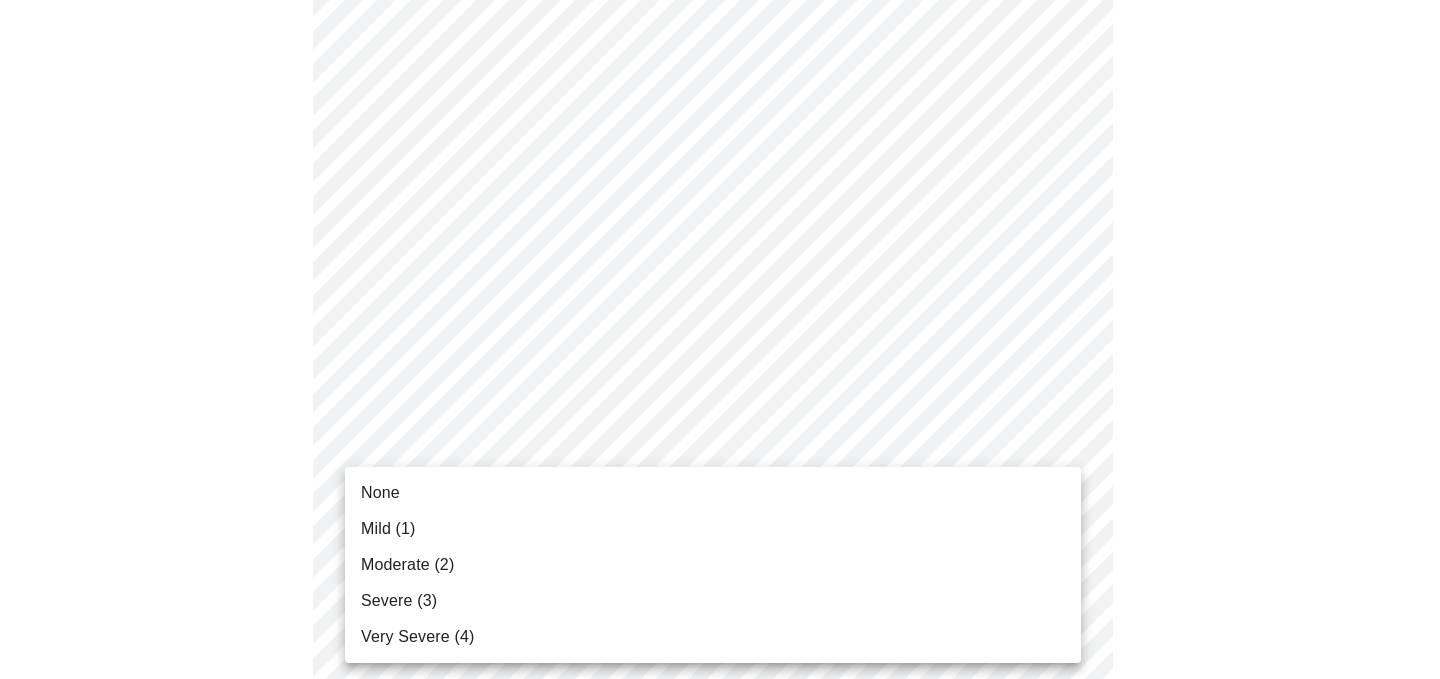 click on "Mild (1)" at bounding box center (713, 529) 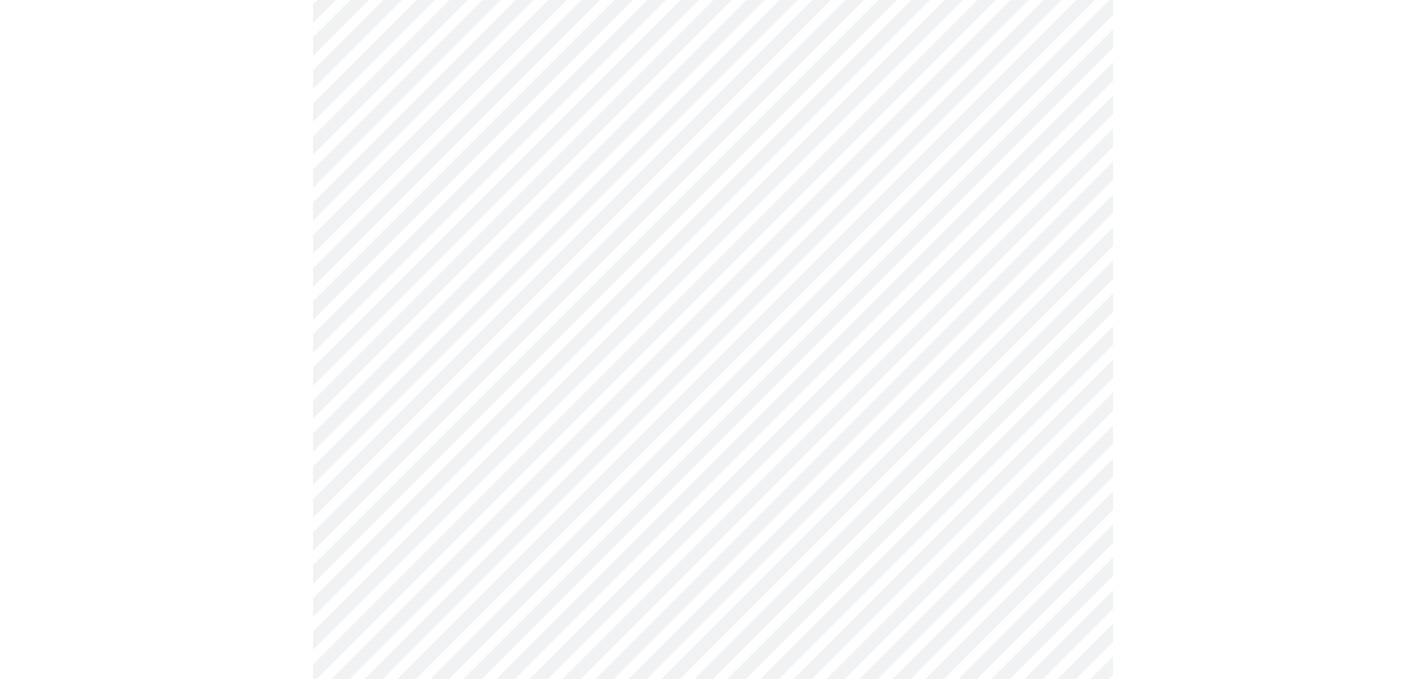 scroll, scrollTop: 679, scrollLeft: 0, axis: vertical 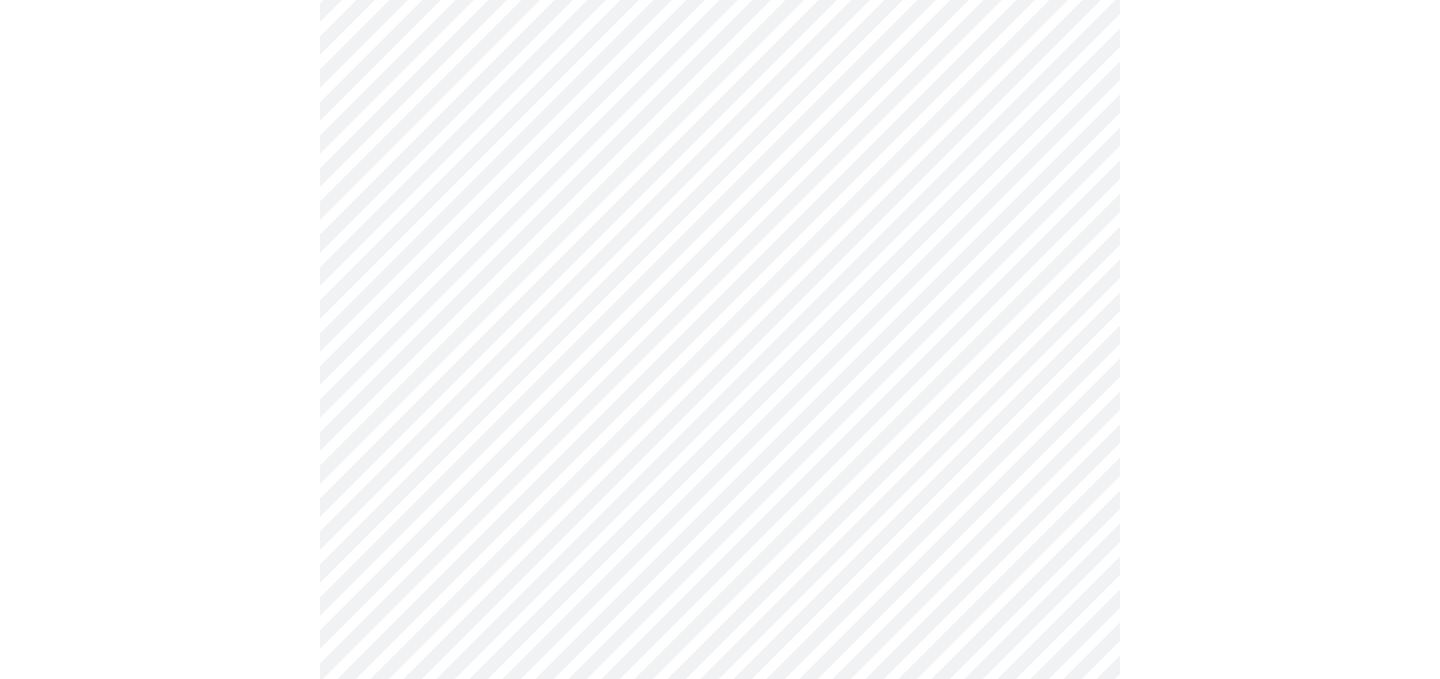 click on "MyMenopauseRx Appointments Messaging Labs 1 Uploads Medications Community Refer a Friend Hi Brandy   Pre-assessment for your Message Visit: Medication 30-day Refill 4  /  12 Settings Billing Invoices Log out" at bounding box center [720, 275] 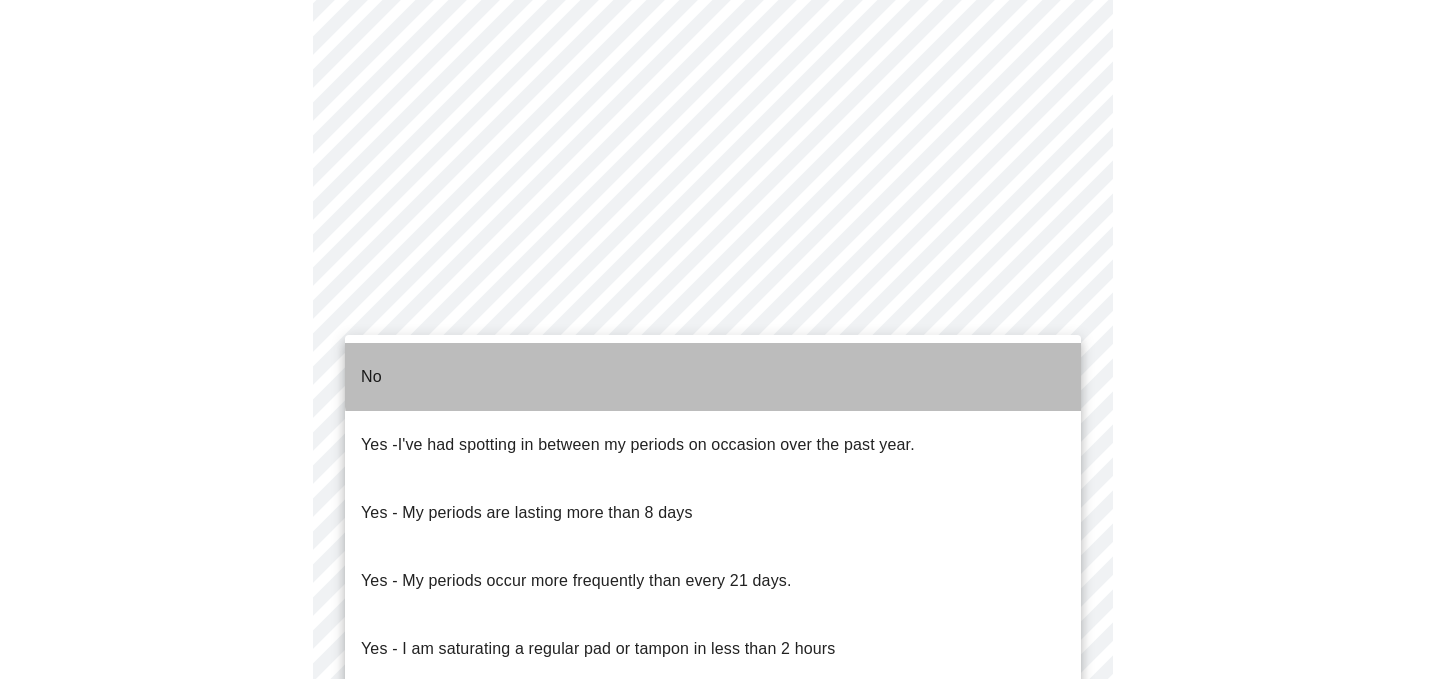 click on "No" at bounding box center (713, 377) 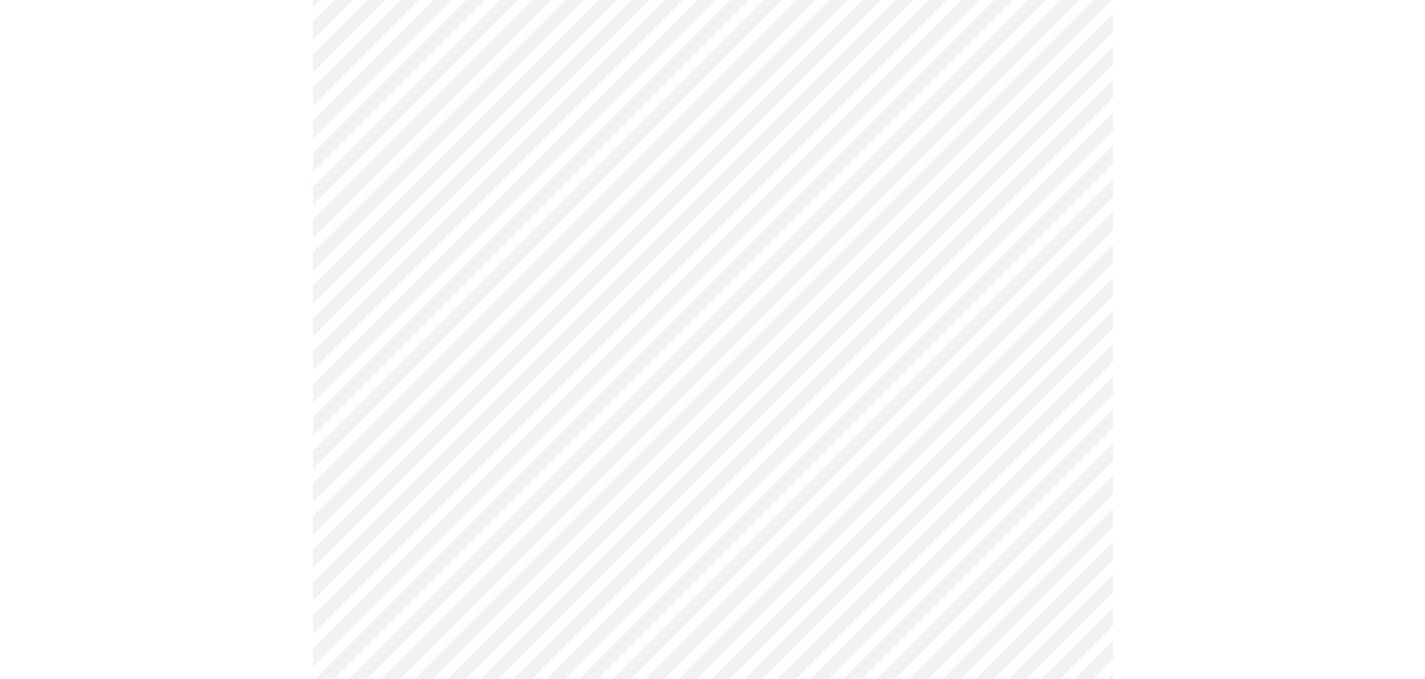 scroll, scrollTop: 1122, scrollLeft: 0, axis: vertical 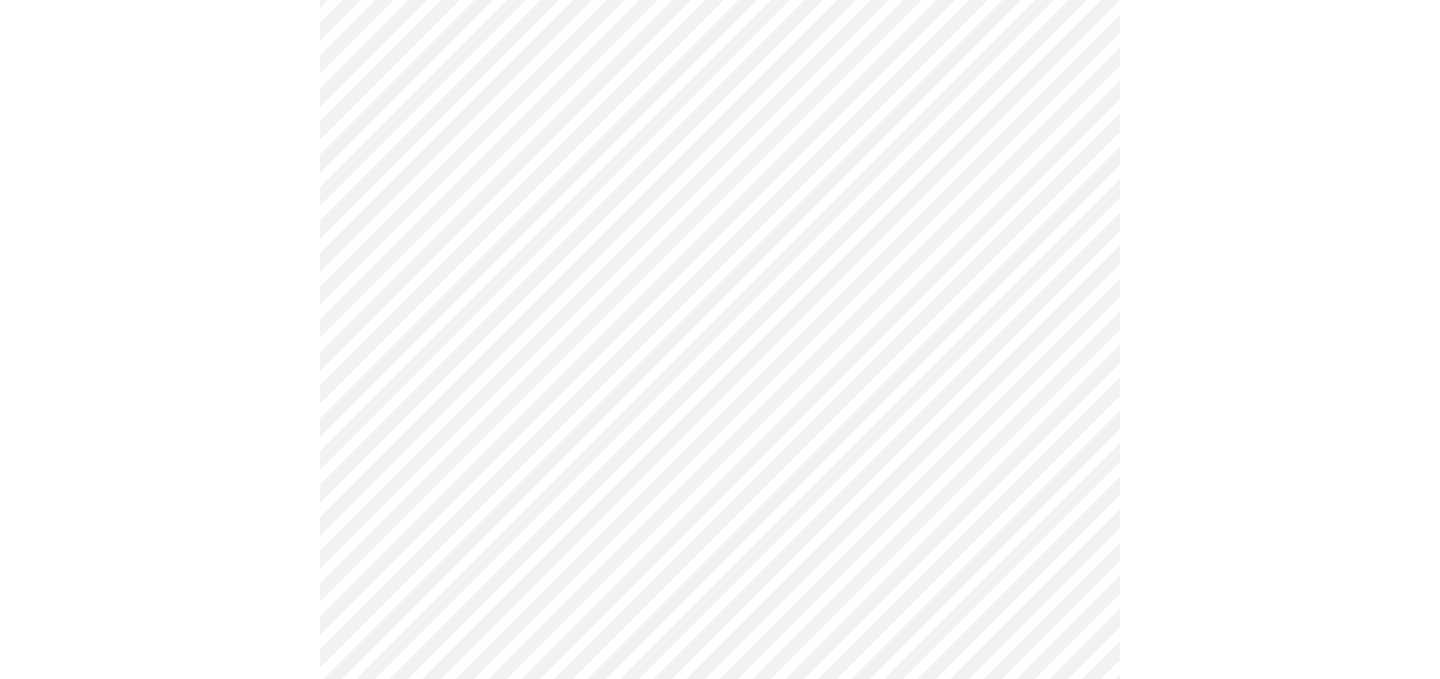 click on "MyMenopauseRx Appointments Messaging Labs 1 Uploads Medications Community Refer a Friend Hi Brandy   Pre-assessment for your Message Visit: Medication 30-day Refill 4  /  12 Settings Billing Invoices Log out" at bounding box center [720, -174] 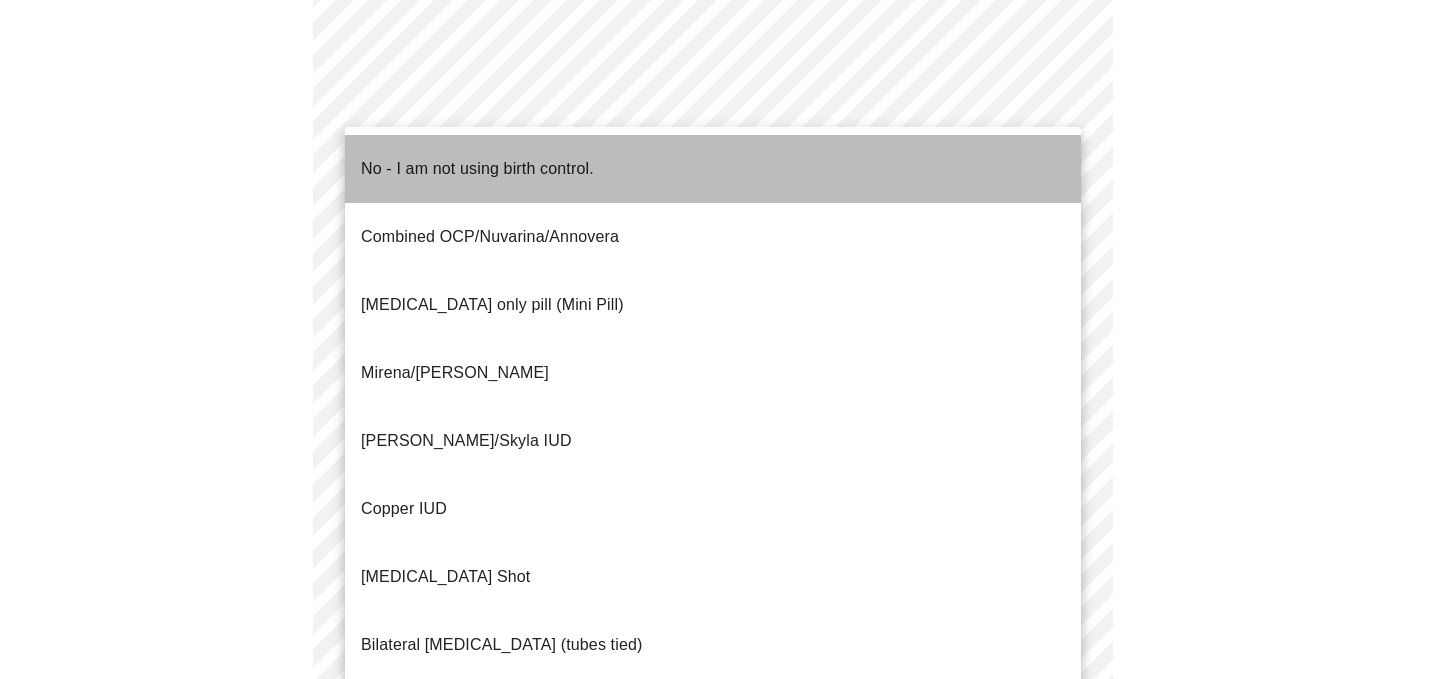 click on "No - I am not using birth control." at bounding box center [713, 169] 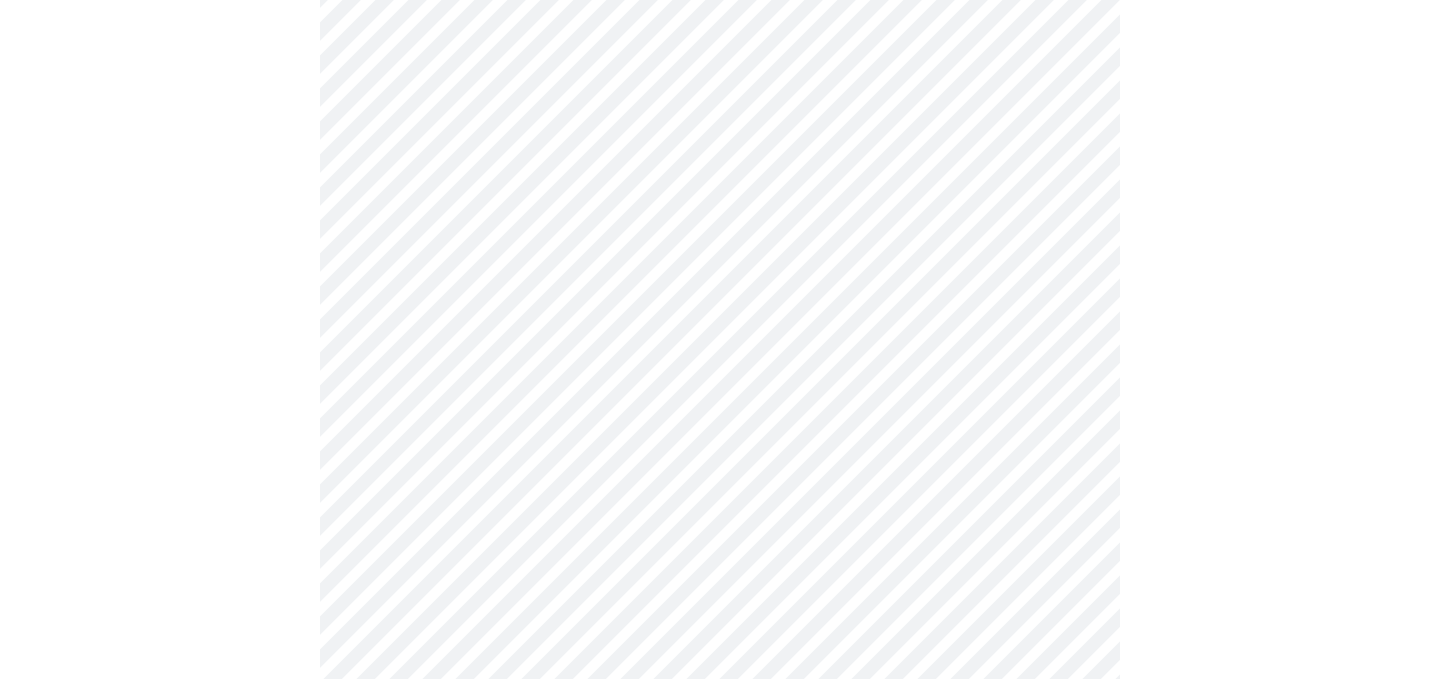 click on "MyMenopauseRx Appointments Messaging Labs 1 Uploads Medications Community Refer a Friend Hi Brandy   Pre-assessment for your Message Visit: Medication 30-day Refill 4  /  12 Settings Billing Invoices Log out" at bounding box center [720, -180] 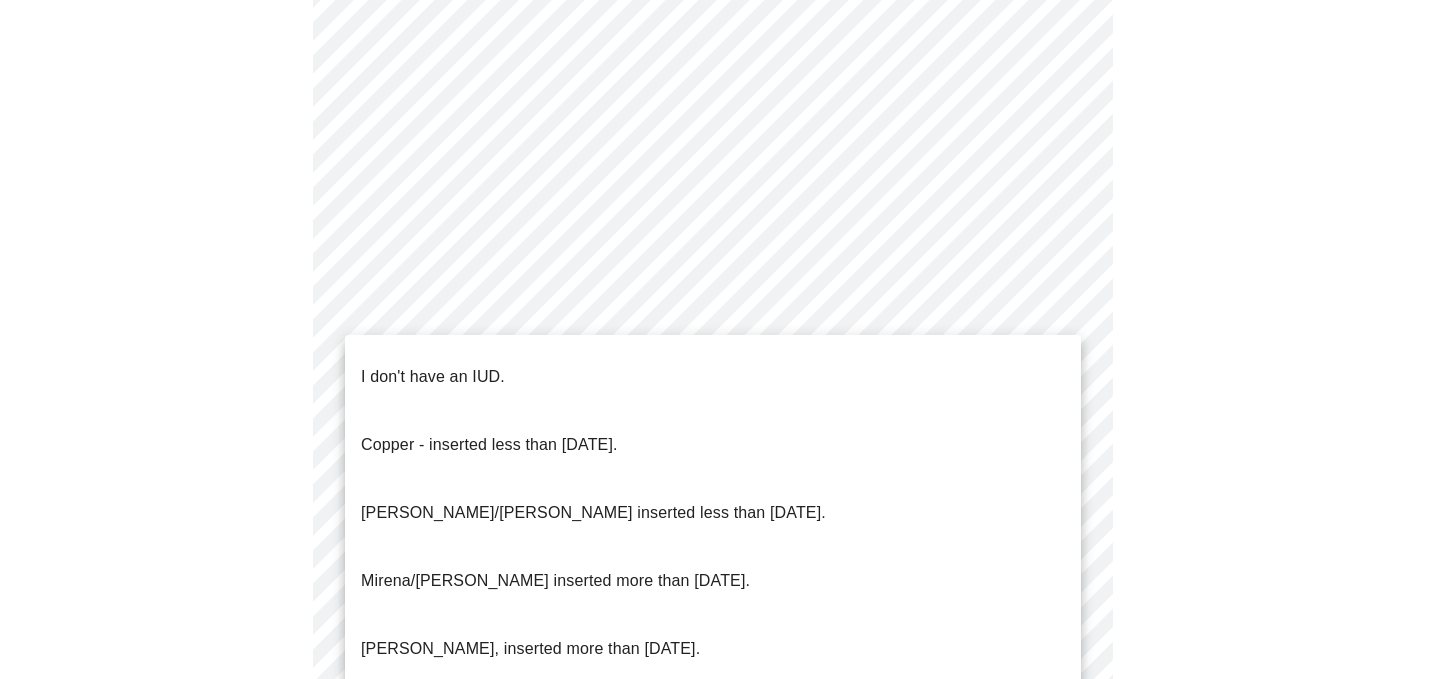 click on "I don't have an IUD." at bounding box center (713, 377) 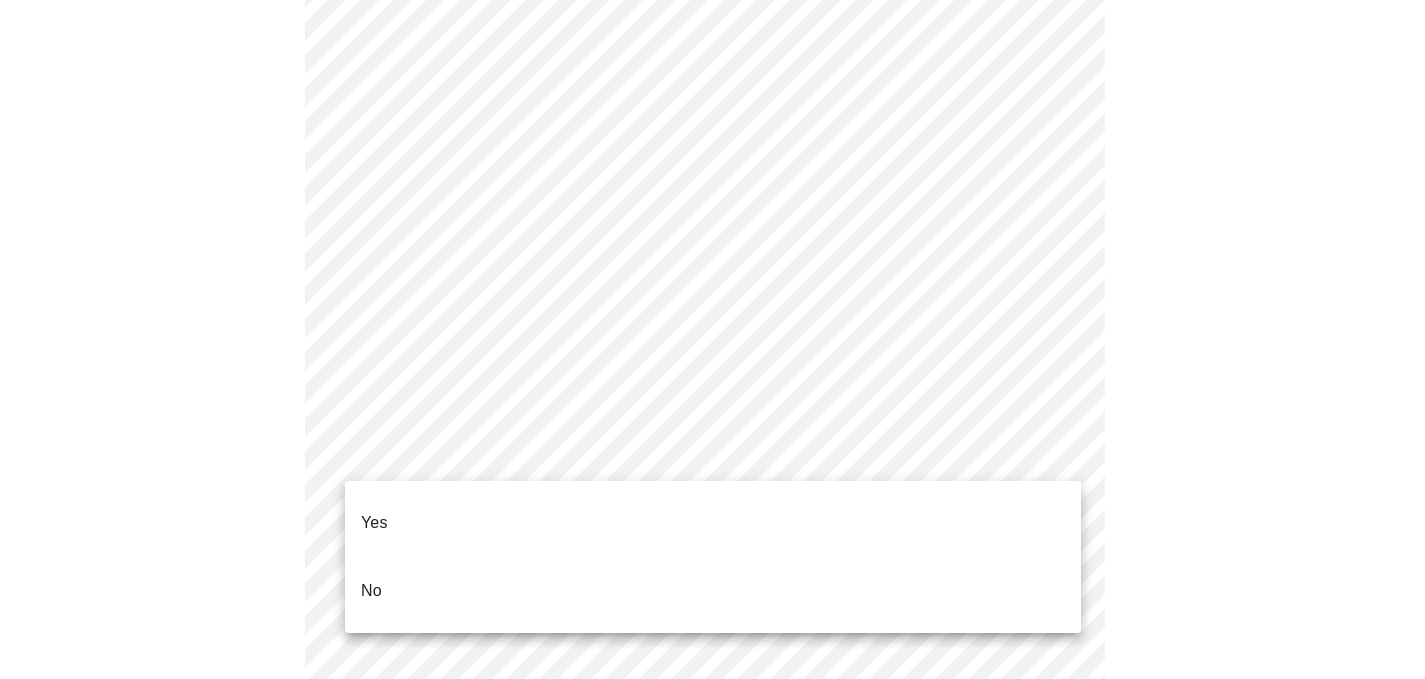 click on "MyMenopauseRx Appointments Messaging Labs 1 Uploads Medications Community Refer a Friend Hi Brandy   Pre-assessment for your Message Visit: Medication 30-day Refill 4  /  12 Settings Billing Invoices Log out Yes
No" at bounding box center [712, -186] 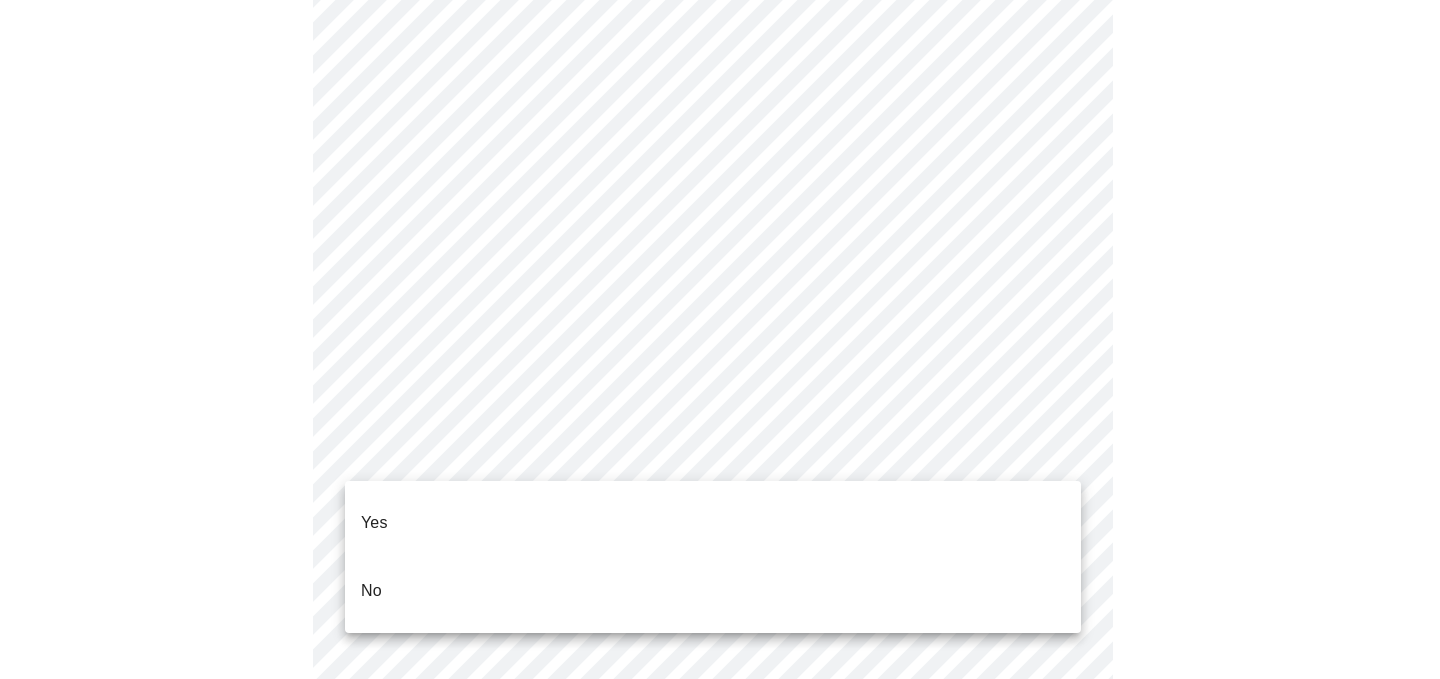 click on "No" at bounding box center (713, 591) 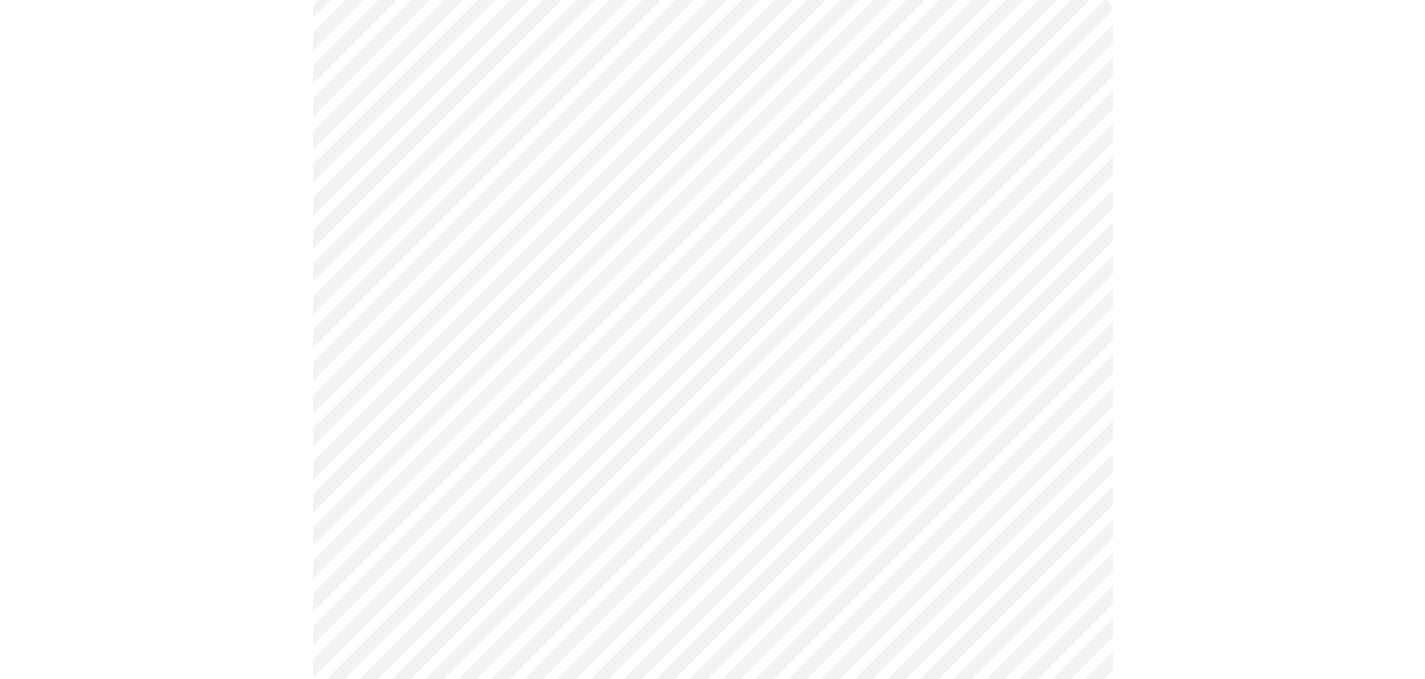 scroll, scrollTop: 220, scrollLeft: 0, axis: vertical 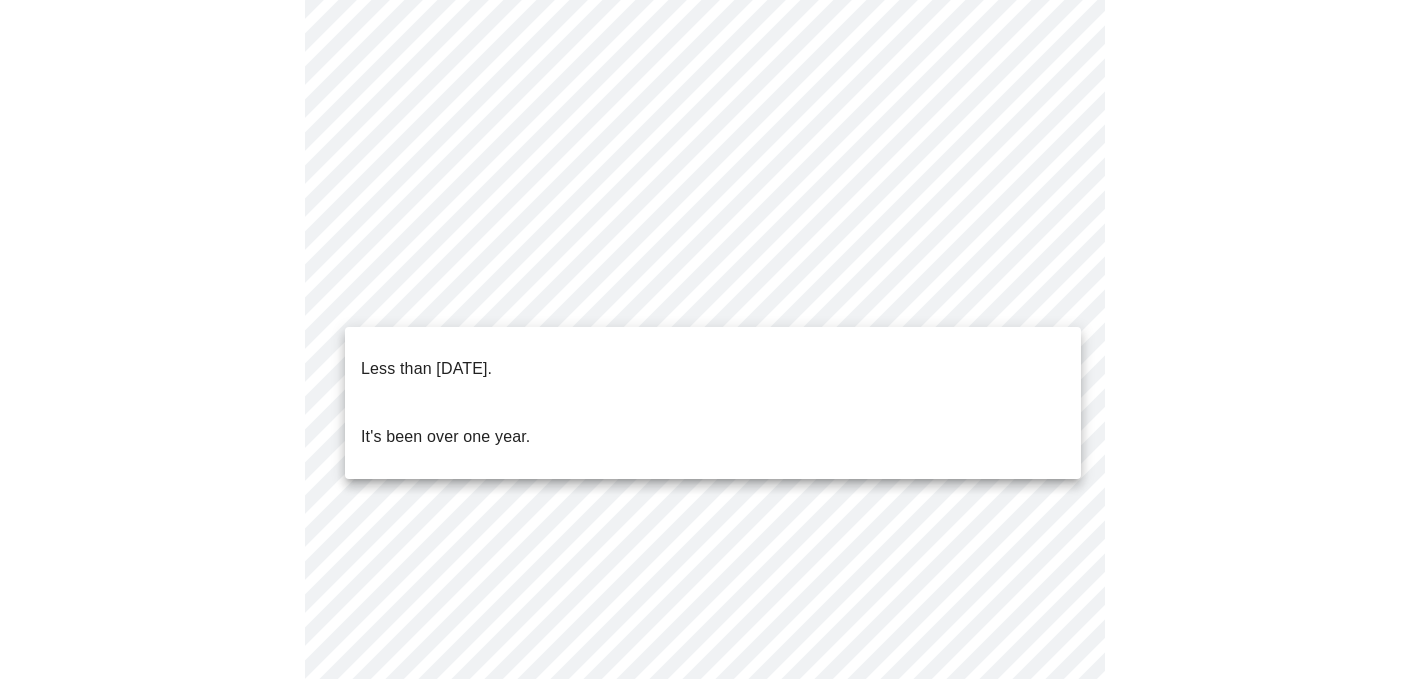 click on "MyMenopauseRx Appointments Messaging Labs 1 Uploads Medications Community Refer a Friend Hi Brandy   Pre-assessment for your Message Visit: Medication 30-day Refill 5  /  12 Settings Billing Invoices Log out Less than one year ago.
It's been over one year." at bounding box center [712, 483] 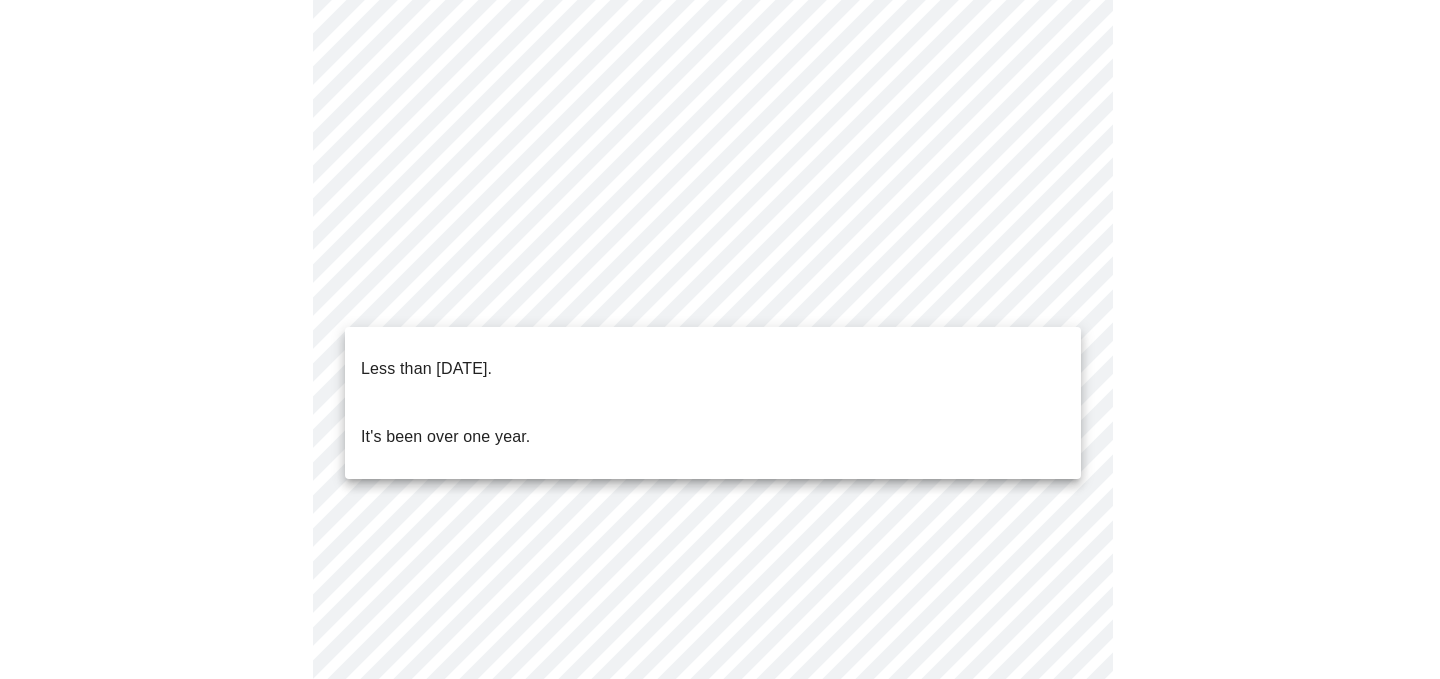 click on "It's been over one year." at bounding box center (713, 437) 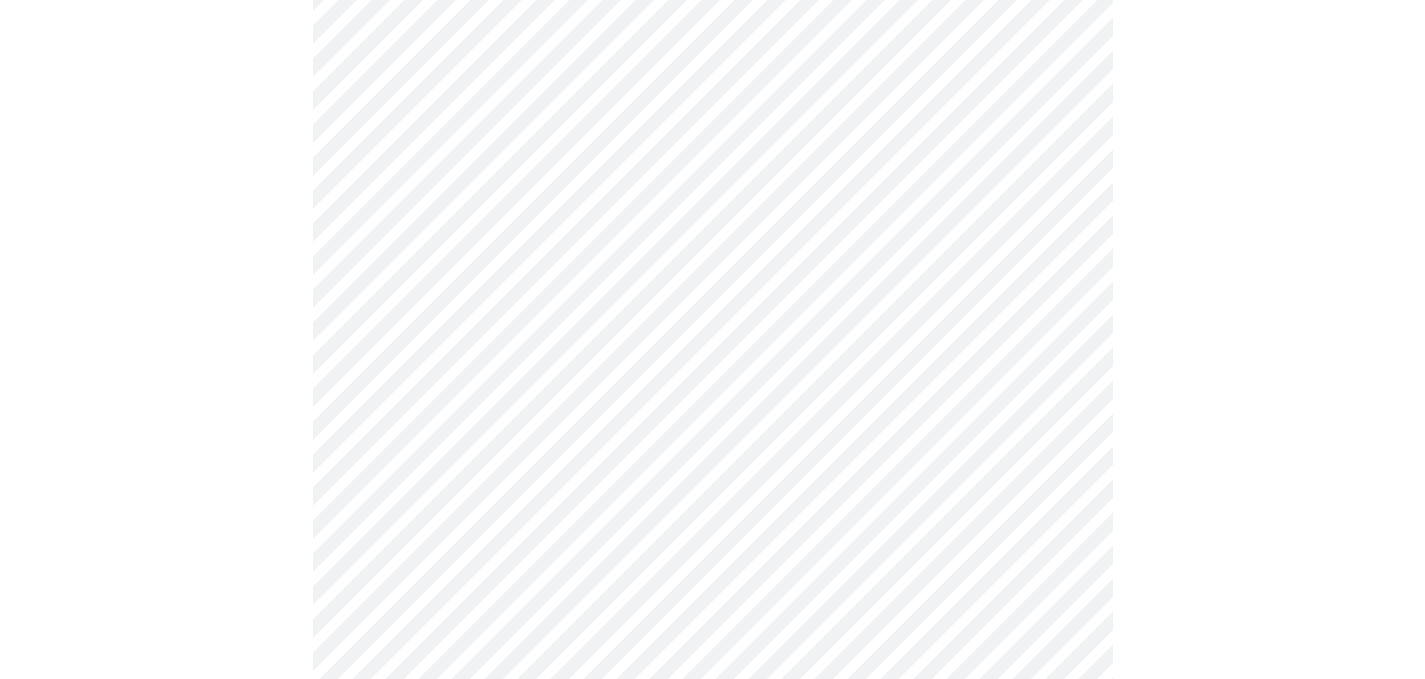 scroll, scrollTop: 460, scrollLeft: 0, axis: vertical 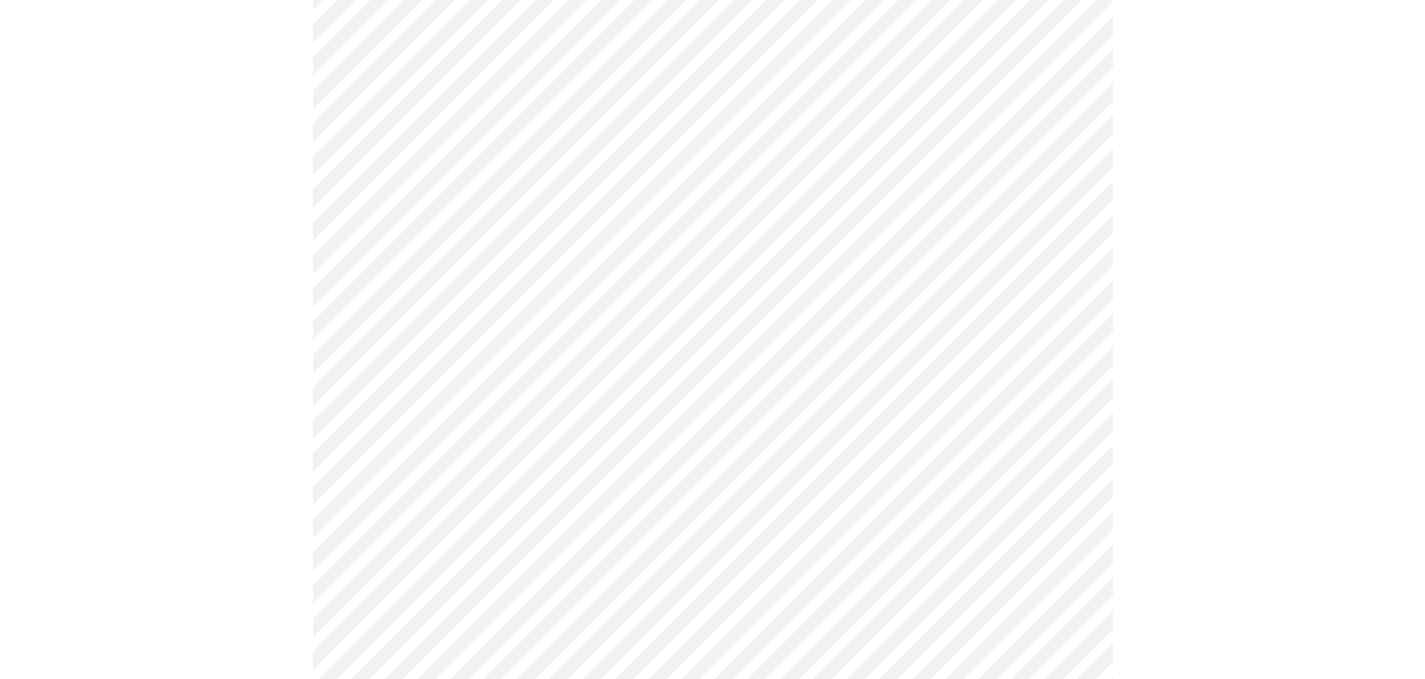 click at bounding box center [712, 264] 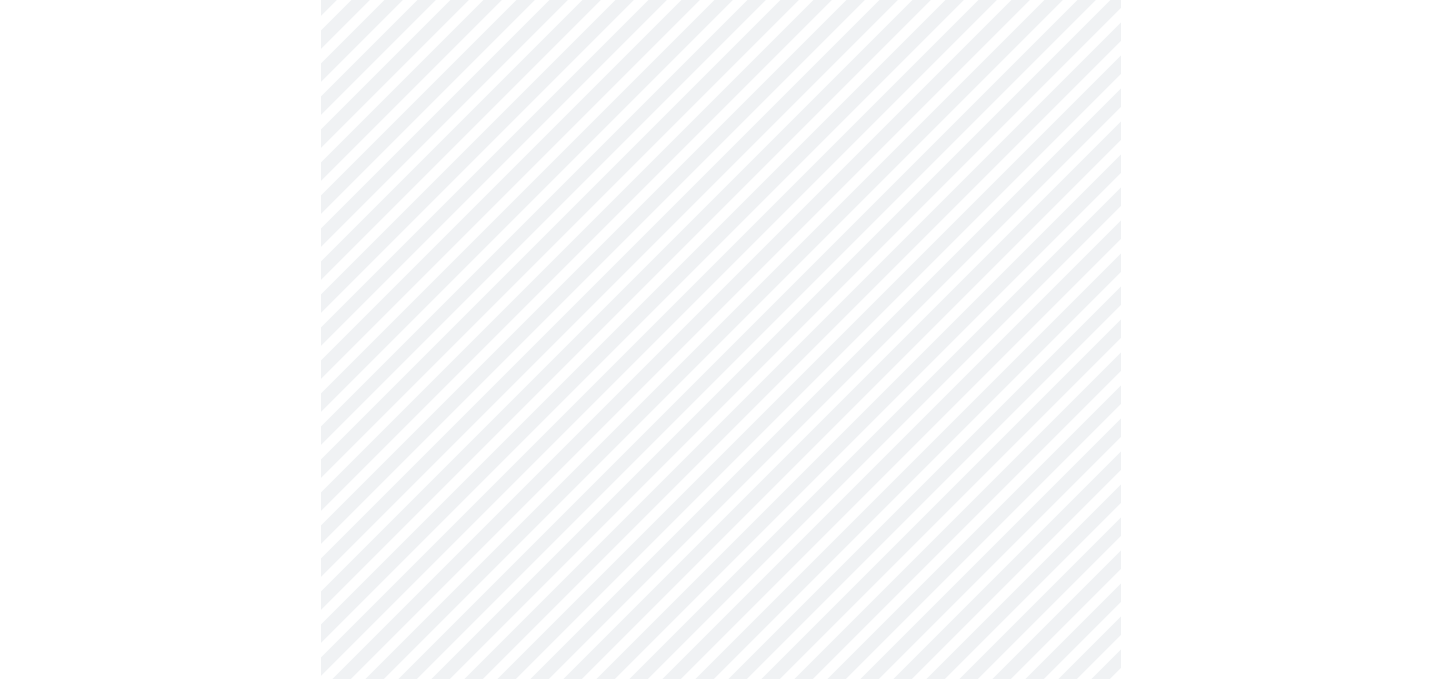 scroll, scrollTop: 224, scrollLeft: 0, axis: vertical 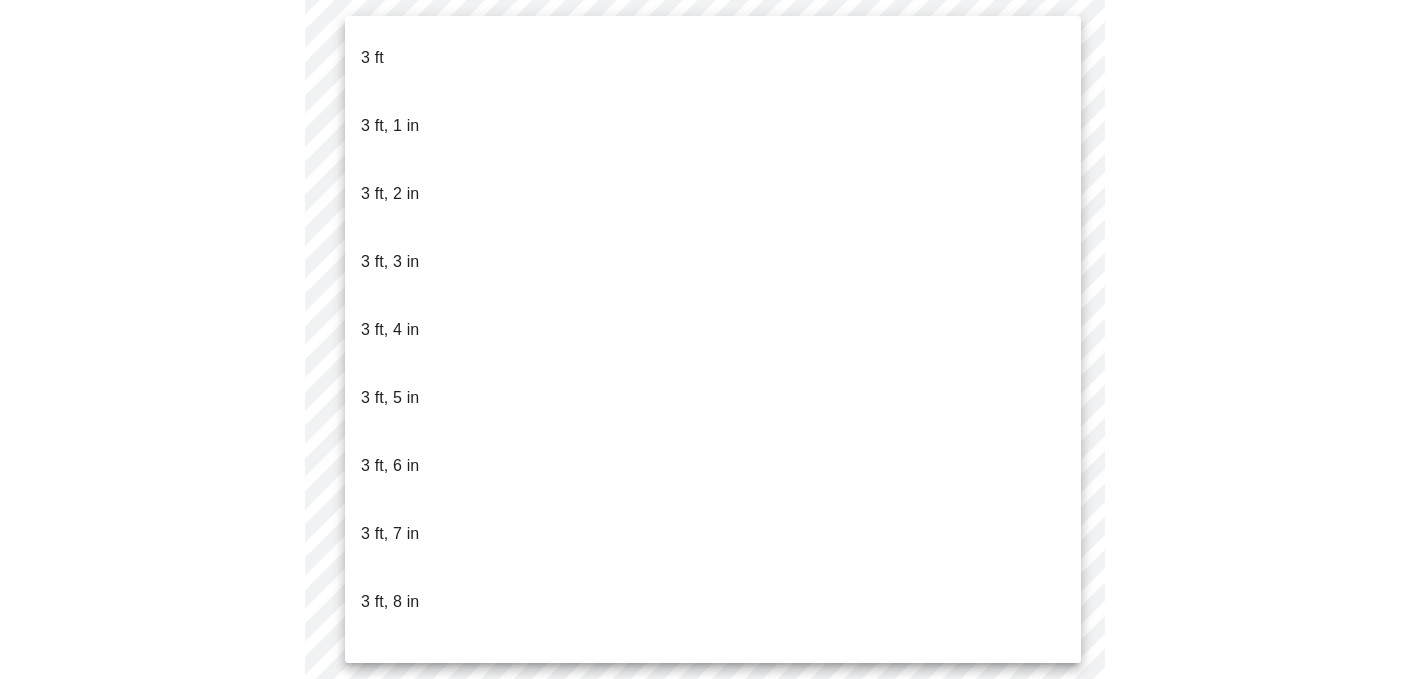 click on "MyMenopauseRx Appointments Messaging Labs 1 Uploads Medications Community Refer a Friend Hi Brandy   Pre-assessment for your Message Visit: Medication 30-day Refill 6  /  12 Settings Billing Invoices Log out 3 ft
3 ft, 1 in
3 ft, 2 in
3 ft, 3 in
3 ft, 4 in
3 ft, 5 in
3 ft, 6 in
3 ft, 7 in
3 ft, 8 in
3 ft, 9 in
3 ft, 10 in
3 ft, 11 in
4 ft
4 ft, 1 in
4 ft, 2 in
4 ft, 3 in
4 ft, 4 in
4 ft, 5 in
4 ft, 6 in
4 ft, 7 in
4 ft, 8 in
4 ft, 9 in
4 ft, 10 in
4 ft, 11 in
5 ft
5 ft, 1 in
5 ft, 2 in
5 ft, 3 in
5 ft, 4 in
5 ft, 5 in
5 ft, 6 in
5 ft, 7 in
5 ft, 8 in
5 ft, 9 in
5 ft, 10 in
5 ft, 11 in
6 ft
6 ft, 1 in
6 ft, 2 in
6 ft, 3 in
6 ft, 4 in
6 ft, 5 in
6 ft, 6 in
6 ft, 7 in
6 ft, 8 in
6 ft, 9 in
6 ft, 10 in
6 ft, 11 in
7 ft" at bounding box center [712, 318] 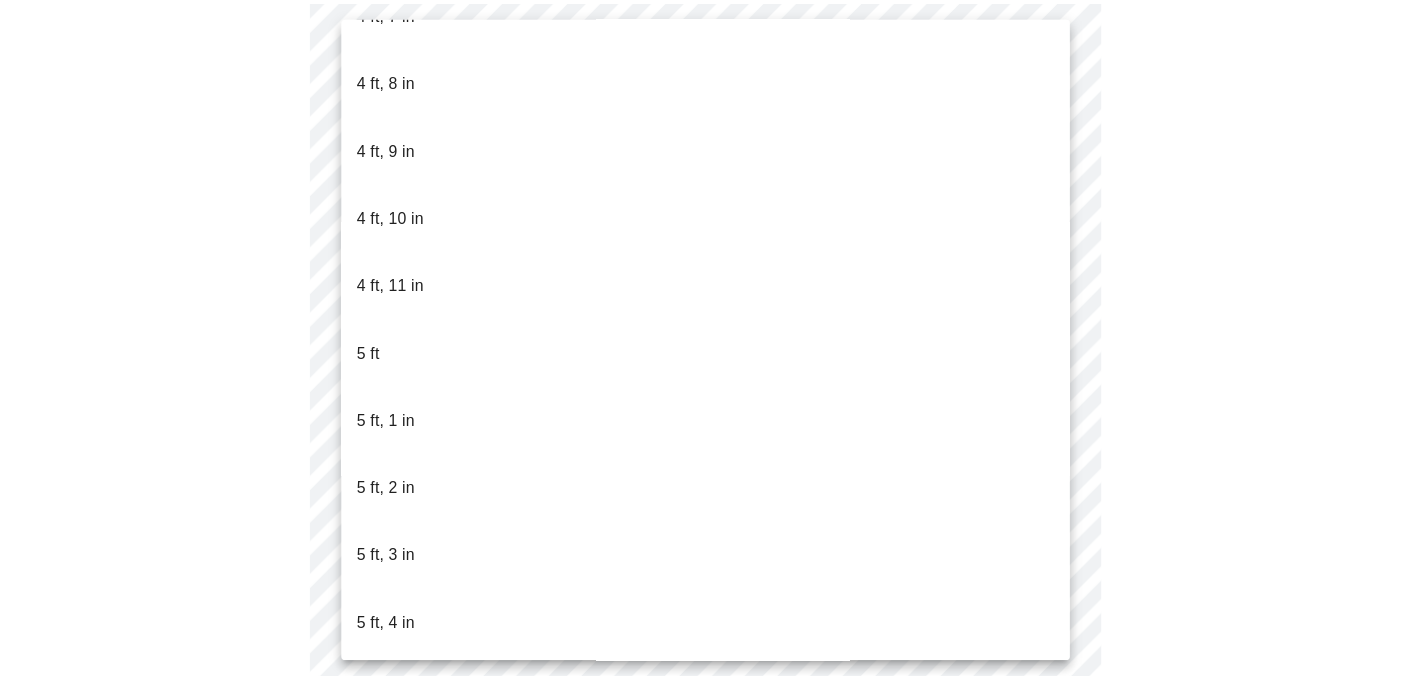 scroll, scrollTop: 1294, scrollLeft: 0, axis: vertical 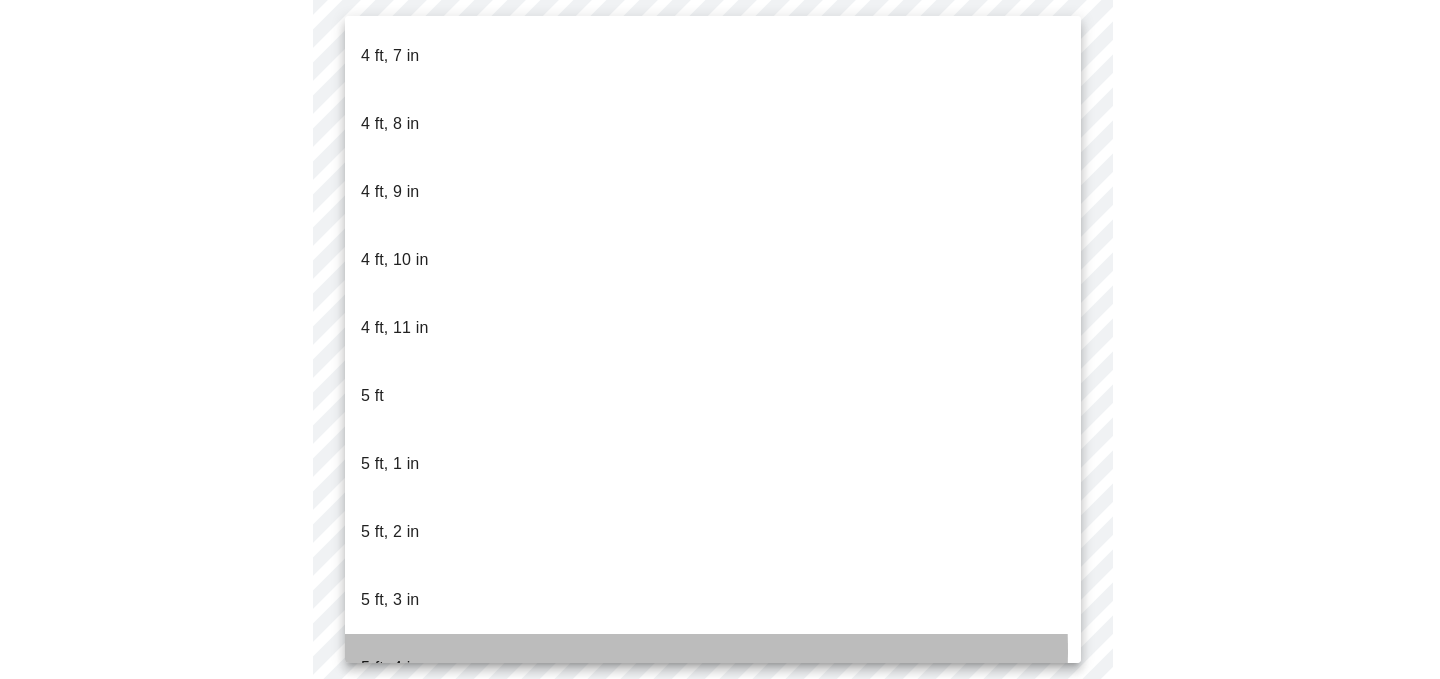 click on "5 ft, 4 in" at bounding box center [713, 668] 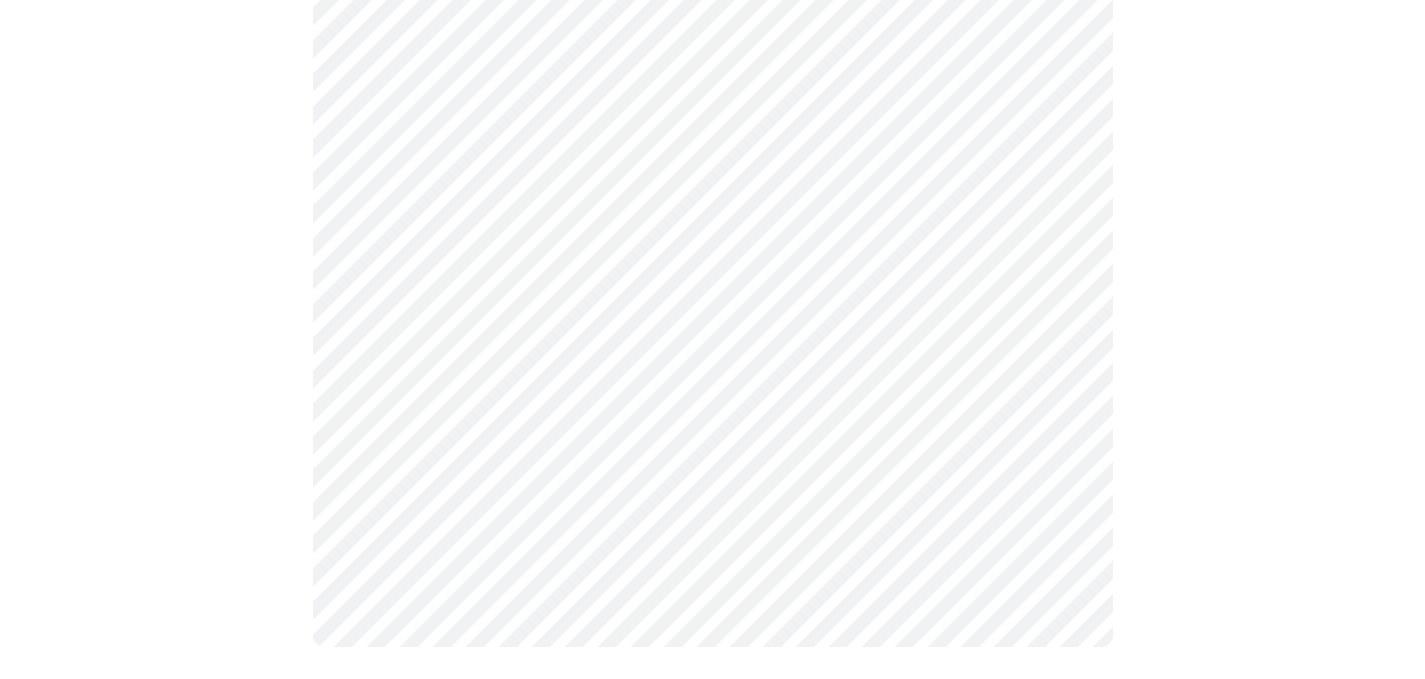 scroll, scrollTop: 5328, scrollLeft: 0, axis: vertical 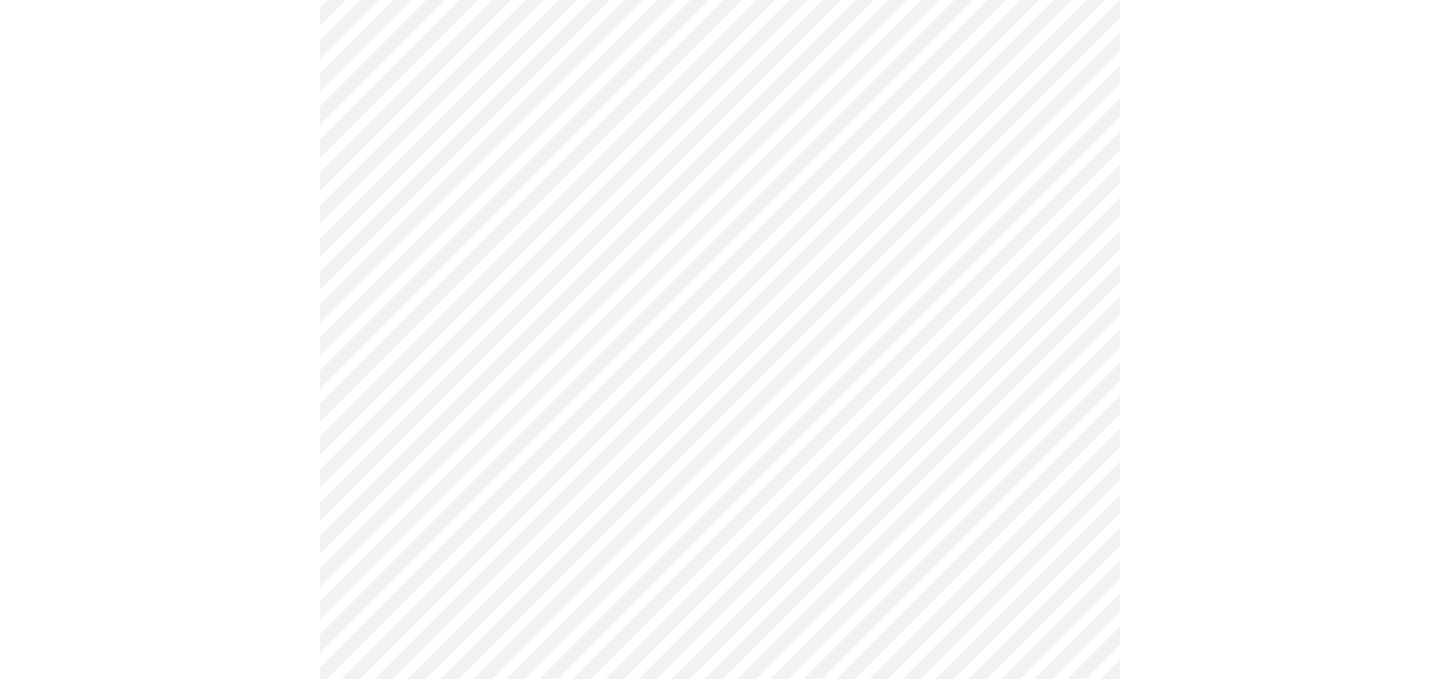 click on "MyMenopauseRx Appointments Messaging Labs 1 Uploads Medications Community Refer a Friend Hi Brandy   Pre-assessment for your Message Visit: Medication 30-day Refill 7  /  12 Settings Billing Invoices Log out" at bounding box center (720, -2135) 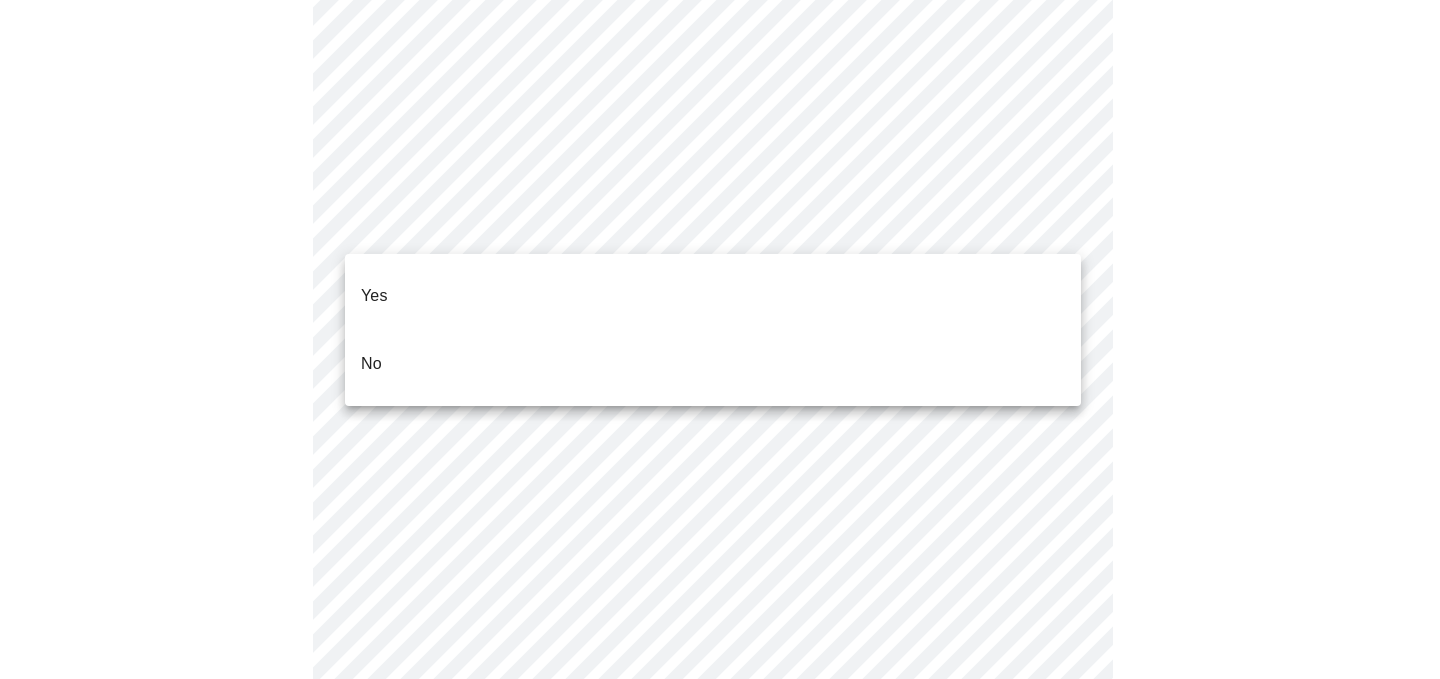 click on "Yes" at bounding box center [713, 296] 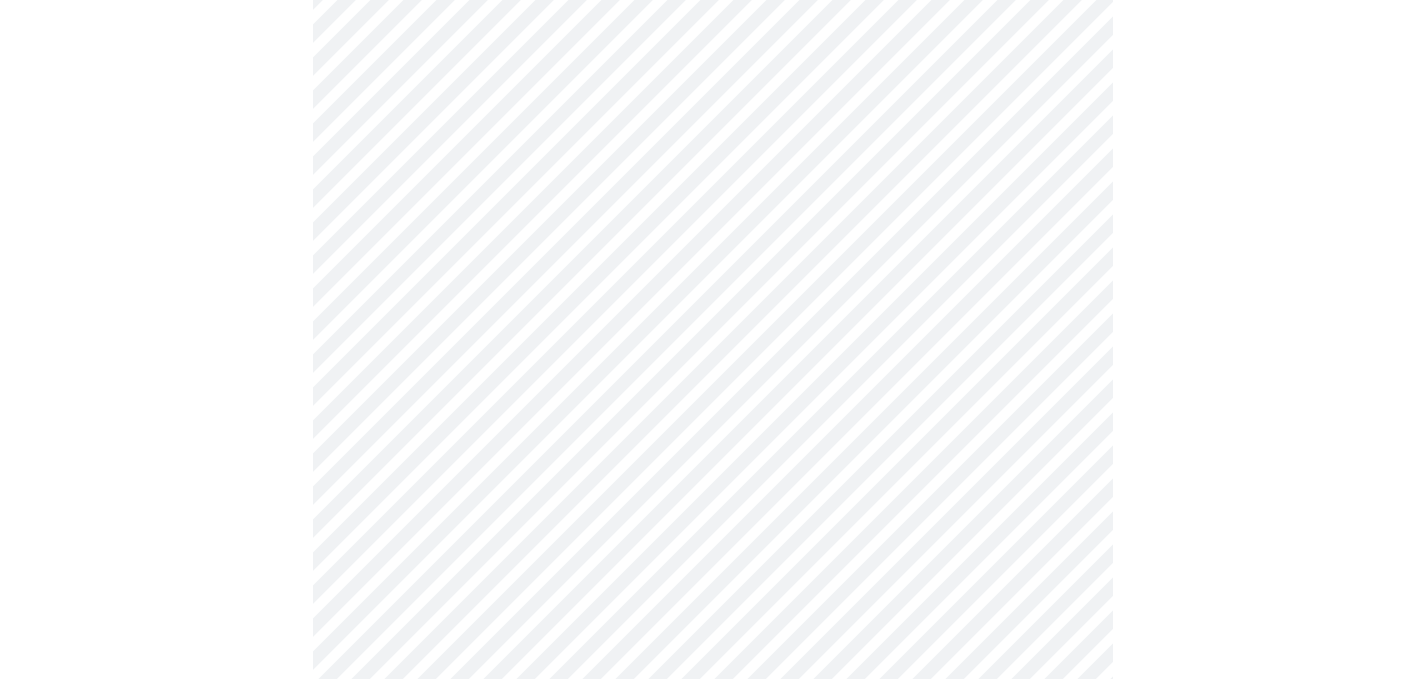 scroll, scrollTop: 1855, scrollLeft: 0, axis: vertical 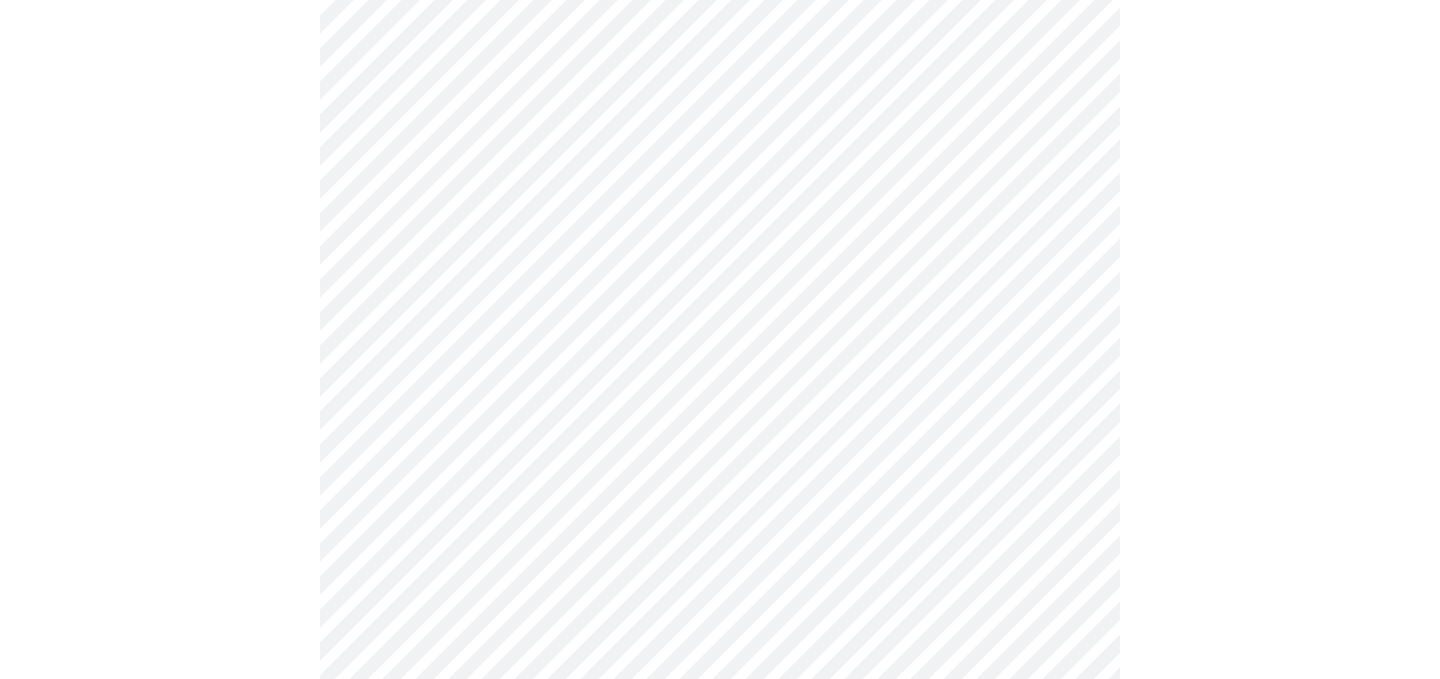 click on "MyMenopauseRx Appointments Messaging Labs 1 Uploads Medications Community Refer a Friend Hi Brandy   Pre-assessment for your Message Visit: Medication 30-day Refill 10  /  12 Settings Billing Invoices Log out" at bounding box center [720, -537] 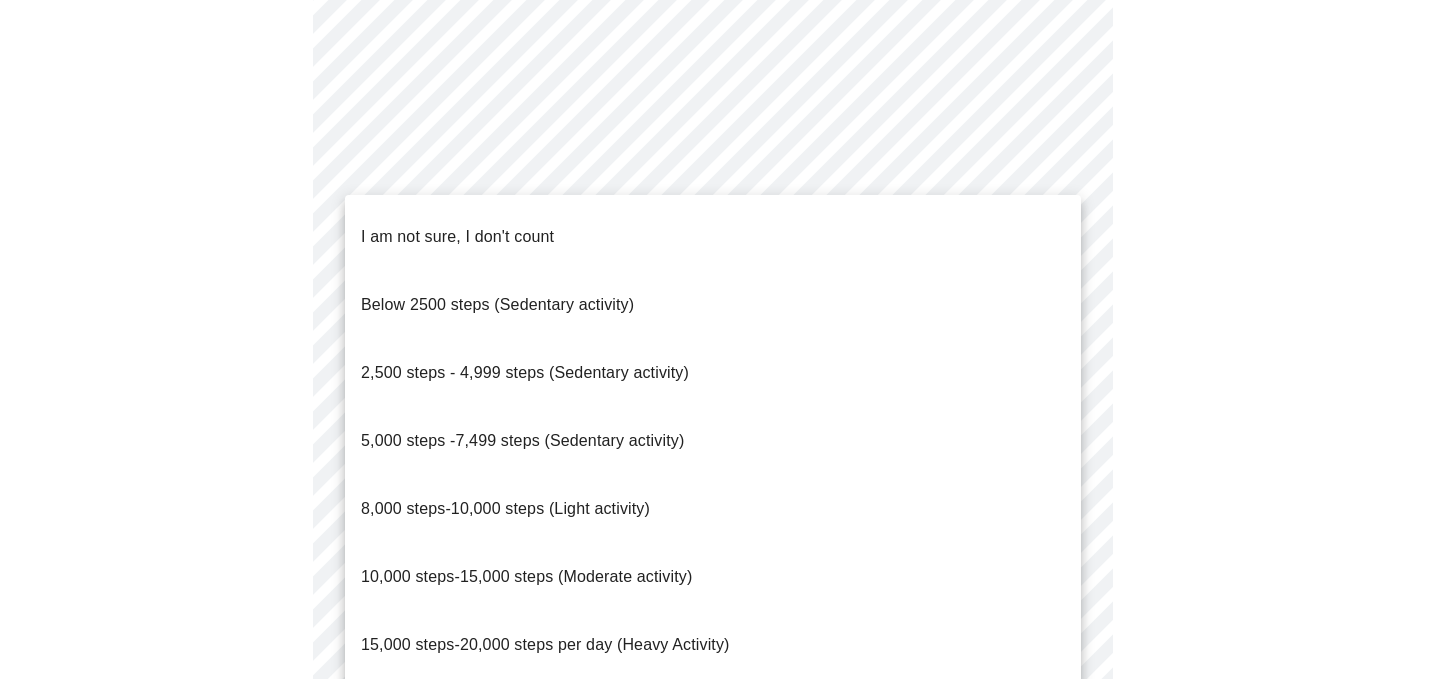 click on "8,000 steps-10,000 steps (Light activity)" at bounding box center (505, 509) 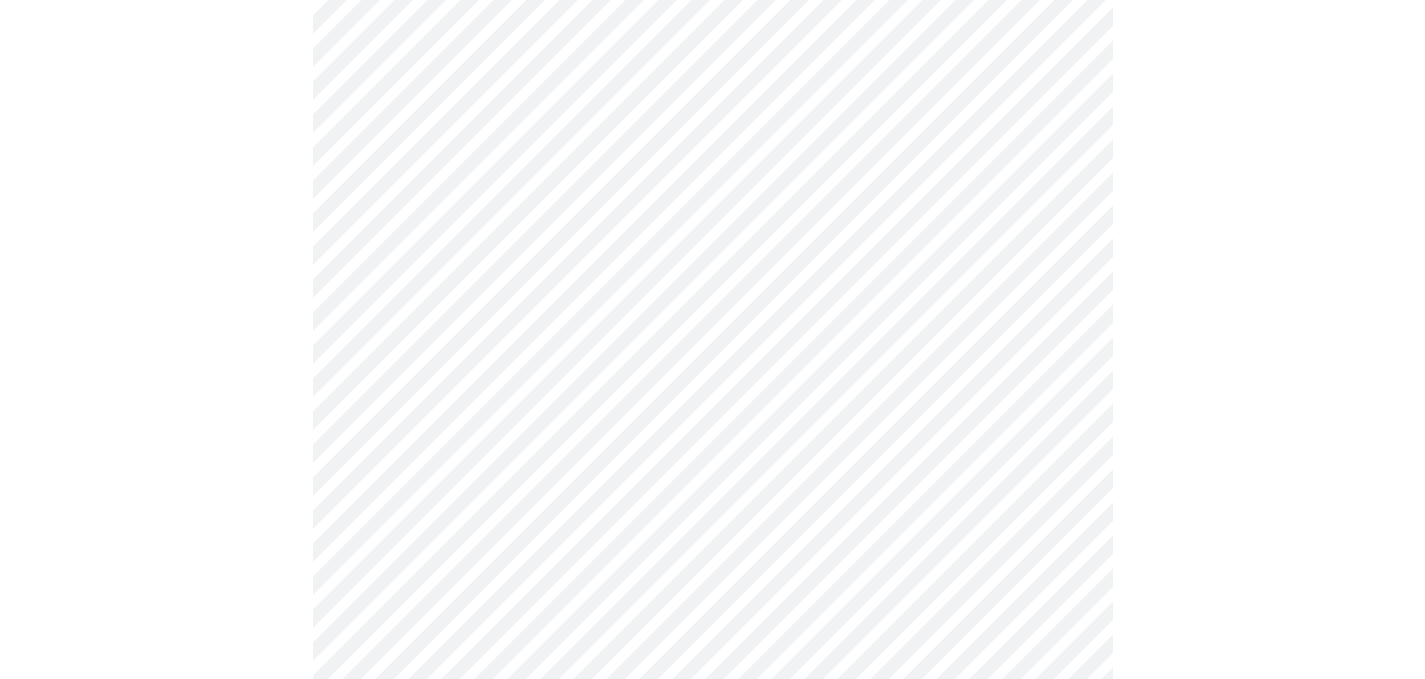click on "MyMenopauseRx Appointments Messaging Labs 1 Uploads Medications Community Refer a Friend Hi Brandy   Pre-assessment for your Message Visit: Medication 30-day Refill 10  /  12 Settings Billing Invoices Log out" at bounding box center [712, -543] 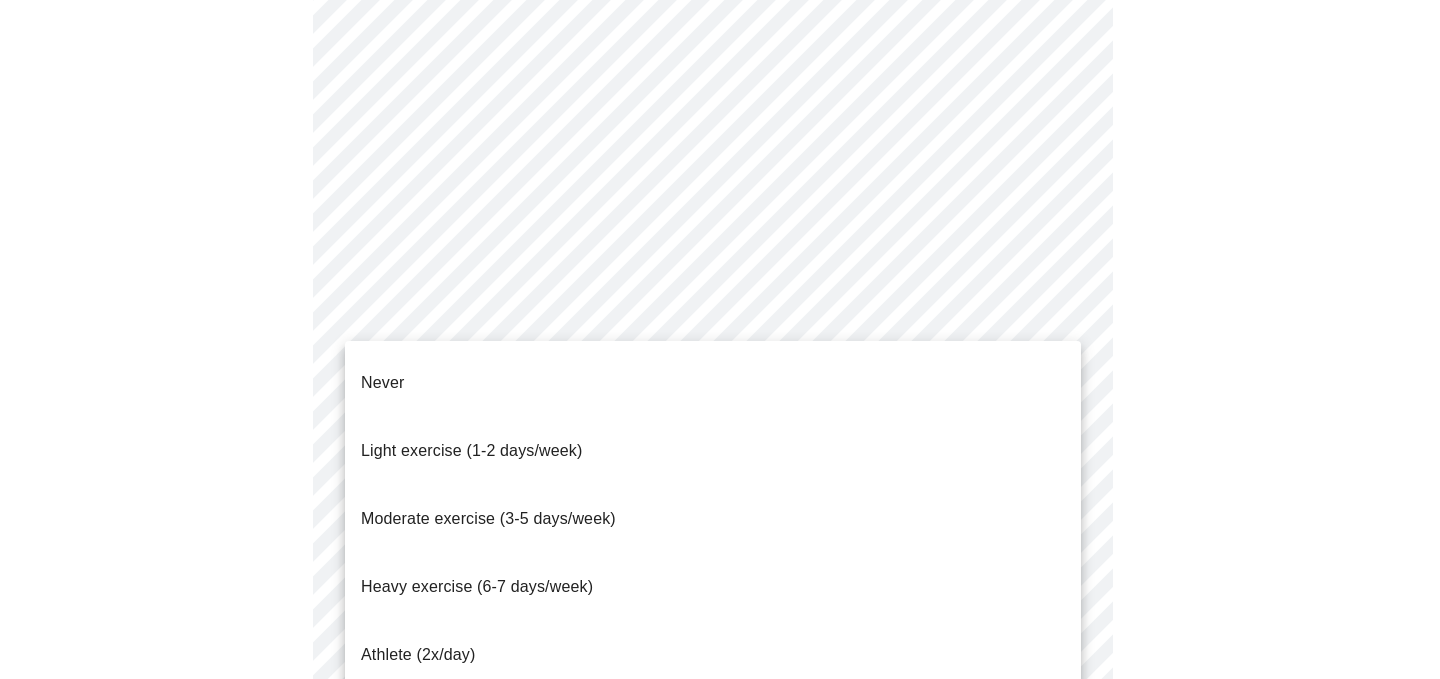 click on "Moderate exercise (3-5 days/week)" at bounding box center (488, 518) 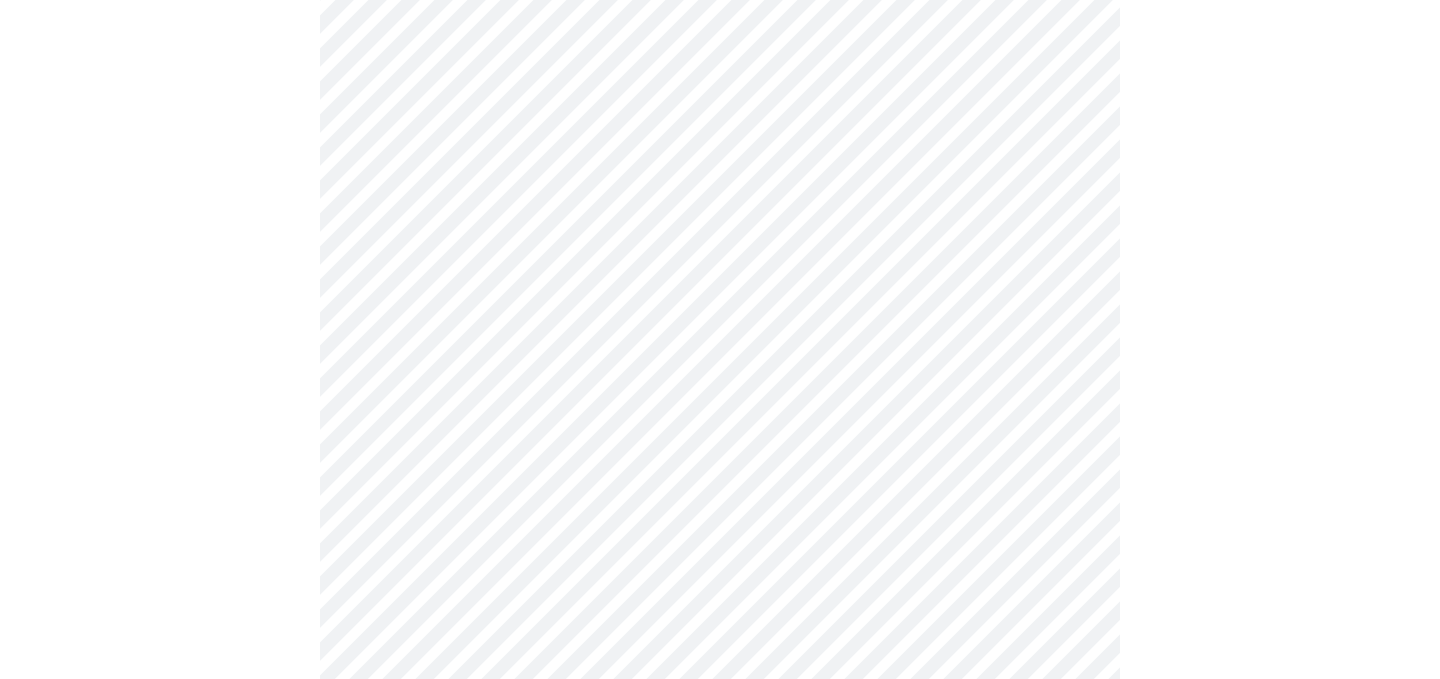 click on "MyMenopauseRx Appointments Messaging Labs 1 Uploads Medications Community Refer a Friend Hi Brandy   Pre-assessment for your Message Visit: Medication 30-day Refill 10  /  12 Settings Billing Invoices Log out" at bounding box center (720, -549) 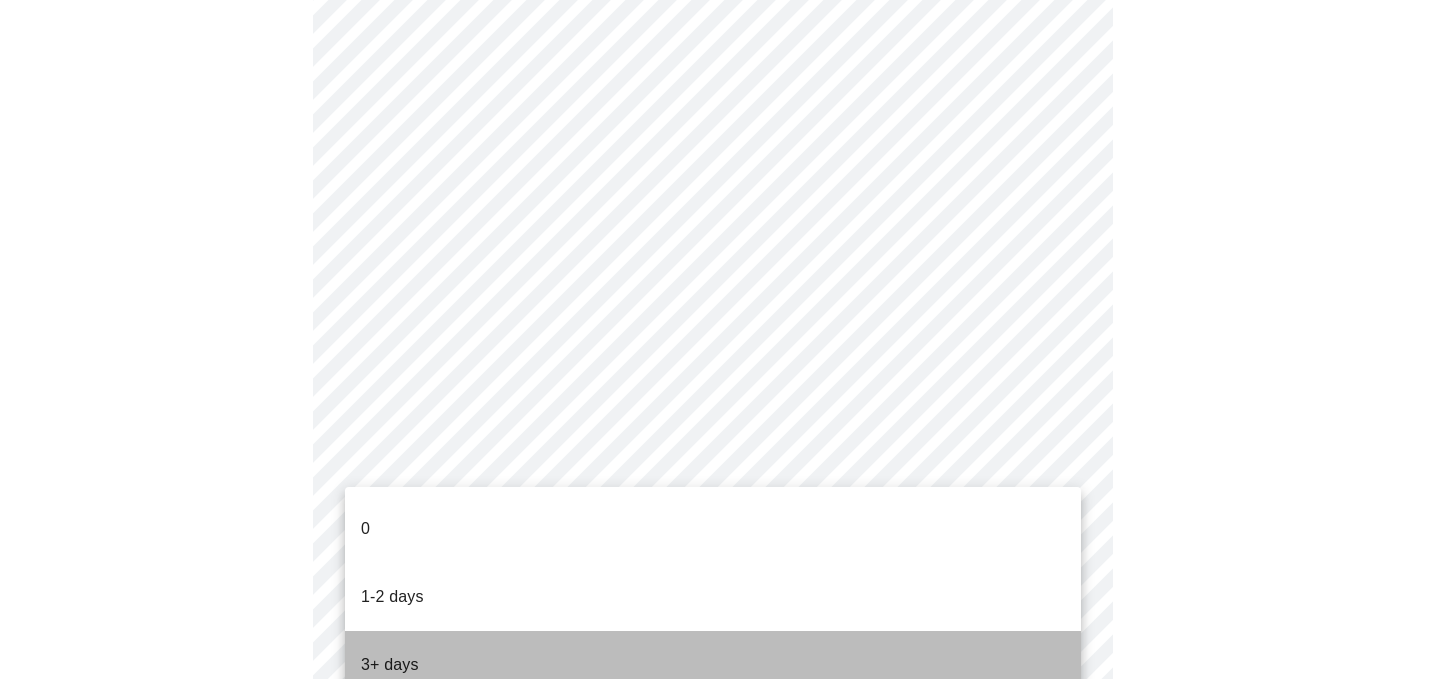 click on "3+ days" at bounding box center (713, 665) 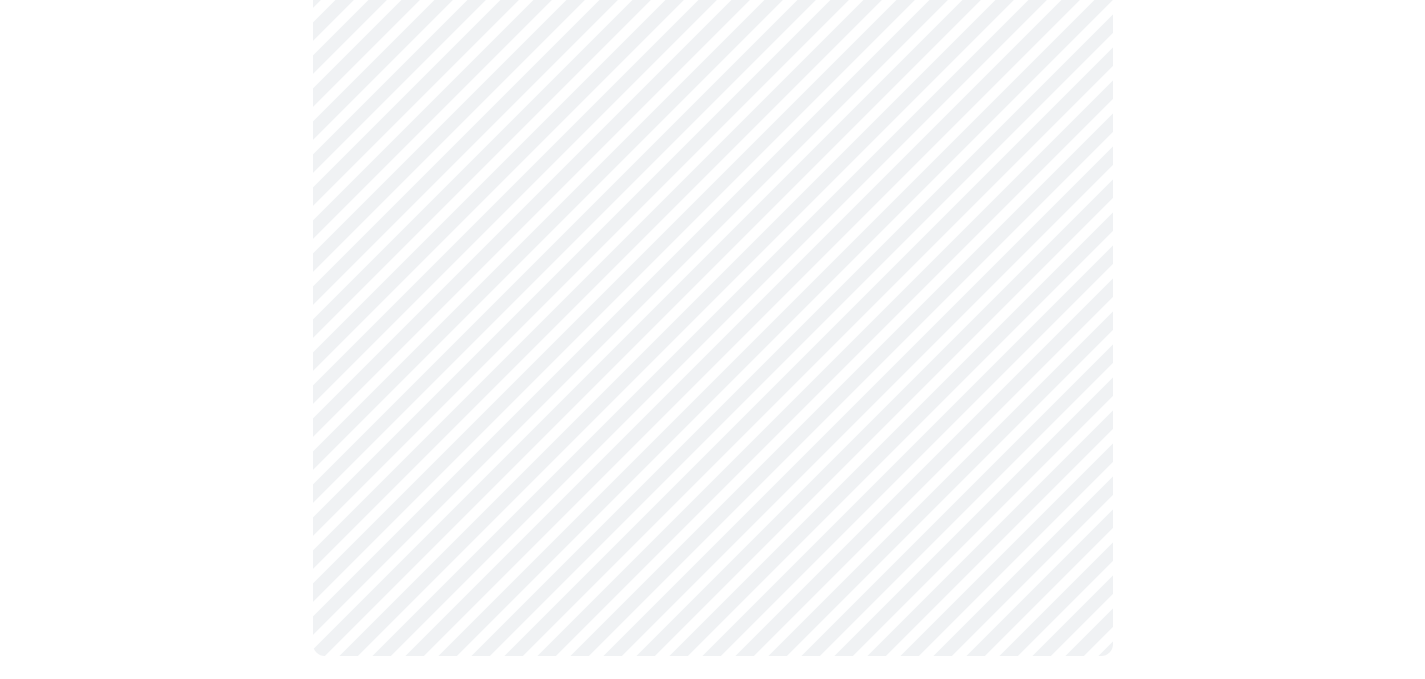 scroll, scrollTop: 867, scrollLeft: 0, axis: vertical 